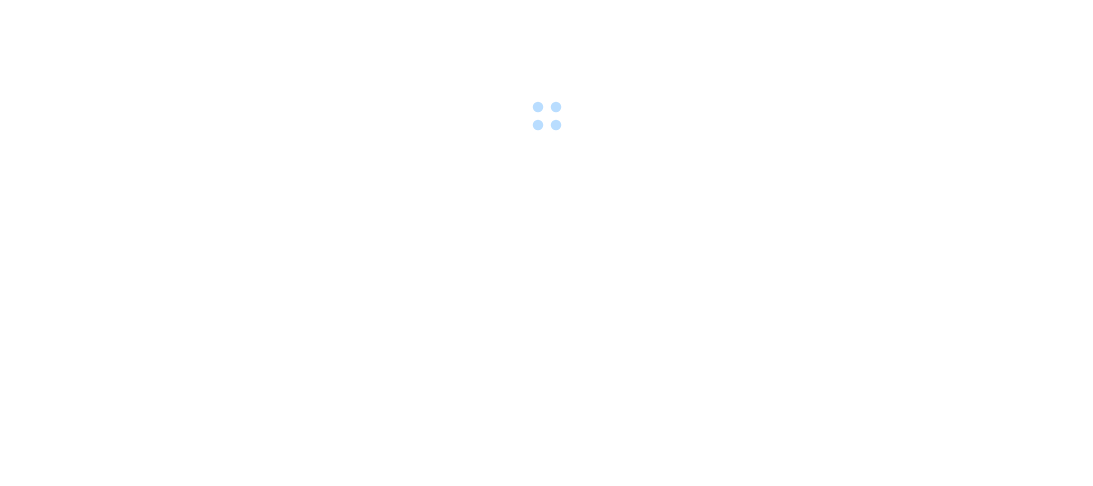 scroll, scrollTop: 0, scrollLeft: 0, axis: both 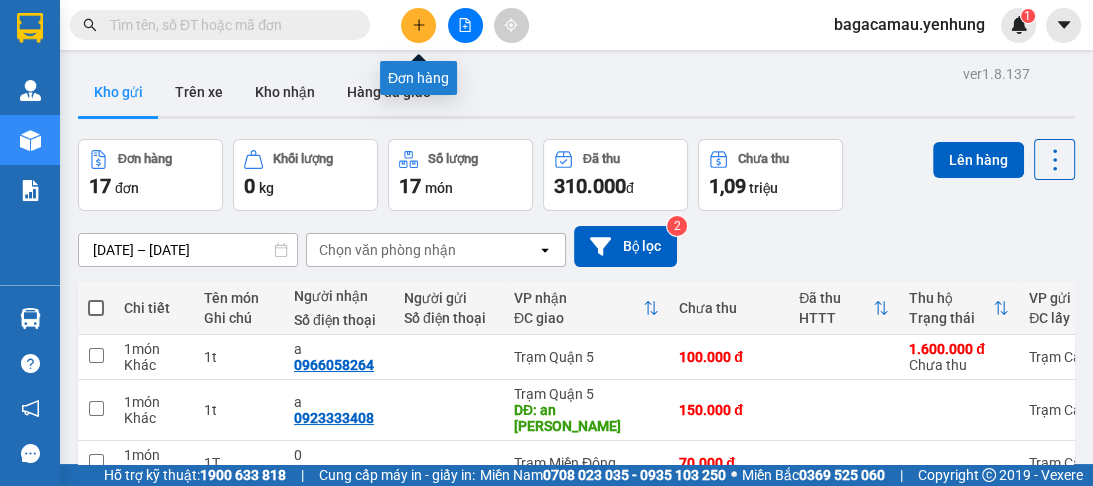 click 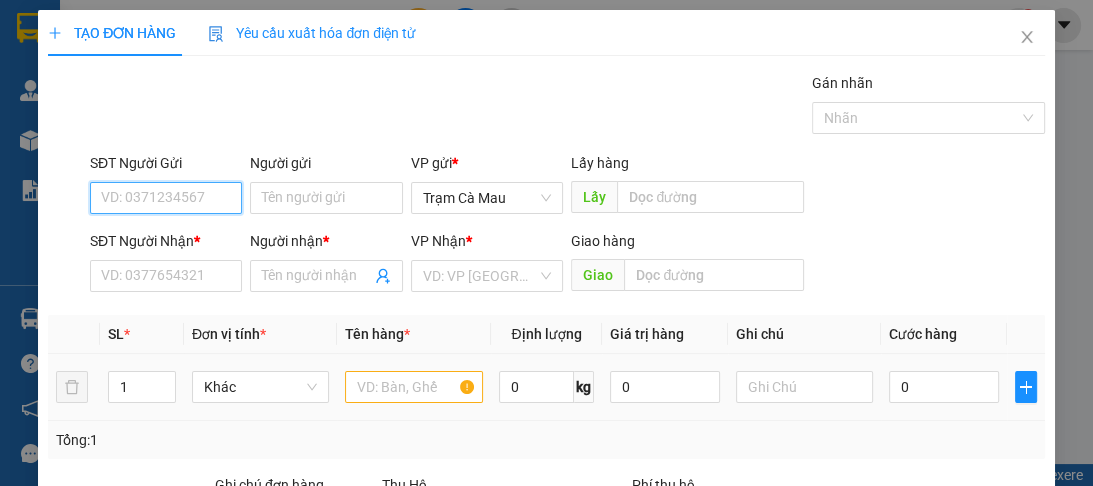 scroll, scrollTop: 240, scrollLeft: 0, axis: vertical 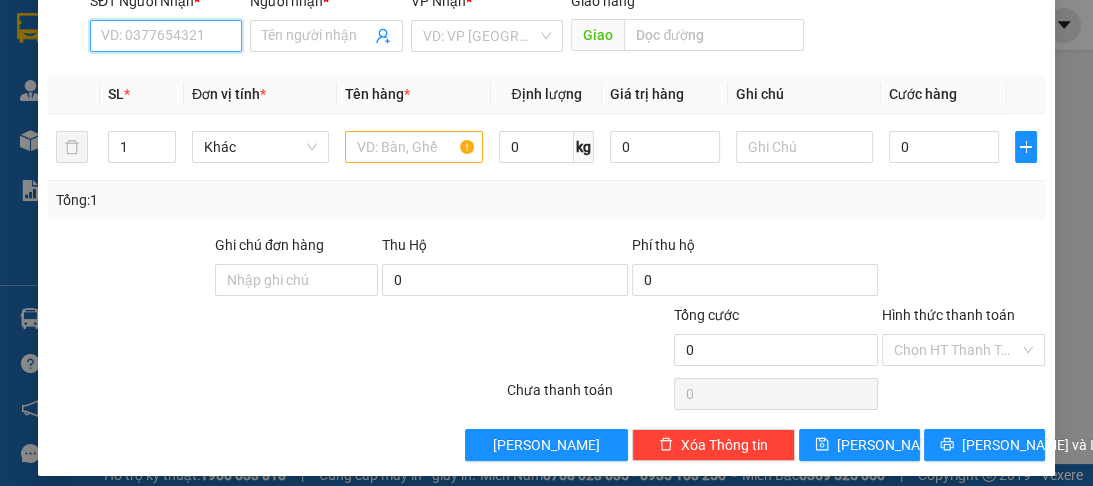 click on "SĐT Người Nhận  *" at bounding box center [166, 36] 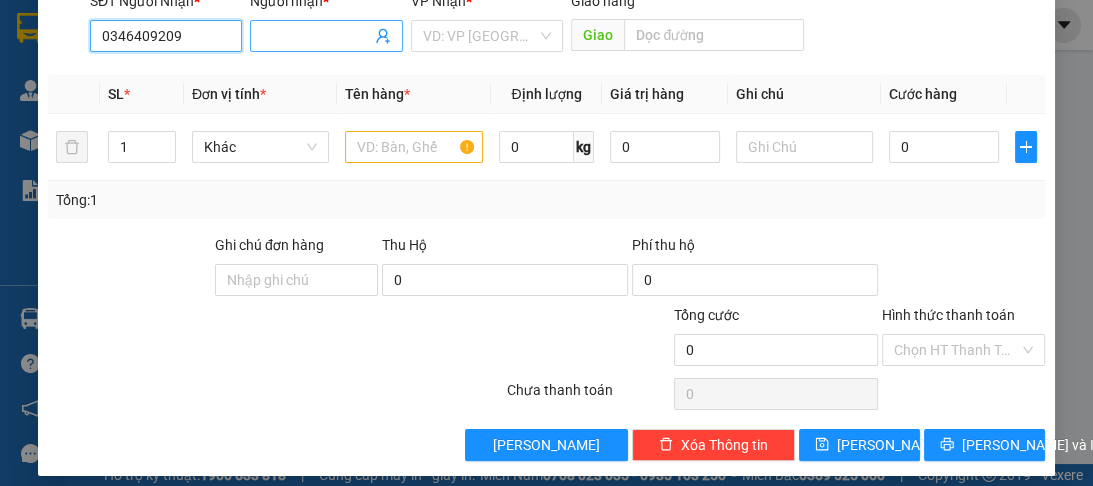 type on "0346409209" 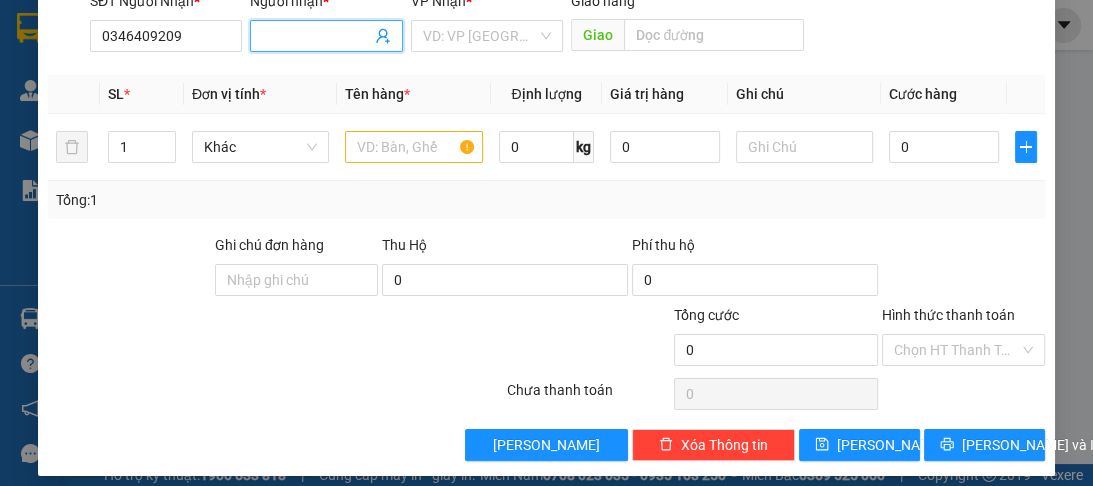 click on "Người nhận  *" at bounding box center [316, 36] 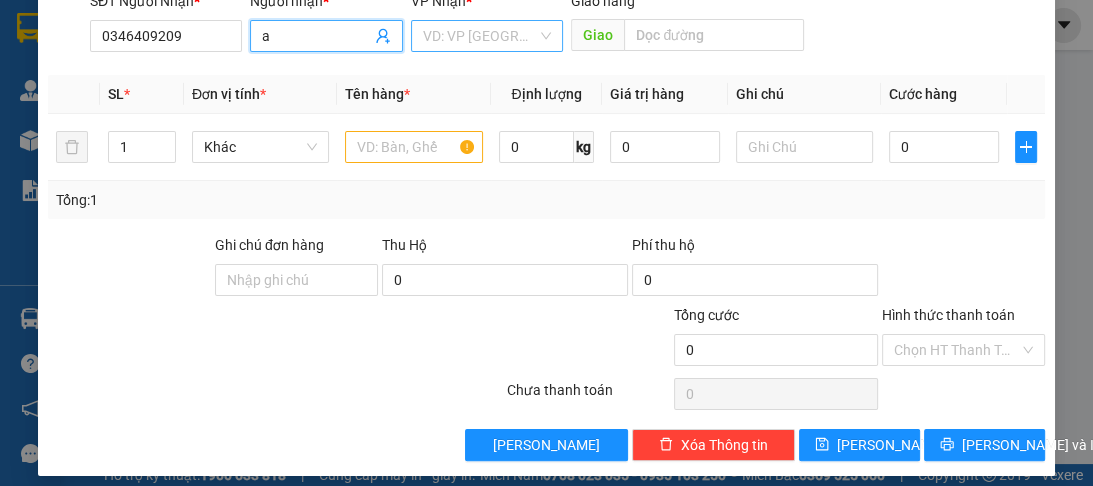 type on "a" 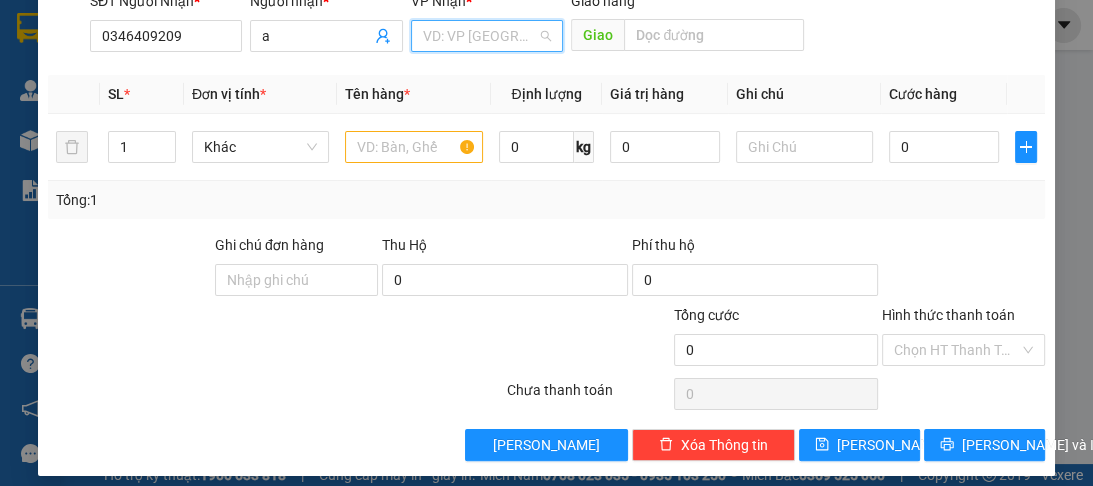 click at bounding box center (480, 36) 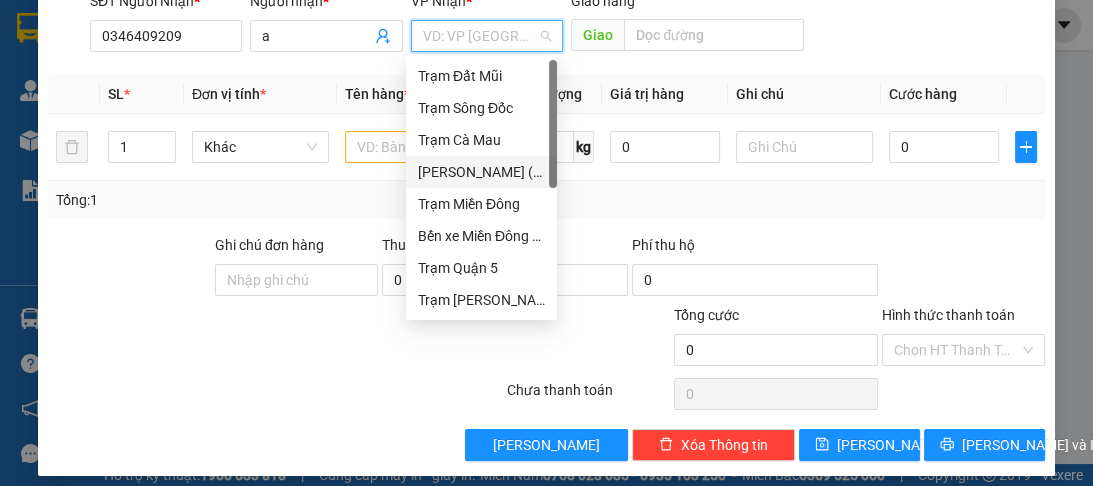 click on "[PERSON_NAME] ([GEOGRAPHIC_DATA])" at bounding box center [481, 172] 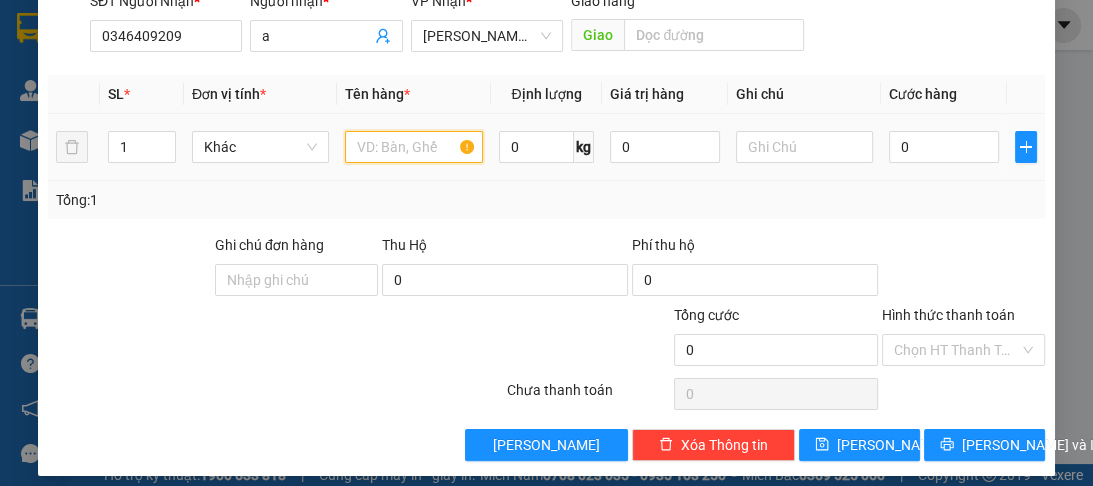 click at bounding box center [413, 147] 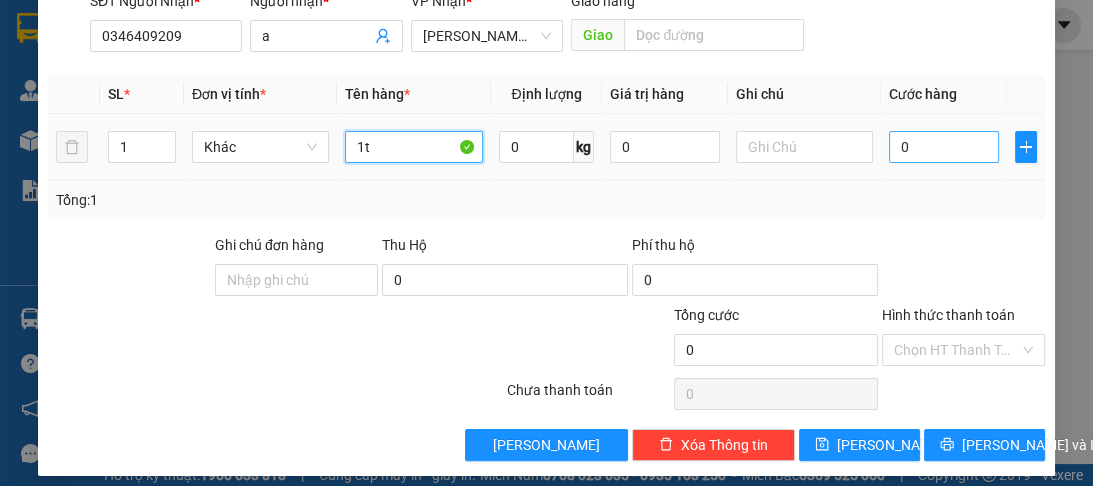 type on "1t" 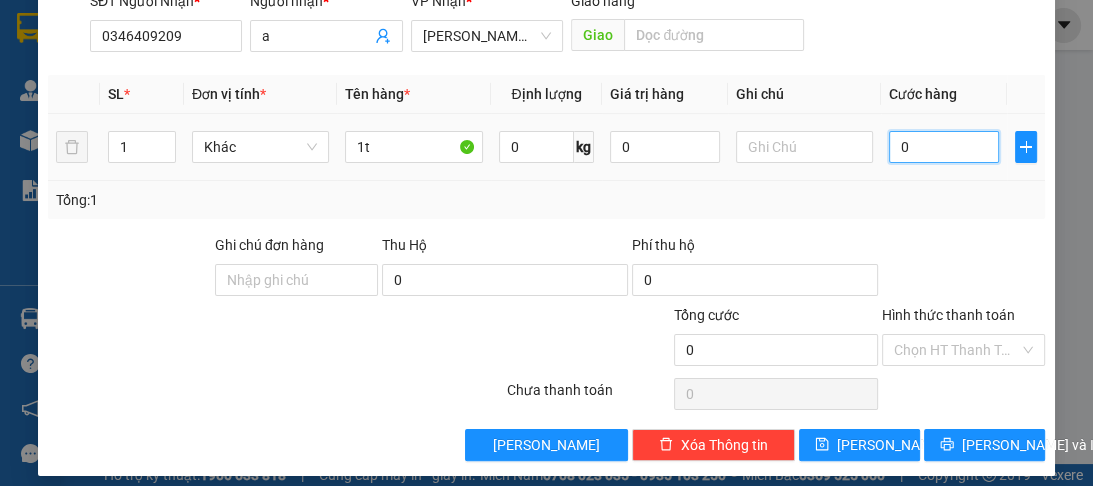 click on "0" at bounding box center (944, 147) 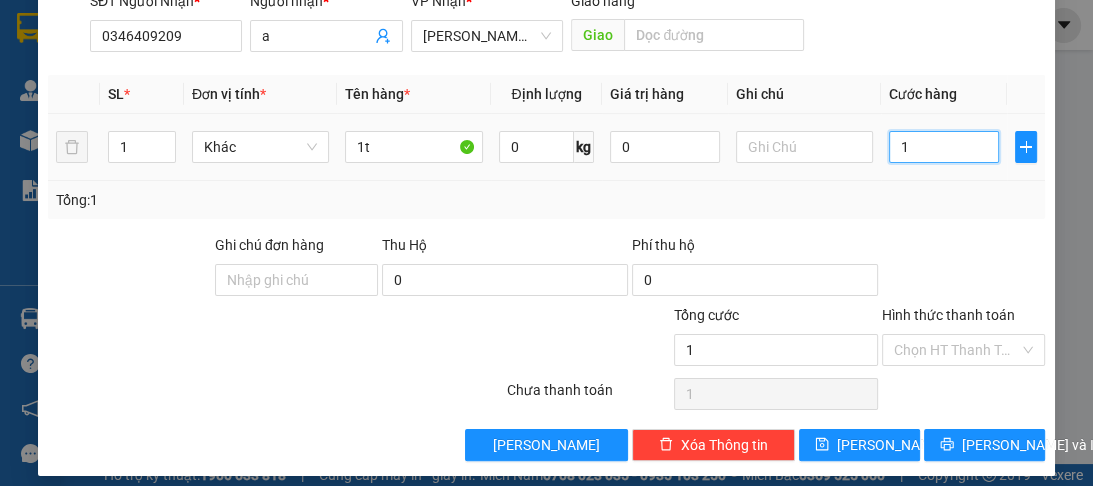 type on "13" 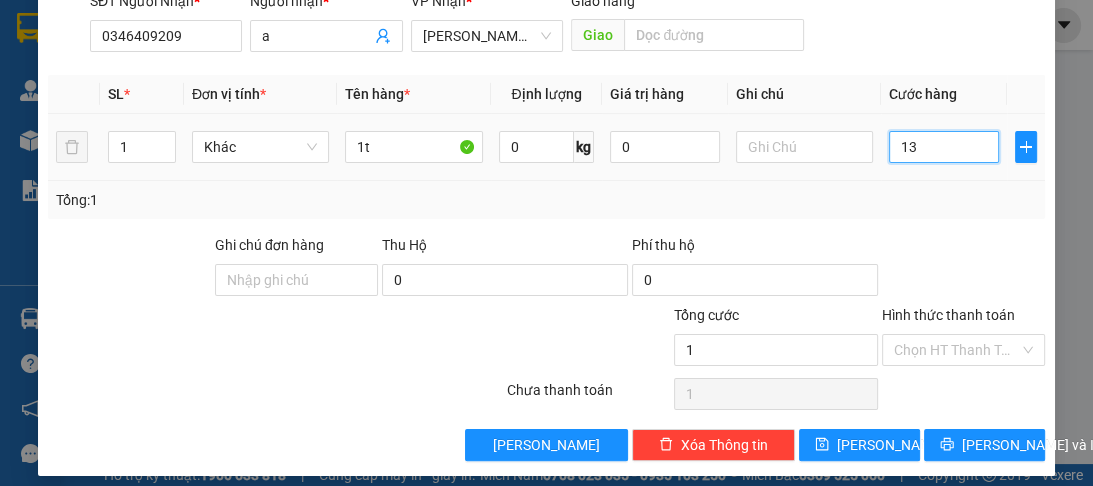 type on "13" 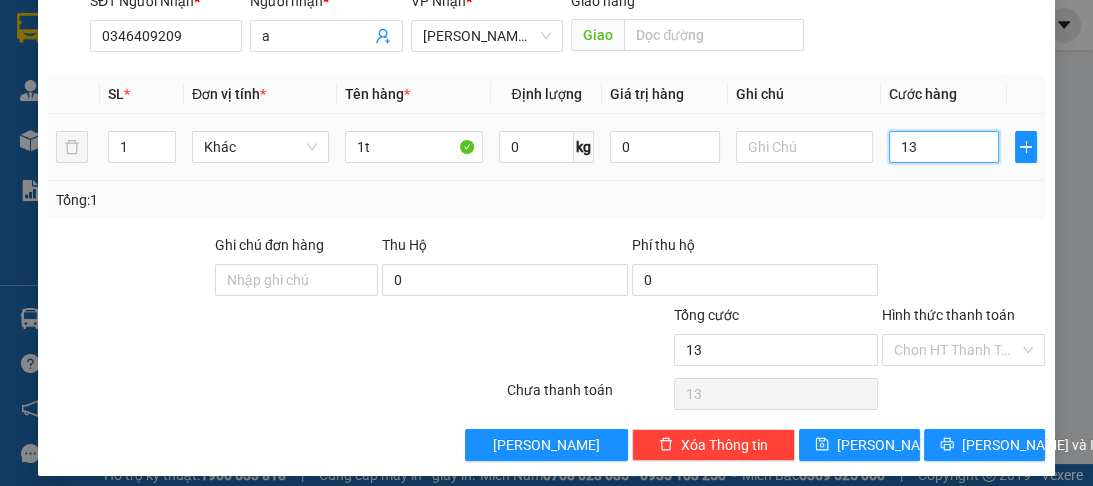 type on "130" 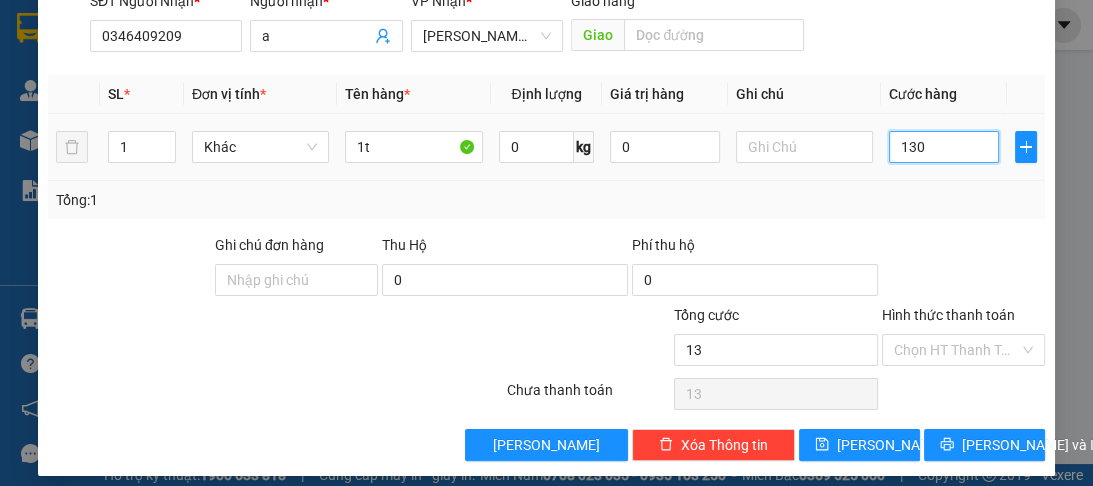 type on "130" 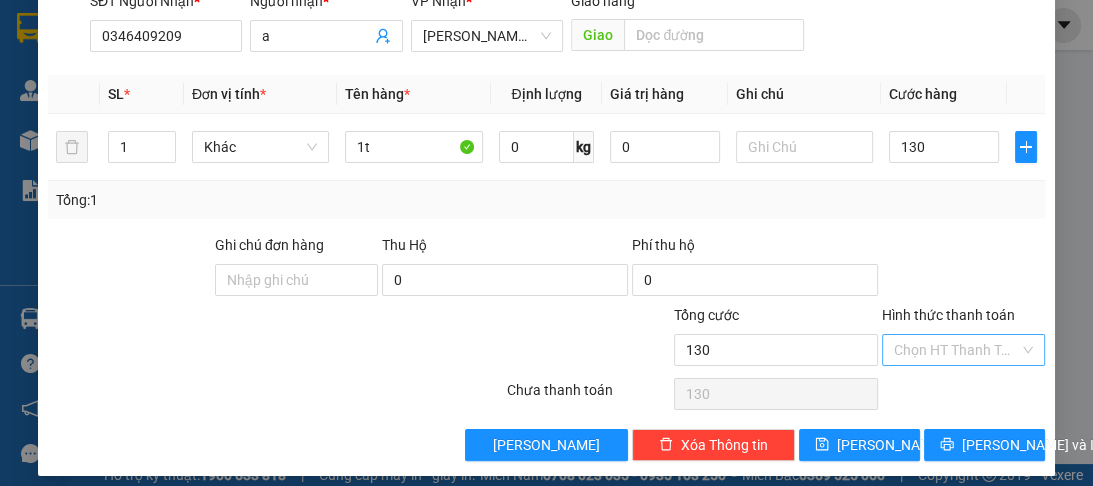 type on "130.000" 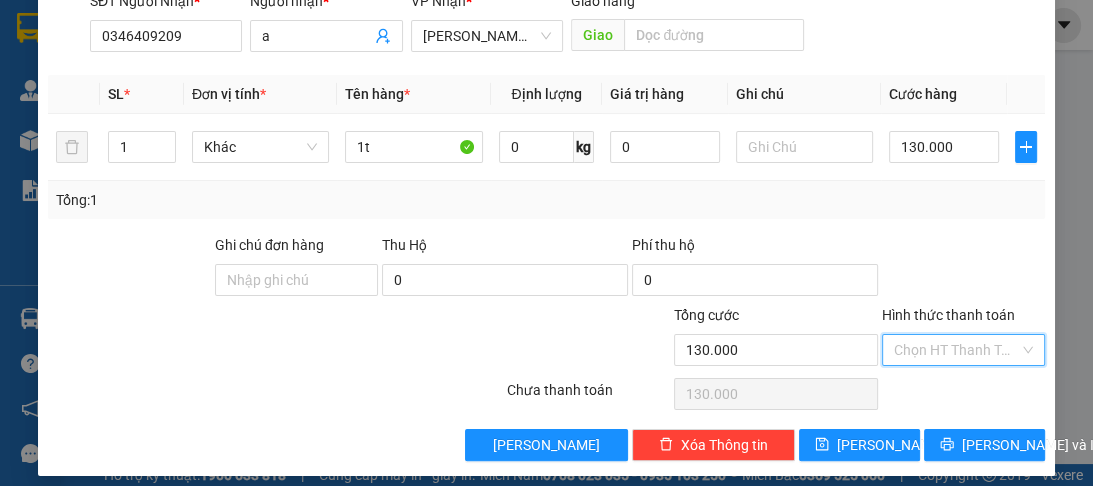 click on "Hình thức thanh toán" at bounding box center [956, 350] 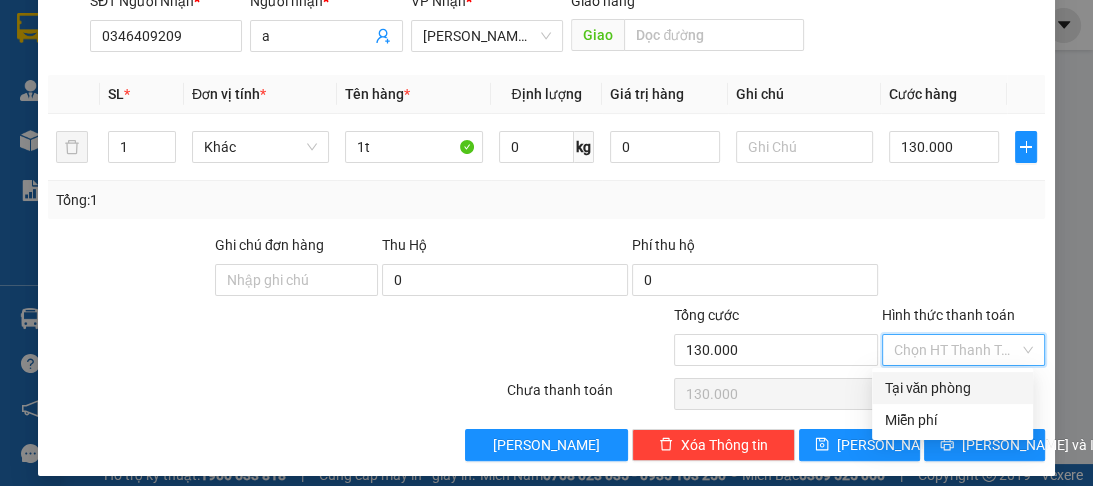 click on "Tại văn phòng" at bounding box center [952, 388] 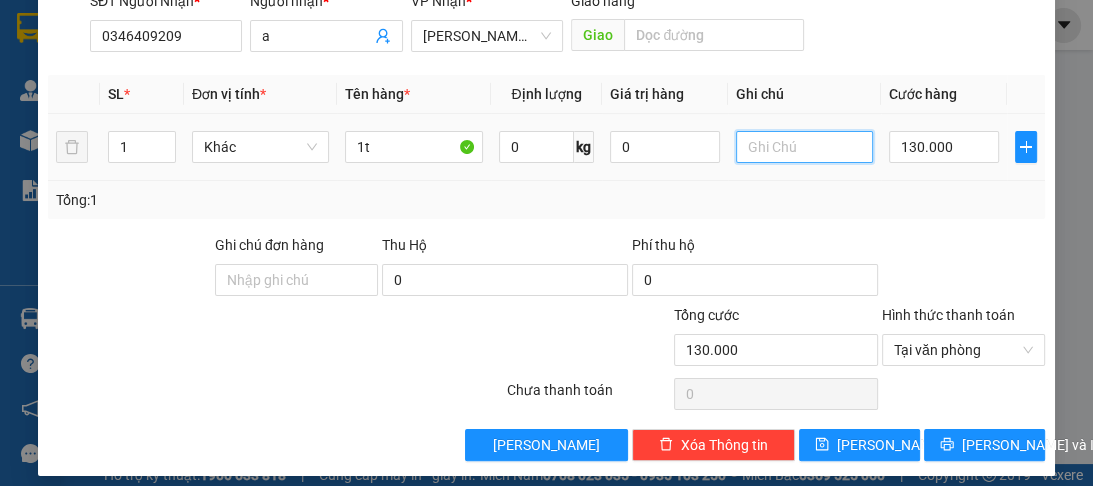 click at bounding box center (804, 147) 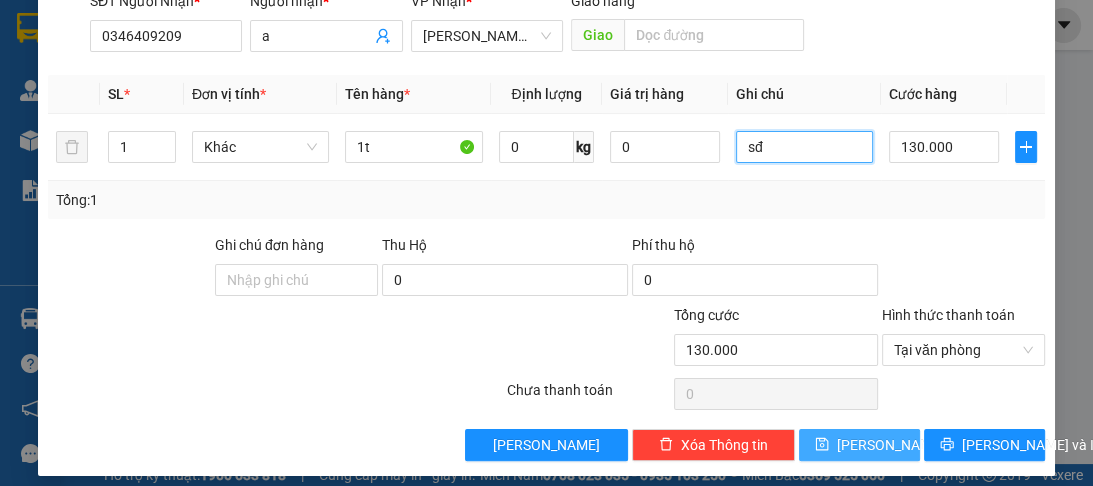 type on "sđ" 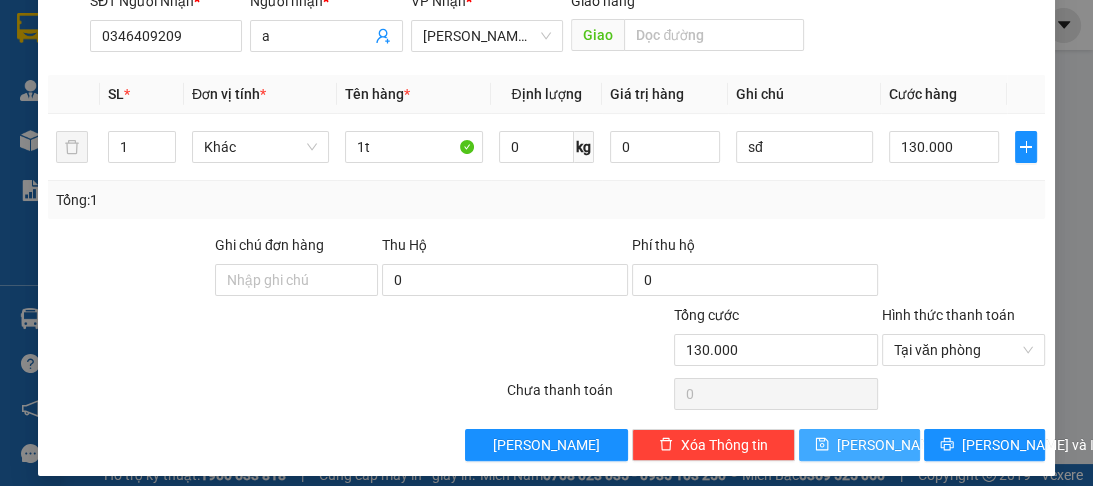 click on "[PERSON_NAME]" at bounding box center [890, 445] 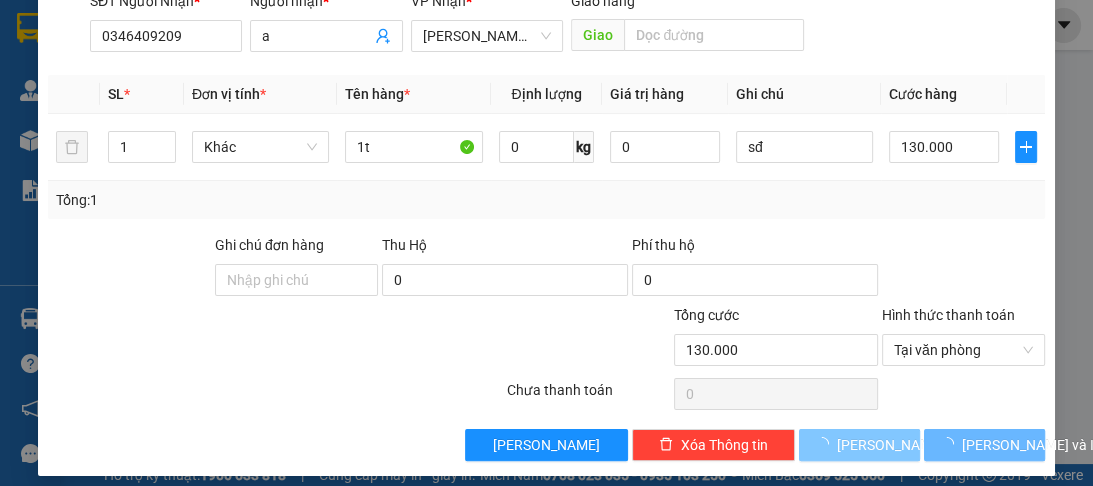 type 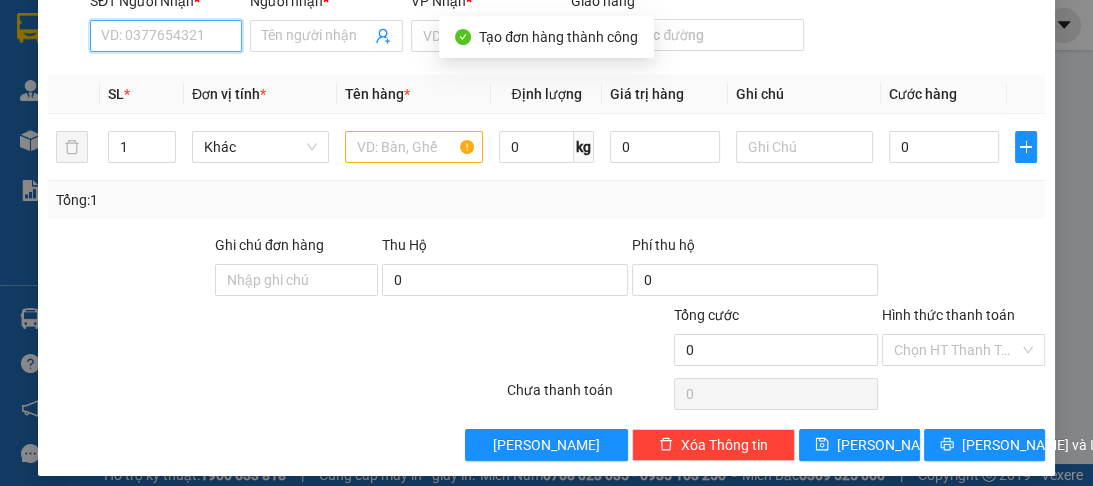 click on "SĐT Người Nhận  *" at bounding box center [166, 36] 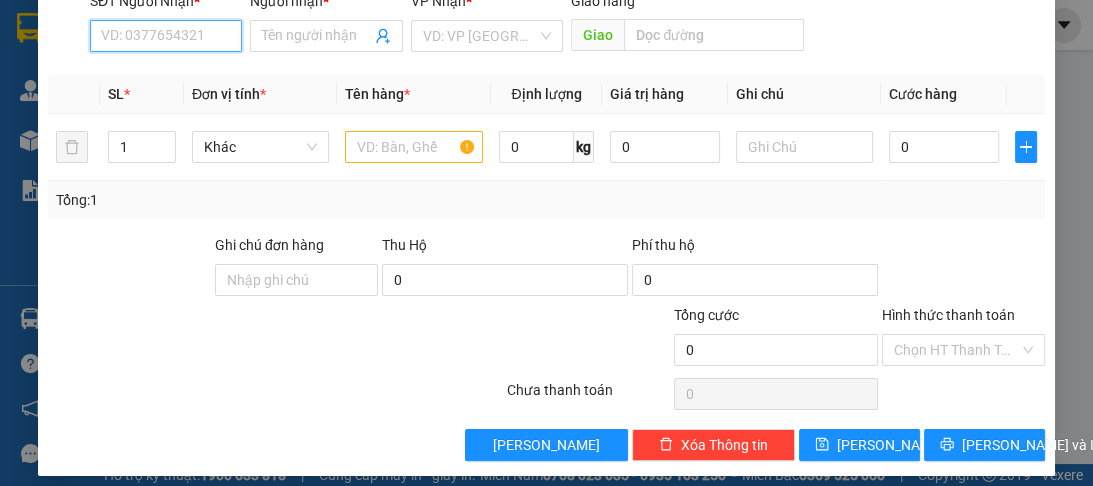click on "SĐT Người Nhận  *" at bounding box center [166, 36] 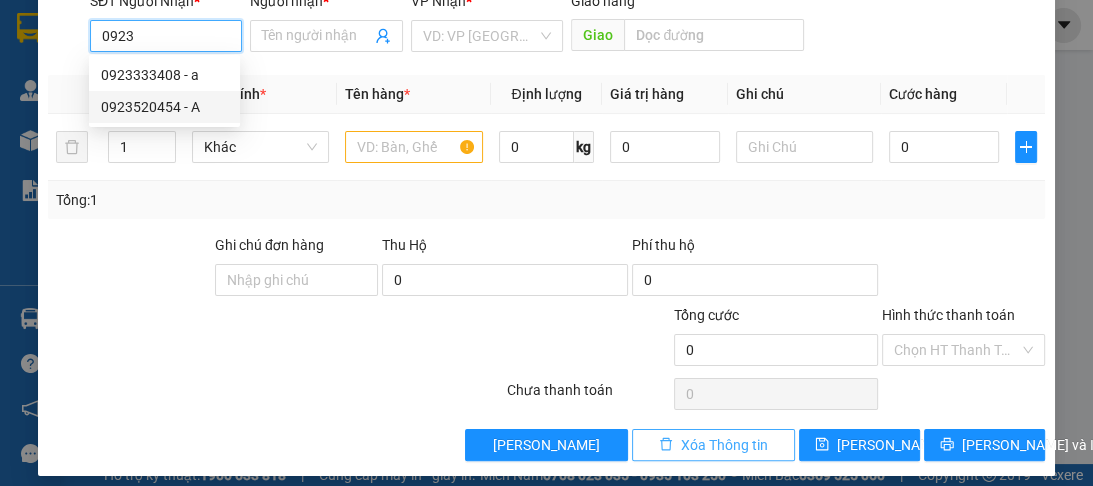 type on "0923" 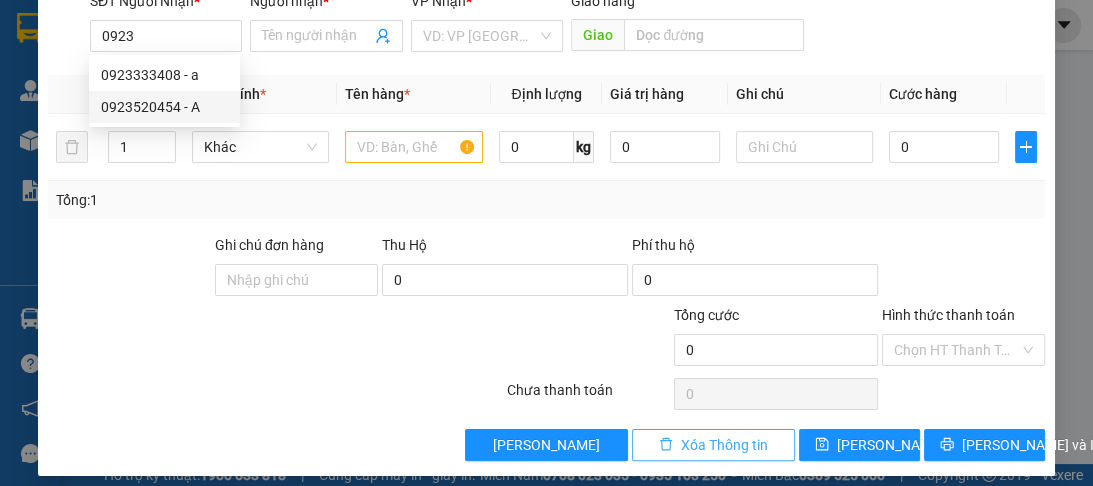 click on "Xóa Thông tin" at bounding box center (724, 445) 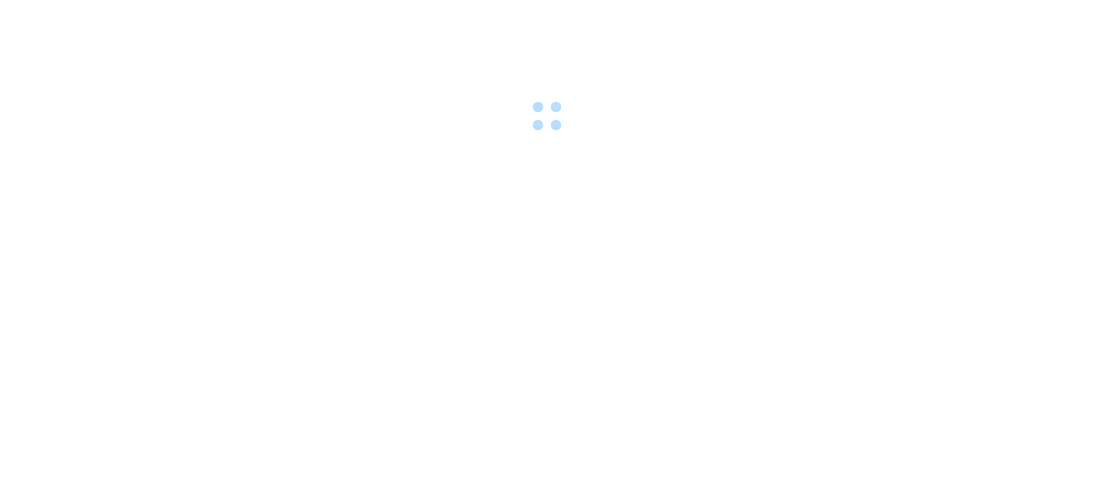 scroll, scrollTop: 0, scrollLeft: 0, axis: both 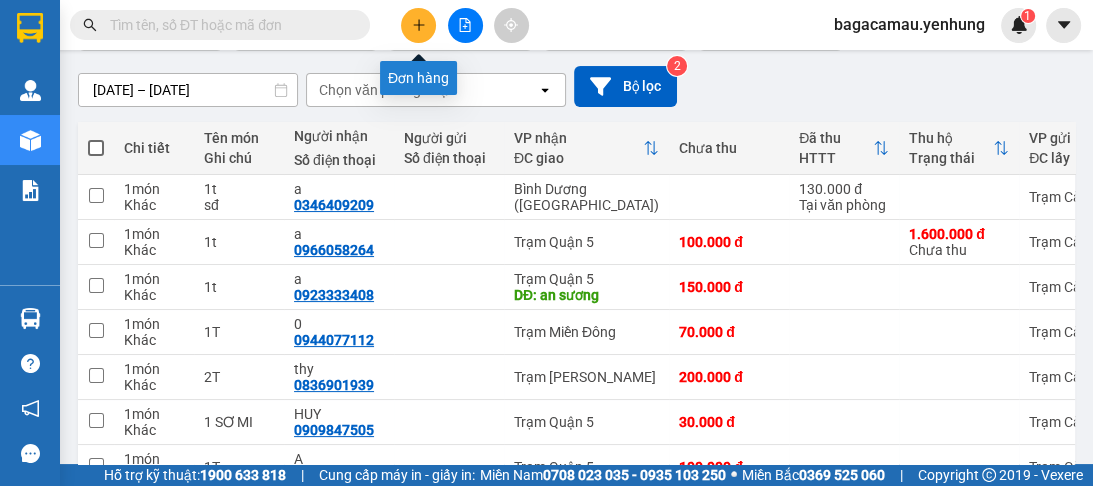 click at bounding box center [418, 25] 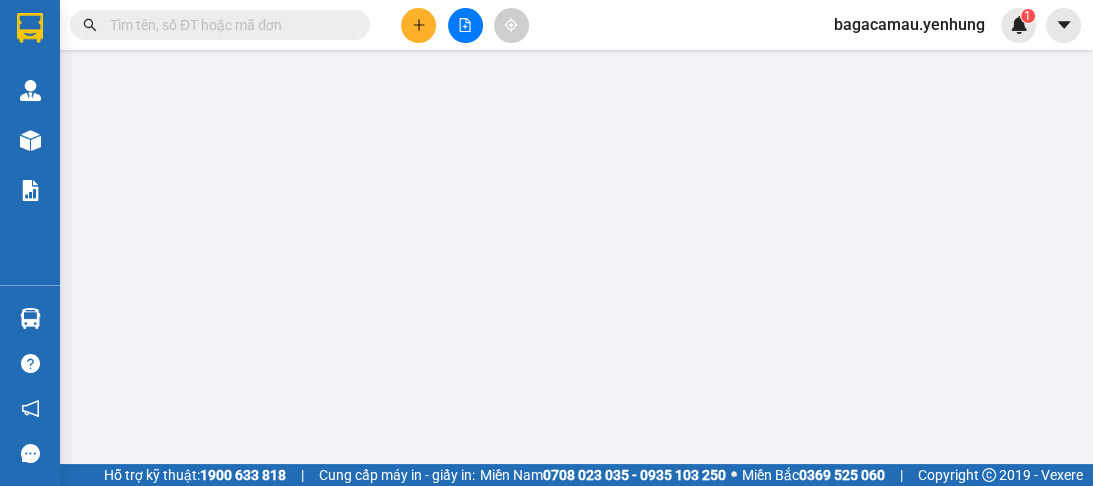 scroll, scrollTop: 0, scrollLeft: 0, axis: both 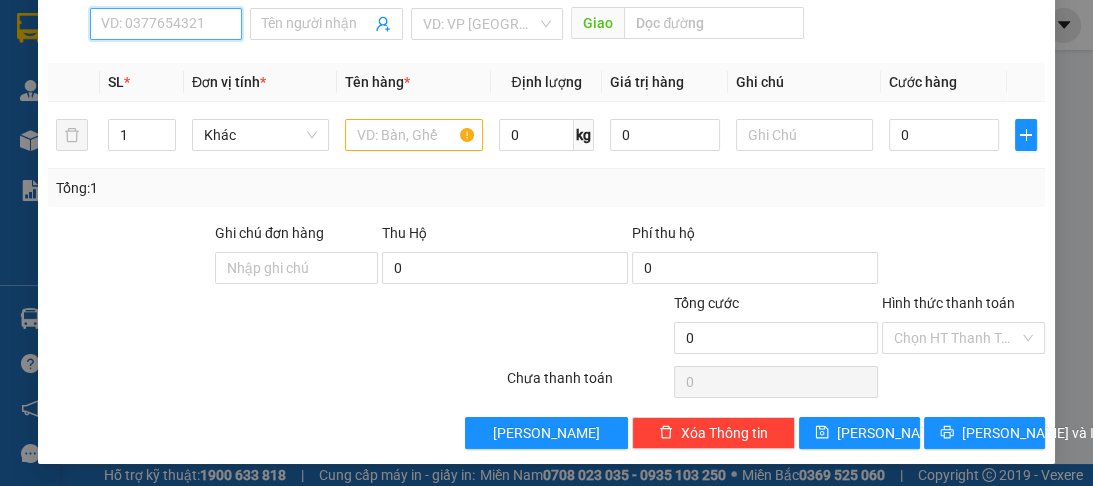 click on "SĐT Người Nhận  *" at bounding box center [166, 24] 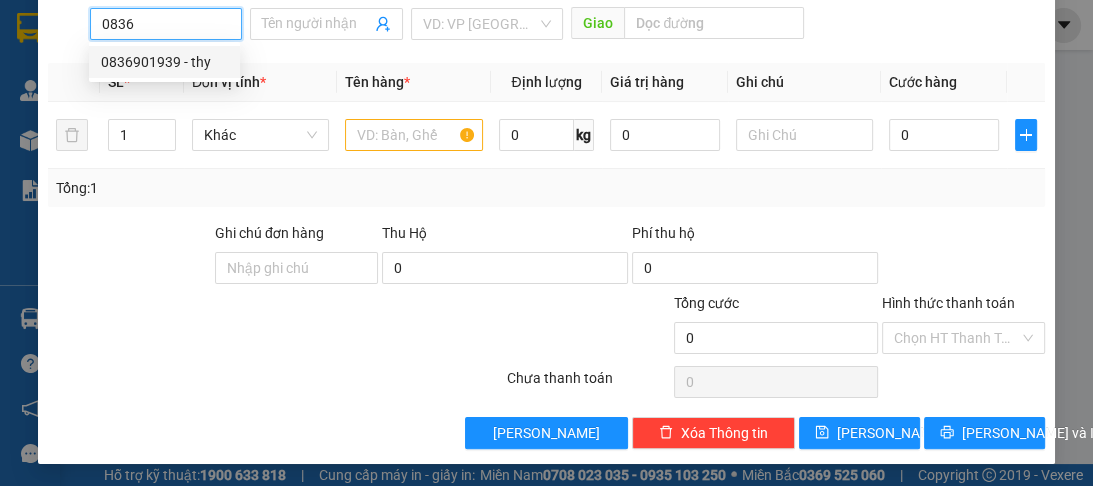 click on "0836901939 - thy" at bounding box center [164, 62] 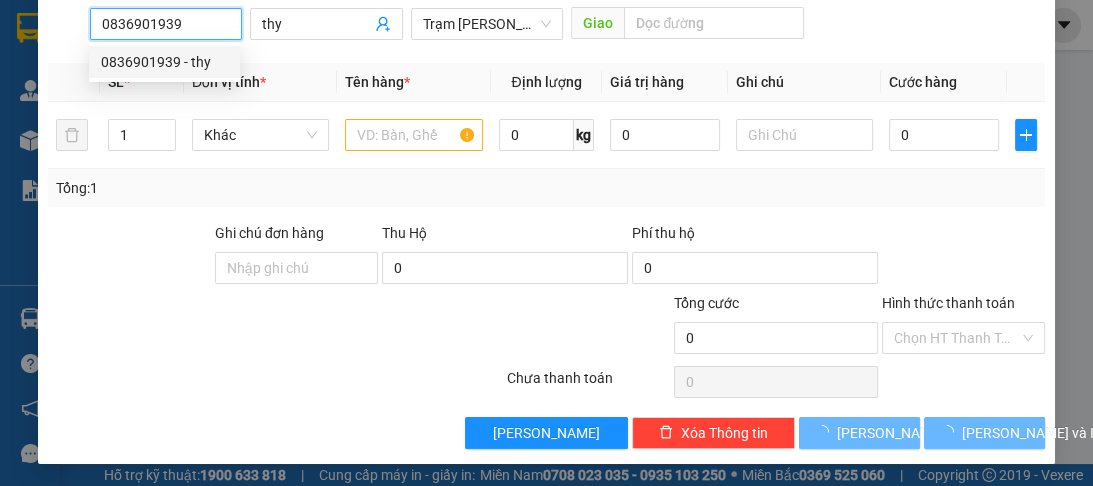 type on "200.000" 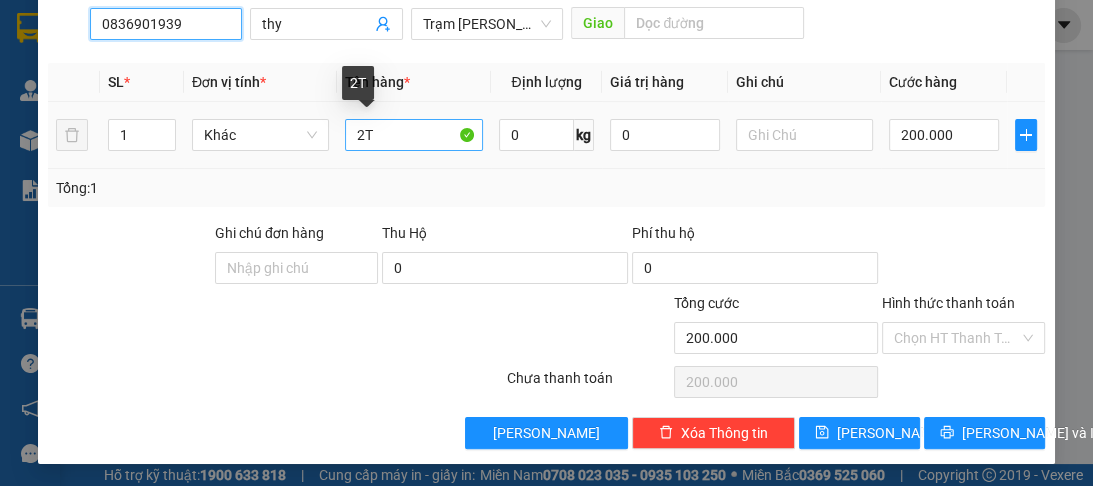 type on "0836901939" 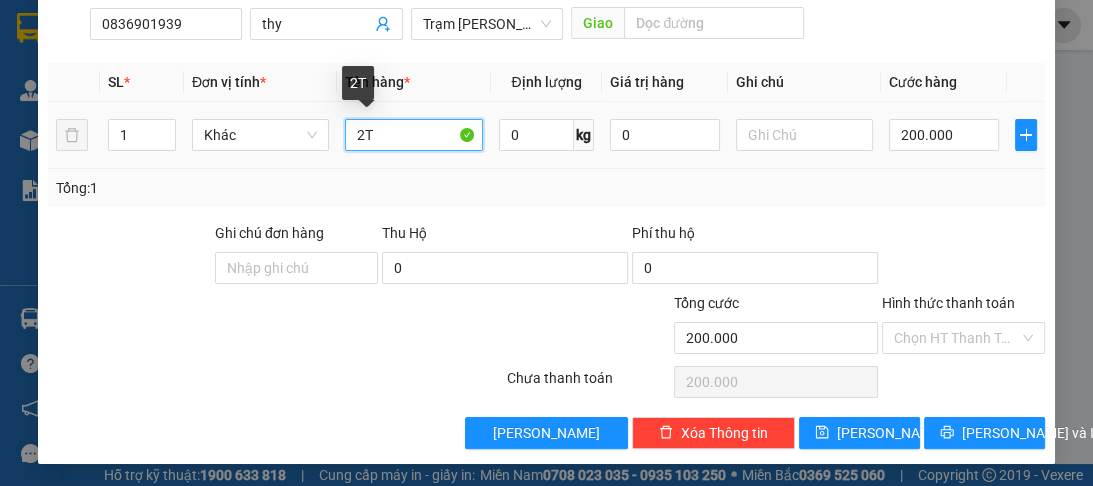 click on "2T" at bounding box center (413, 135) 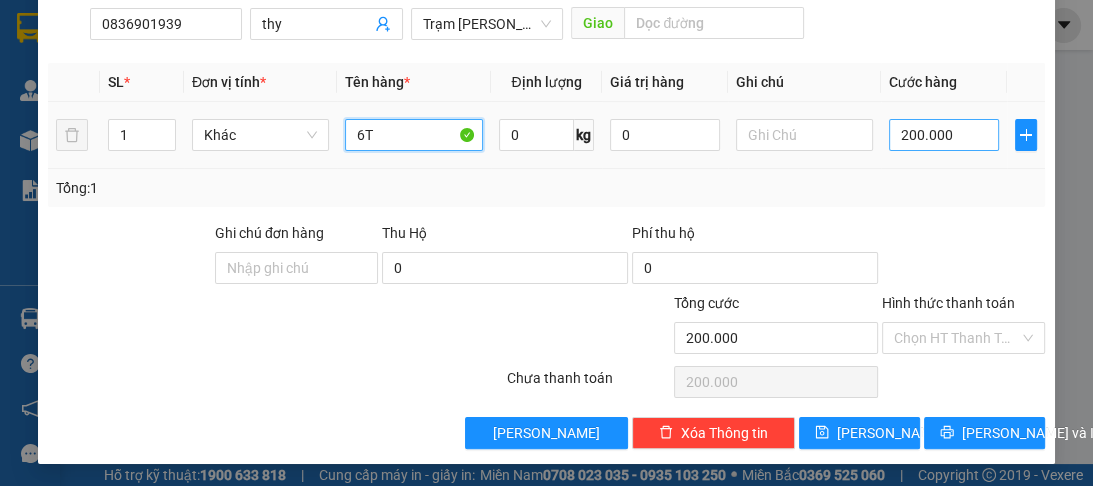 type on "6T" 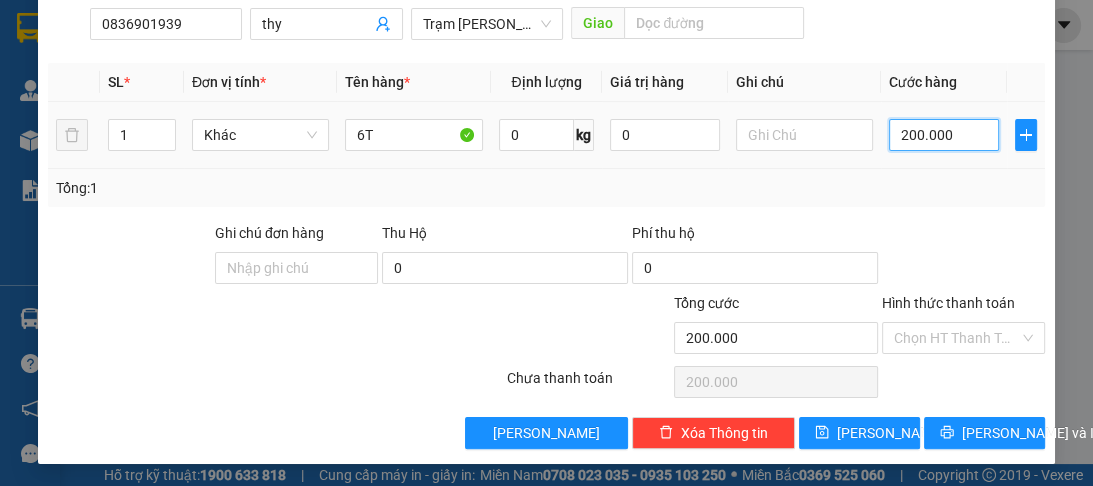 click on "200.000" at bounding box center (944, 135) 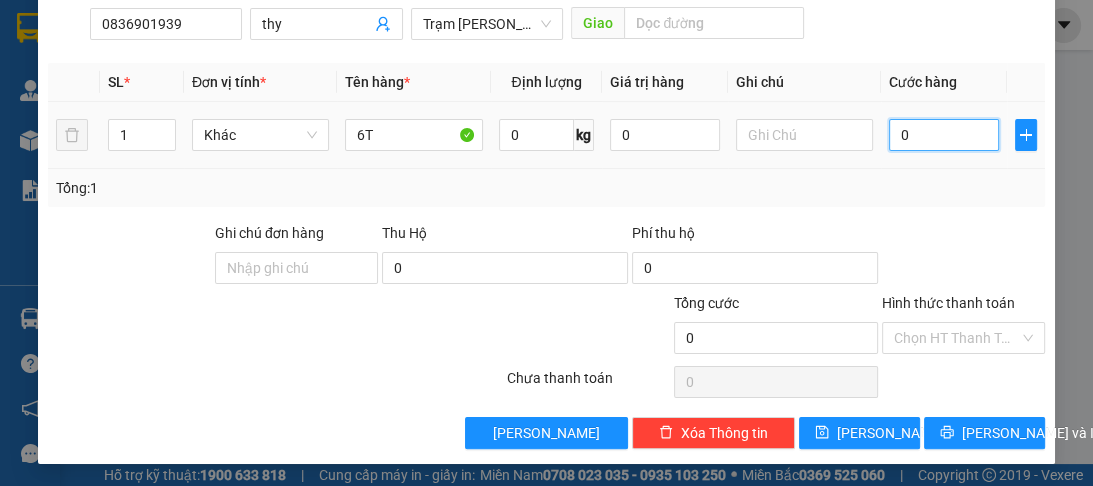 type on "7" 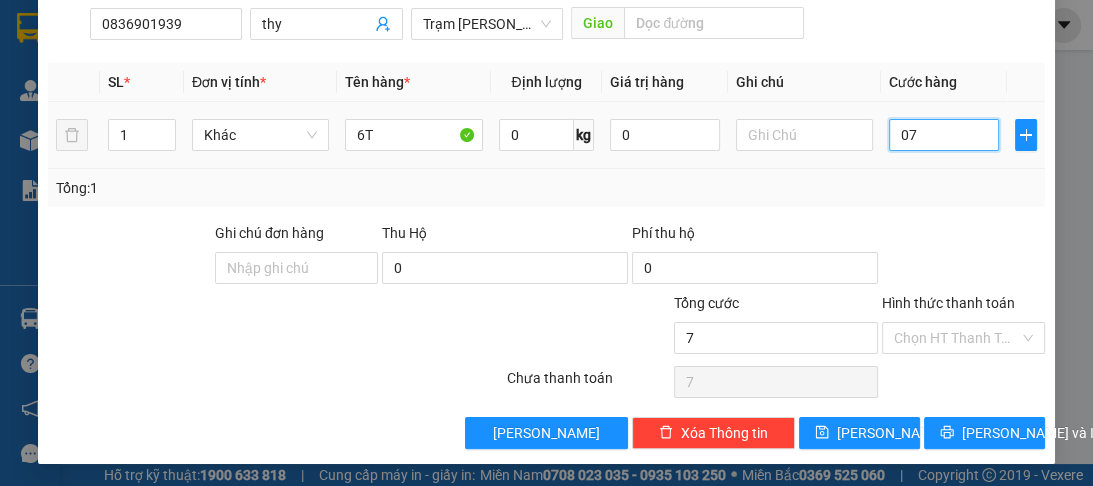 type on "70" 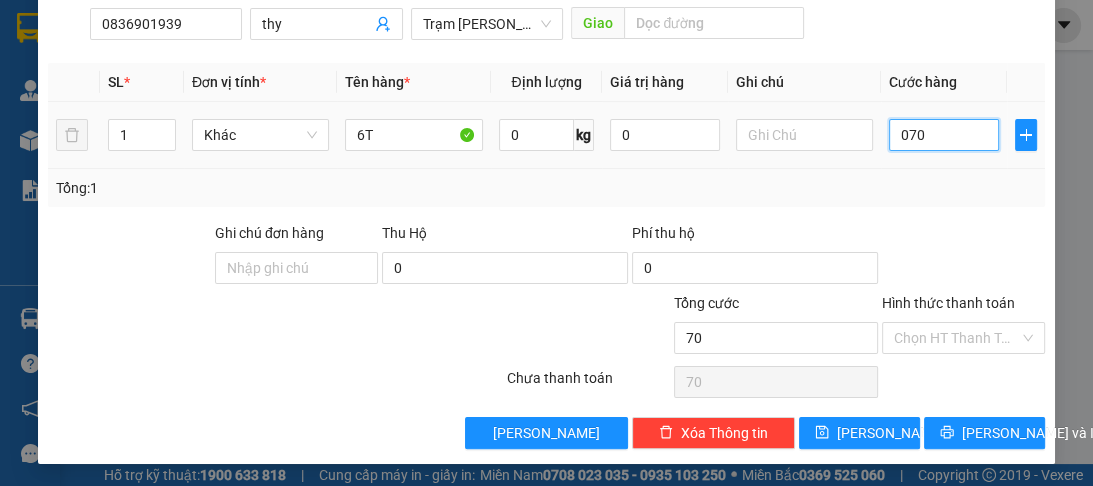type on "0.700" 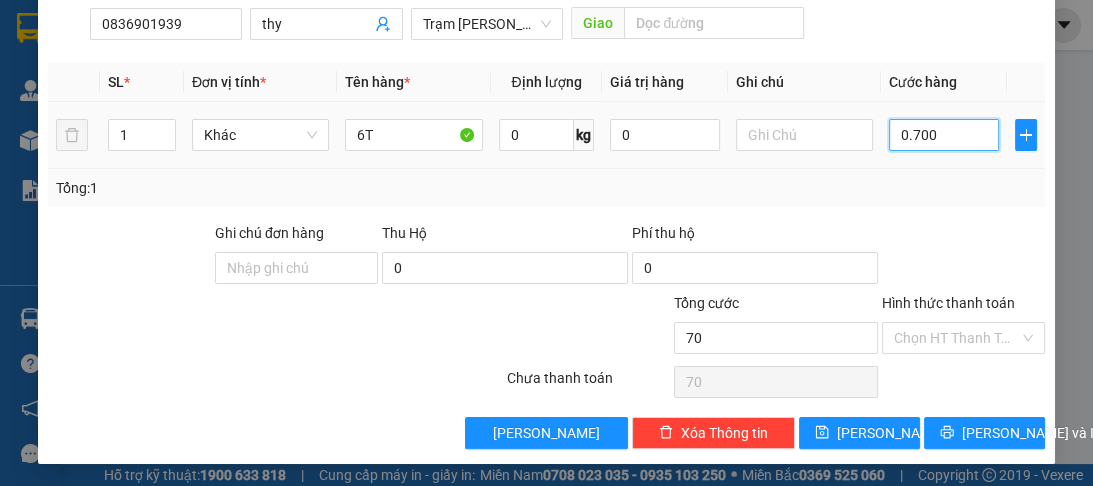 type on "700" 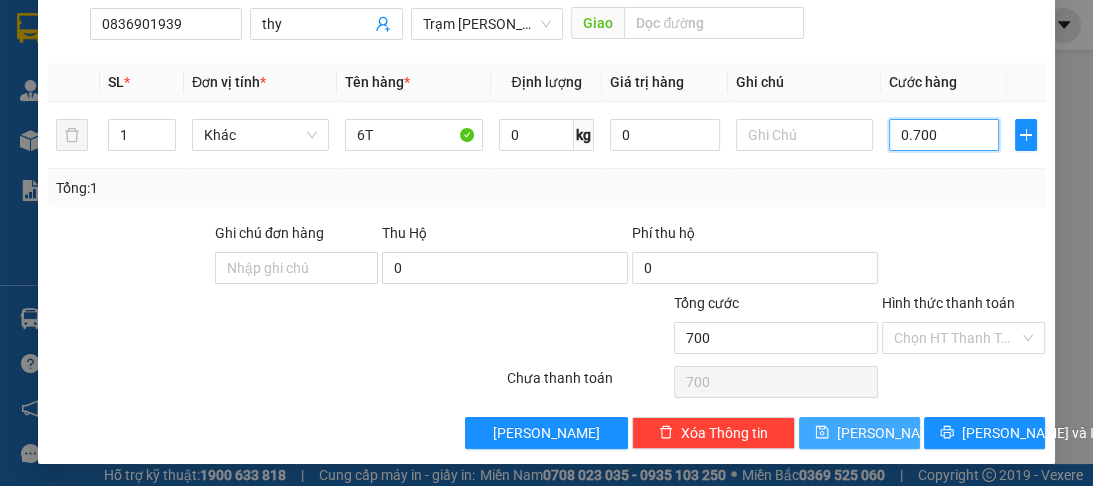 type on "0.700" 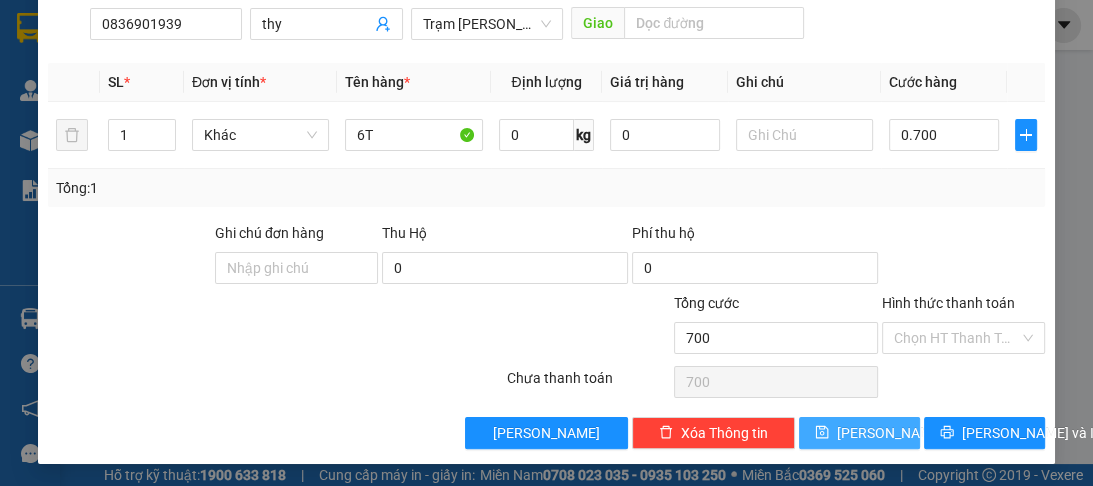 type on "700.000" 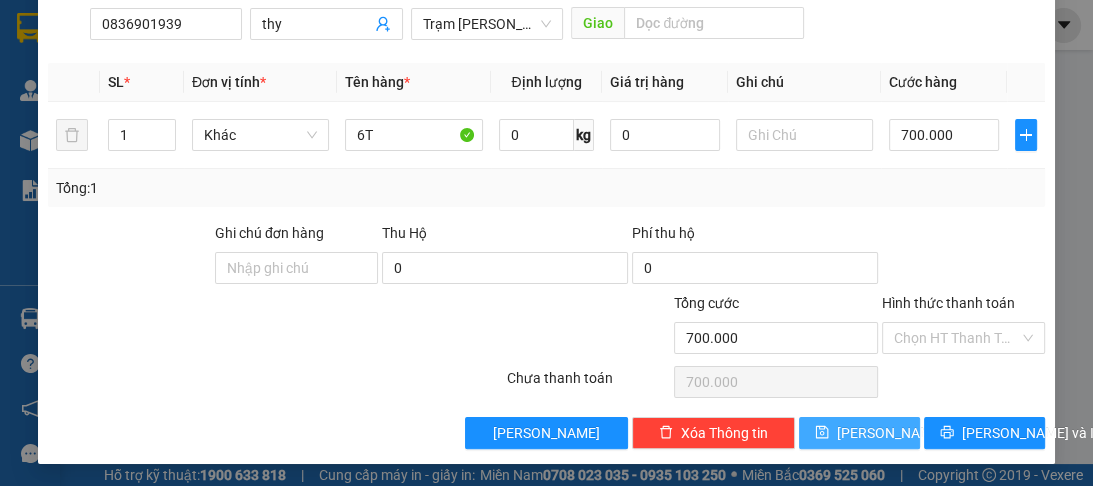 click on "[PERSON_NAME]" at bounding box center [890, 433] 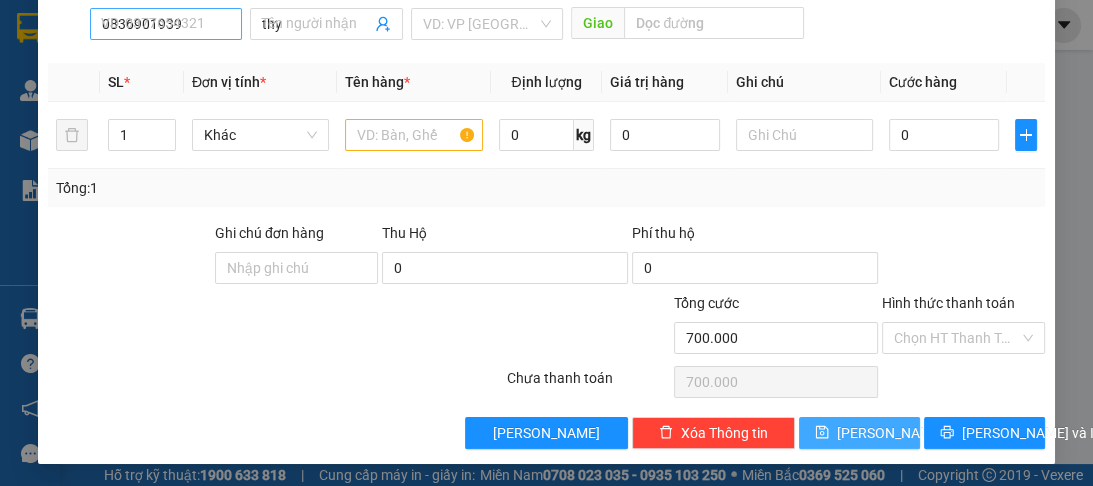 type 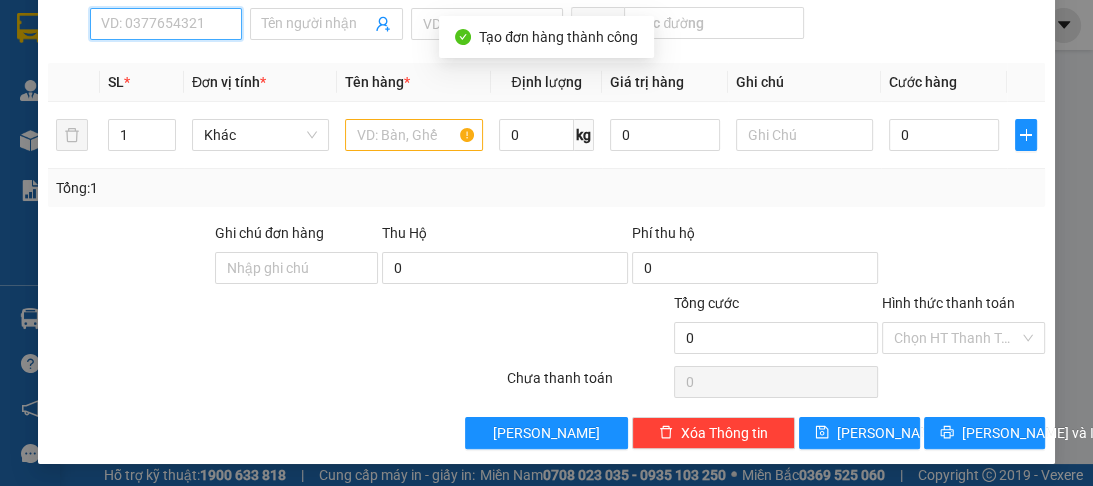 click on "SĐT Người Nhận  *" at bounding box center (166, 24) 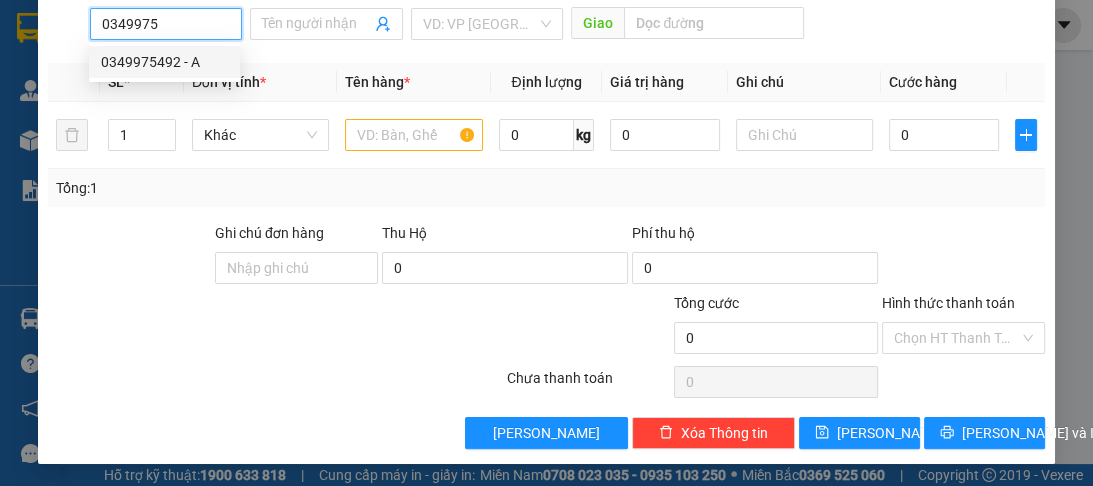 click on "0349975492 - A" at bounding box center (164, 62) 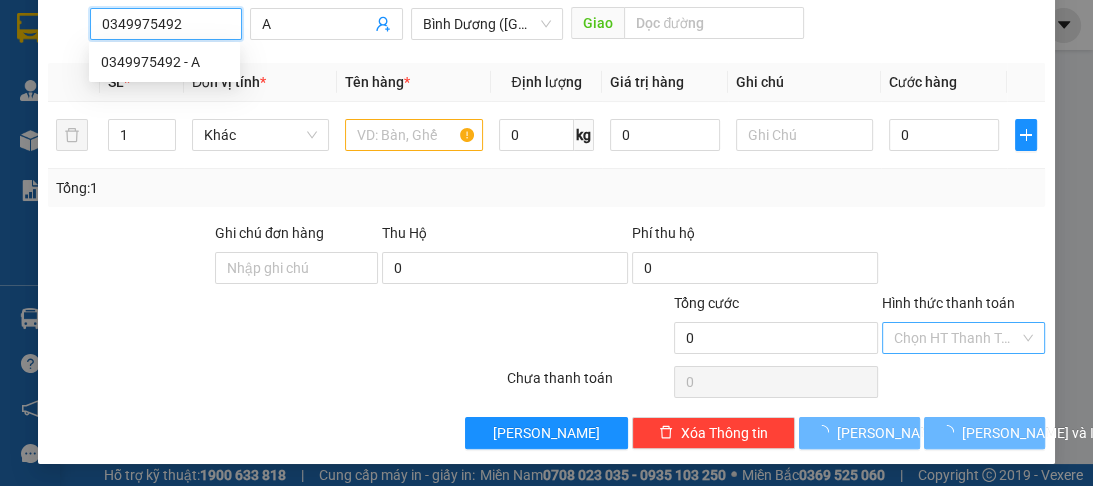 type on "100.000" 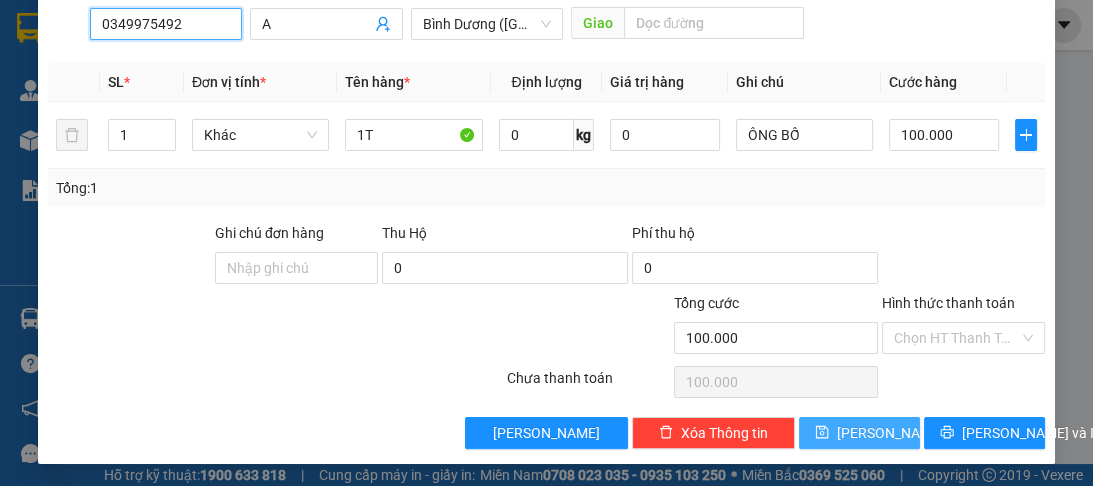 type on "0349975492" 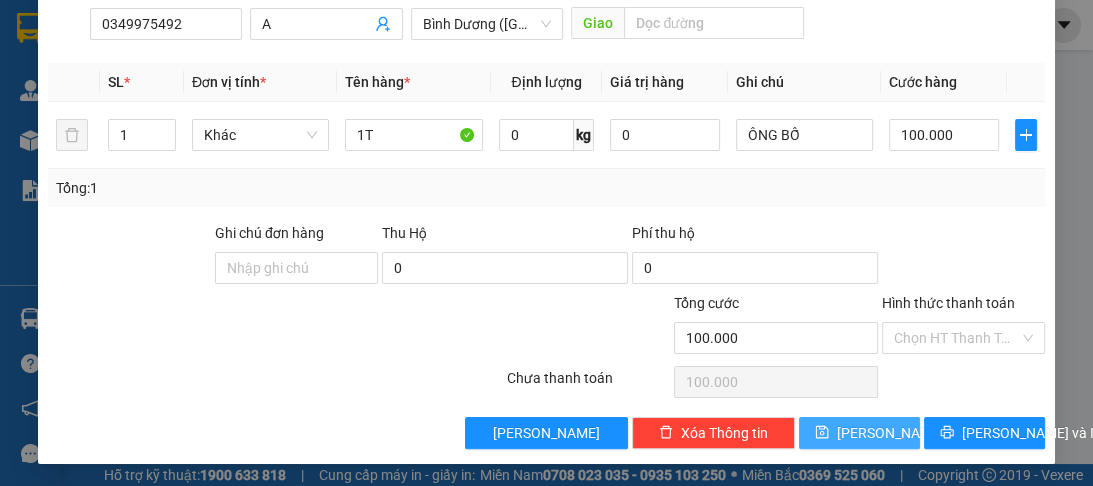 click on "[PERSON_NAME]" at bounding box center [890, 433] 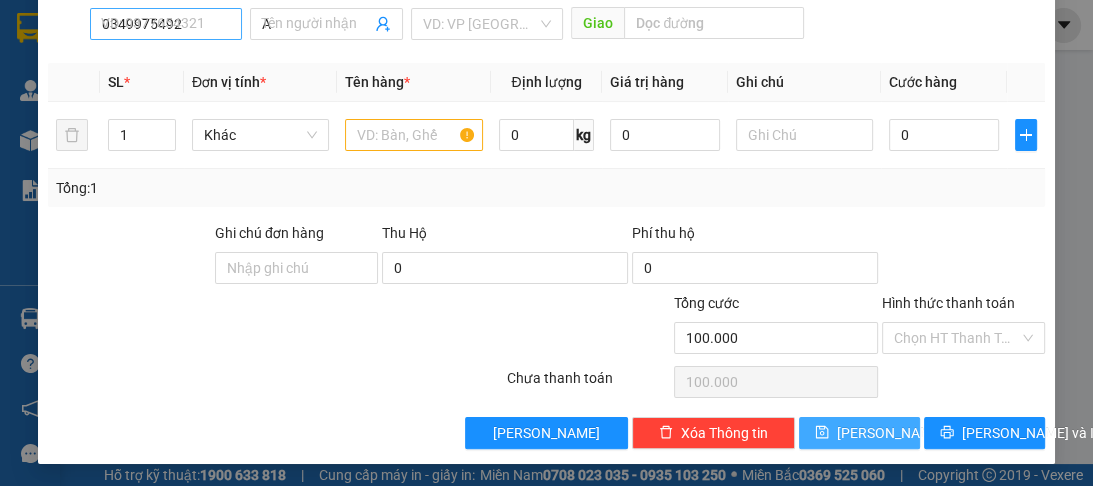 type 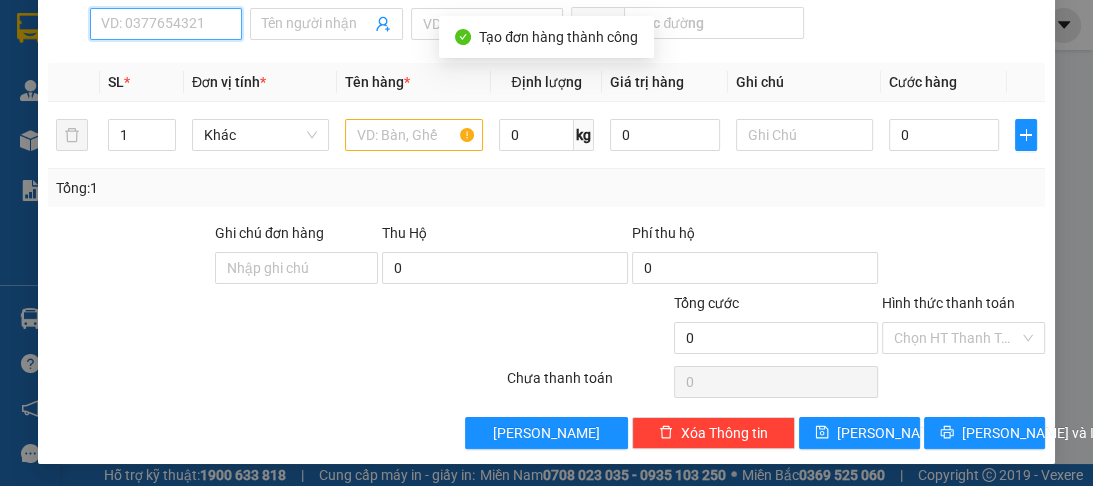 click on "SĐT Người Nhận  *" at bounding box center [166, 24] 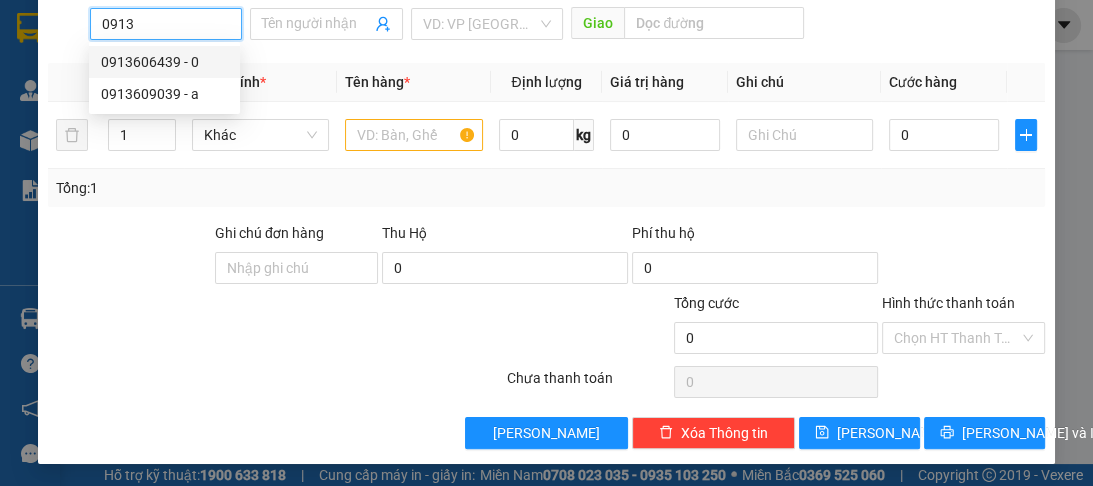 click on "0913606439 - 0" at bounding box center (164, 62) 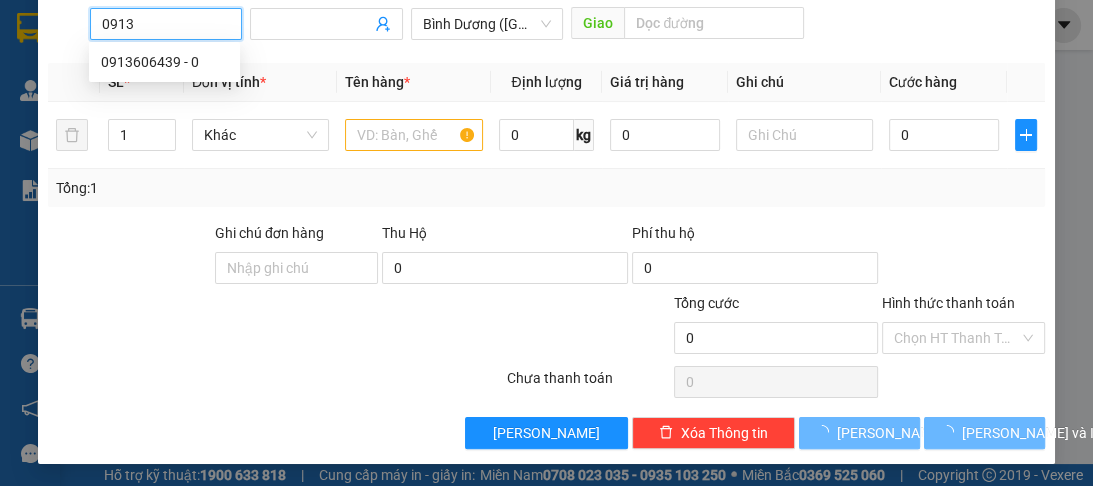 type on "0913606439" 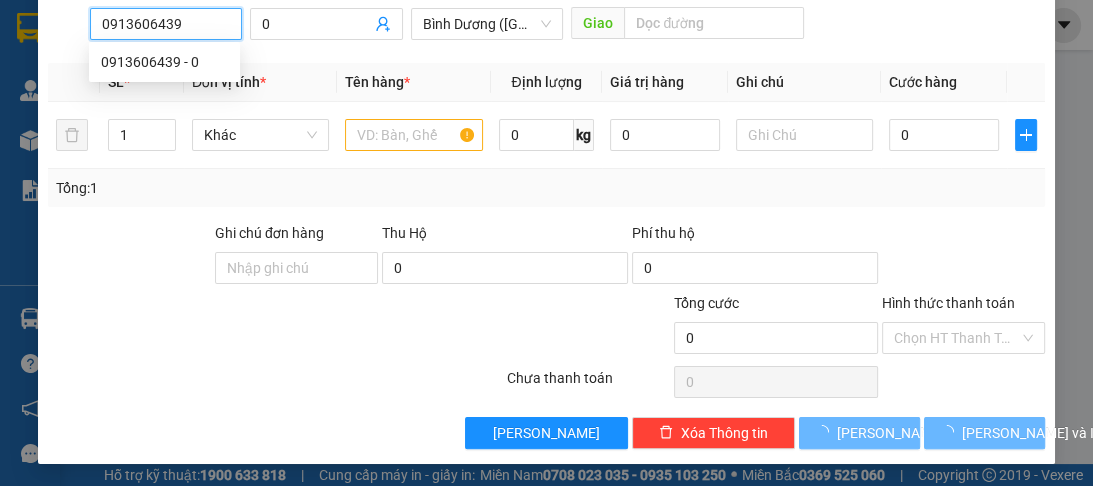type on "300.000" 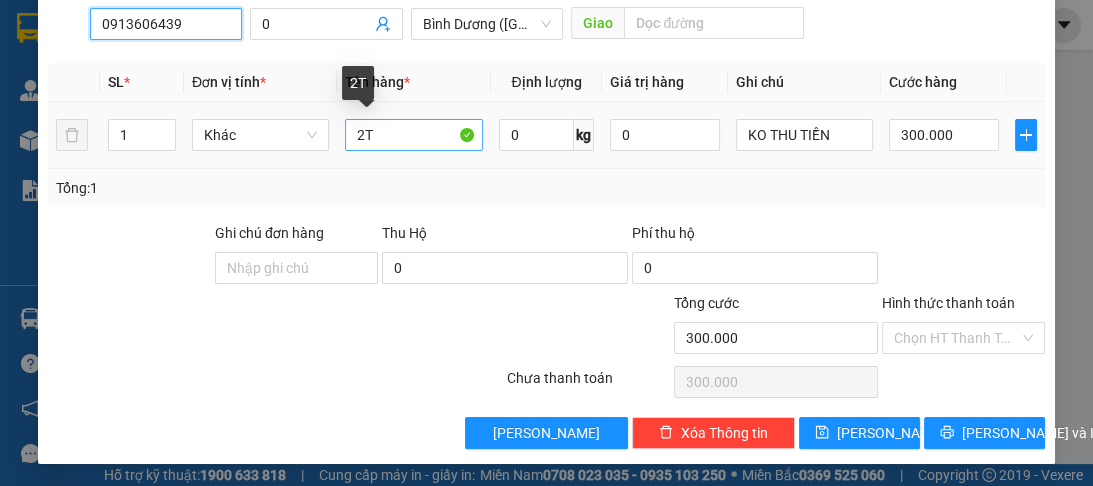 type on "0913606439" 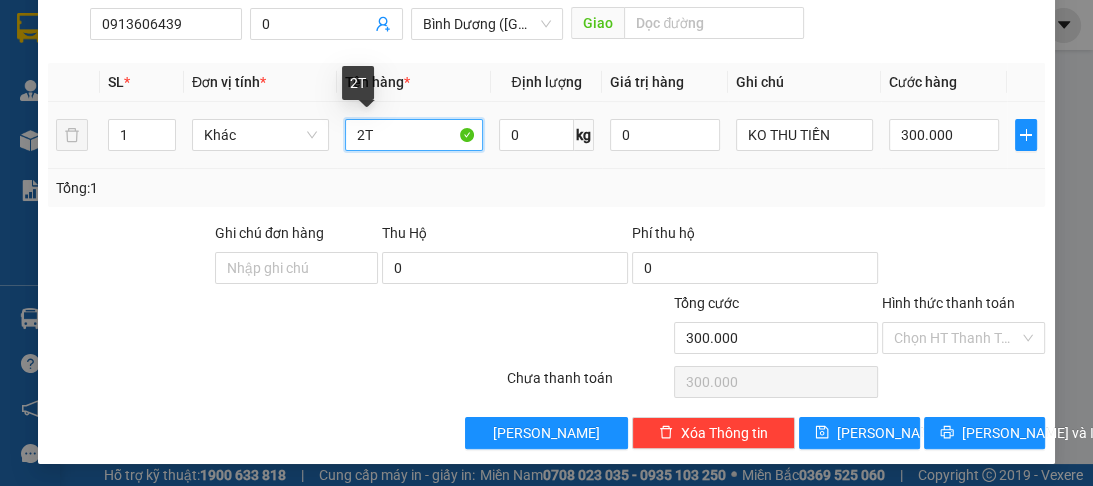 click on "2T" at bounding box center (413, 135) 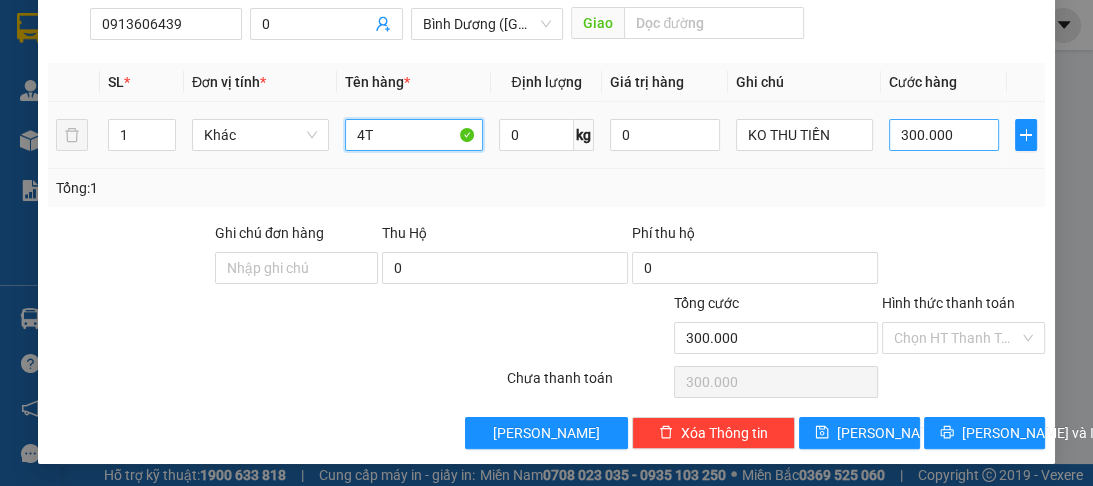 type on "4T" 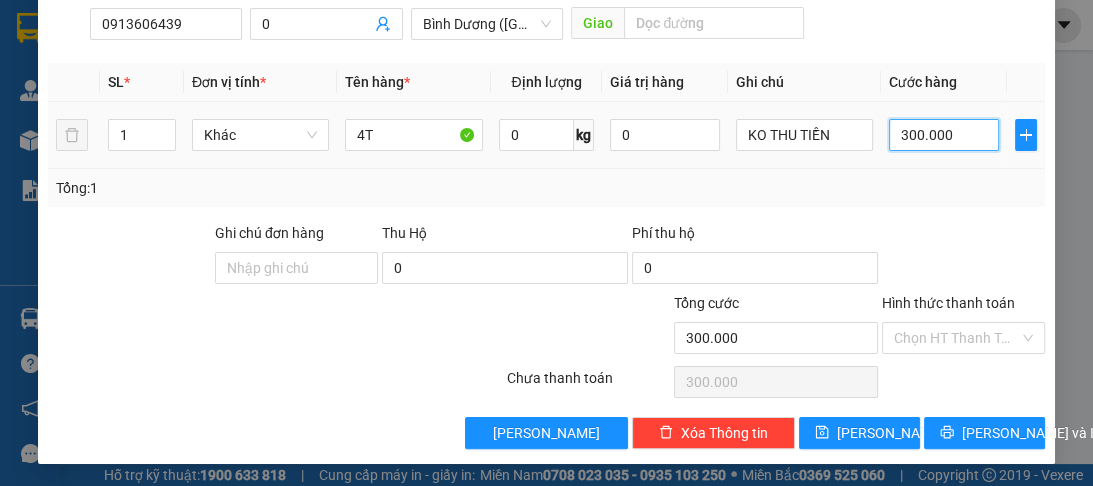 click on "300.000" at bounding box center [944, 135] 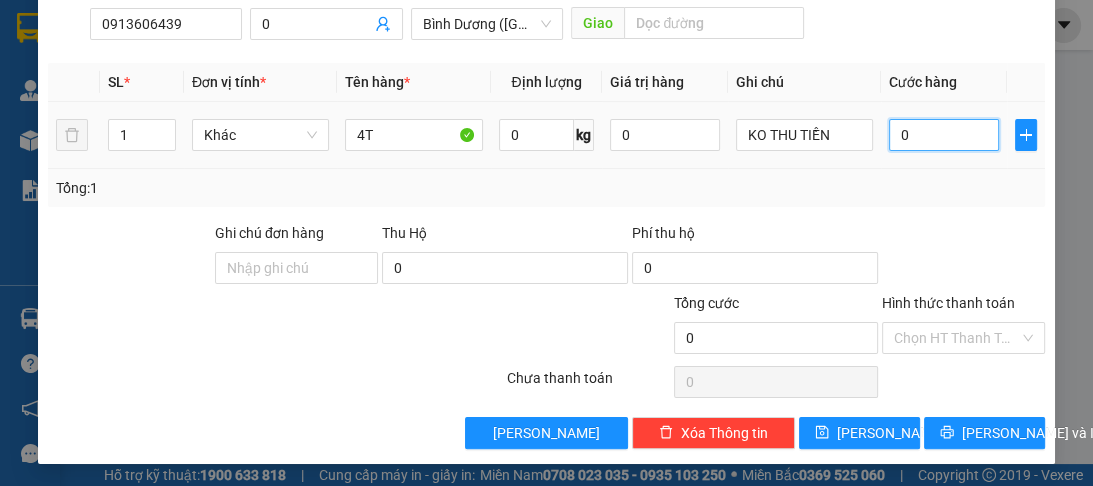 type on "6" 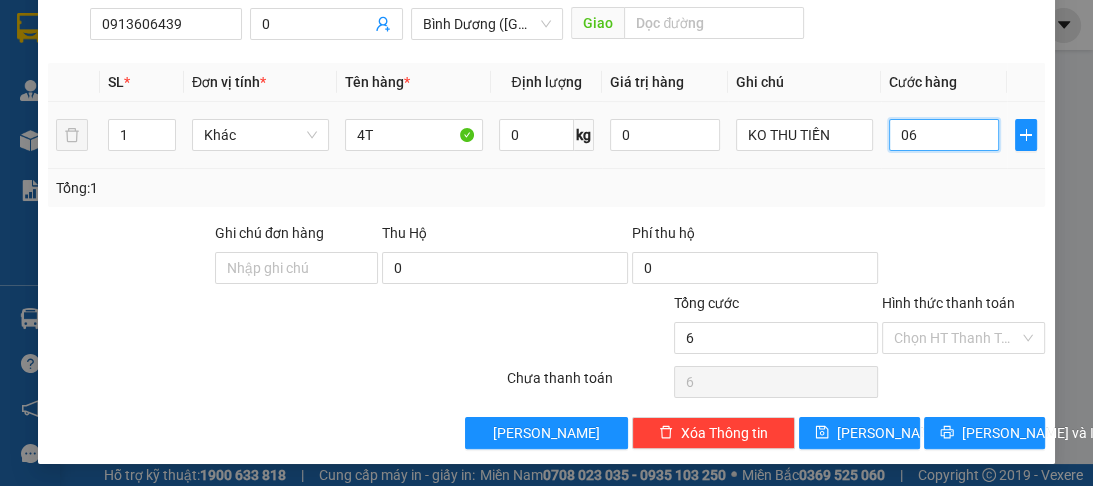 type on "60" 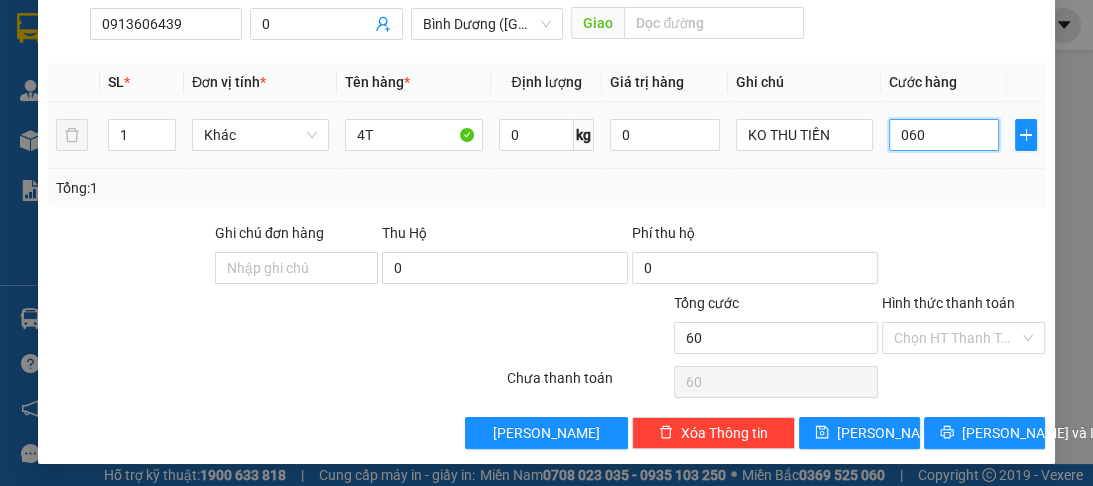 type on "0.600" 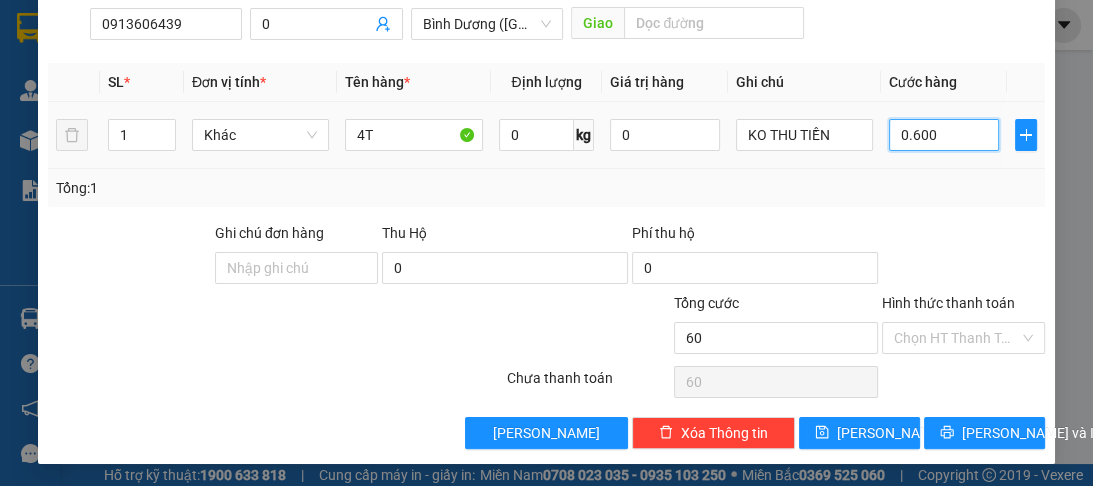 type on "600" 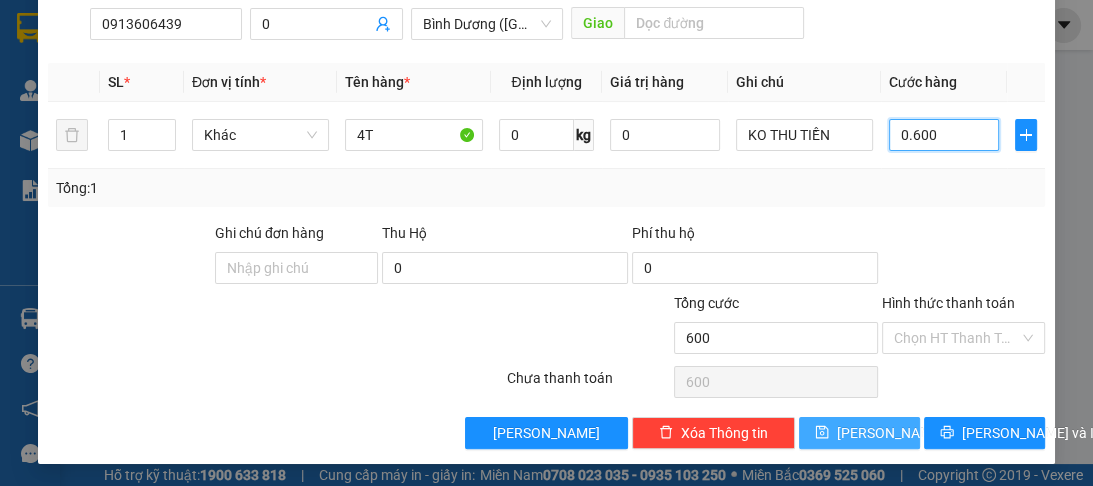 type on "0.600" 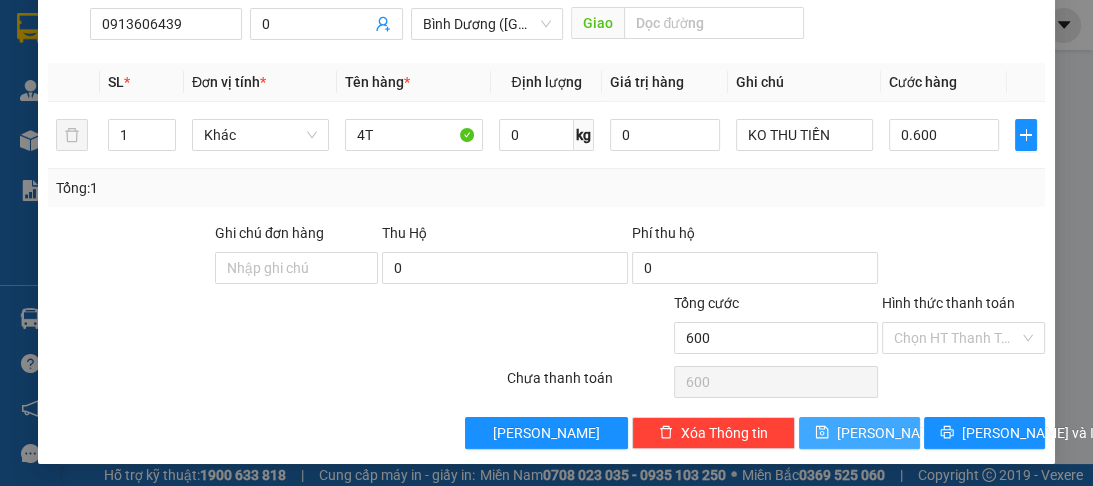 type on "600.000" 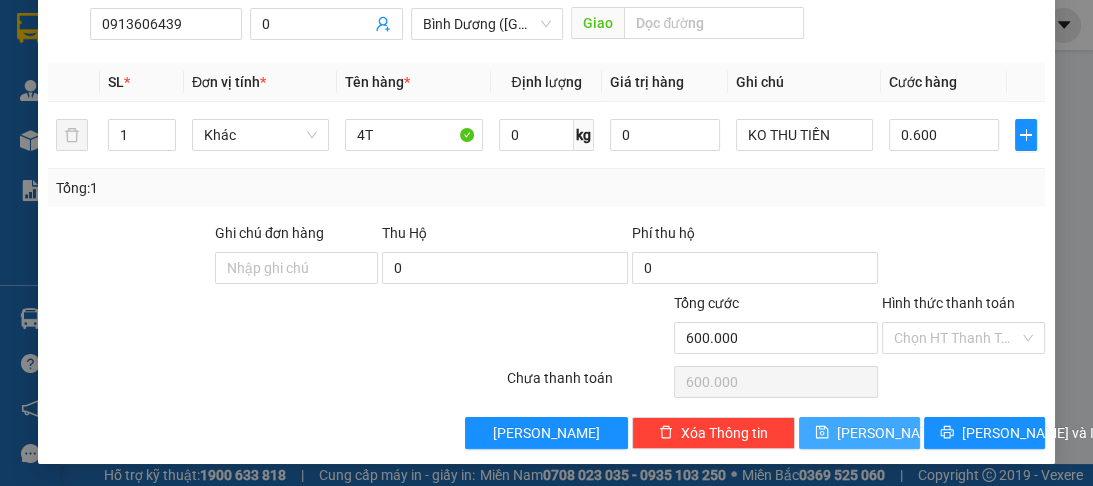 type on "600.000" 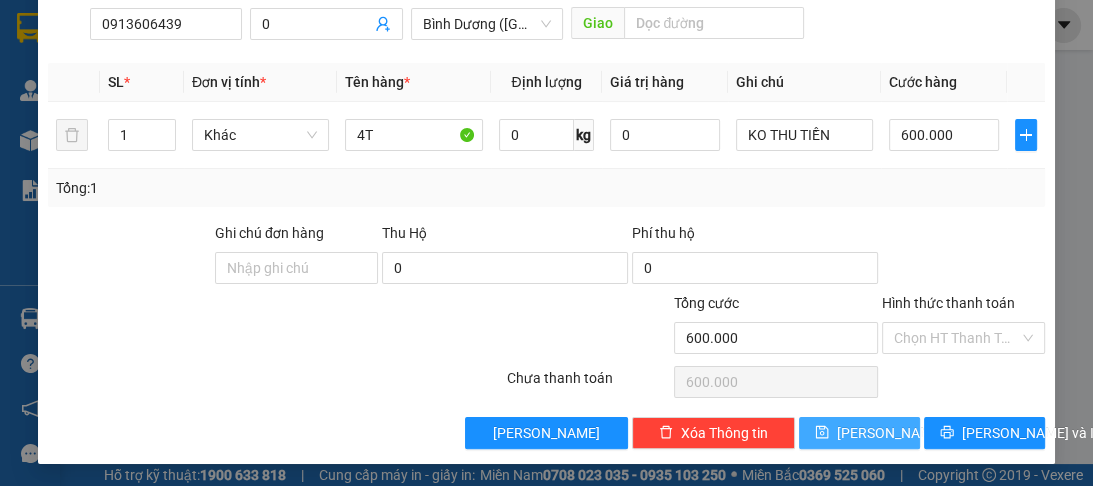 click on "Lưu" at bounding box center (890, 433) 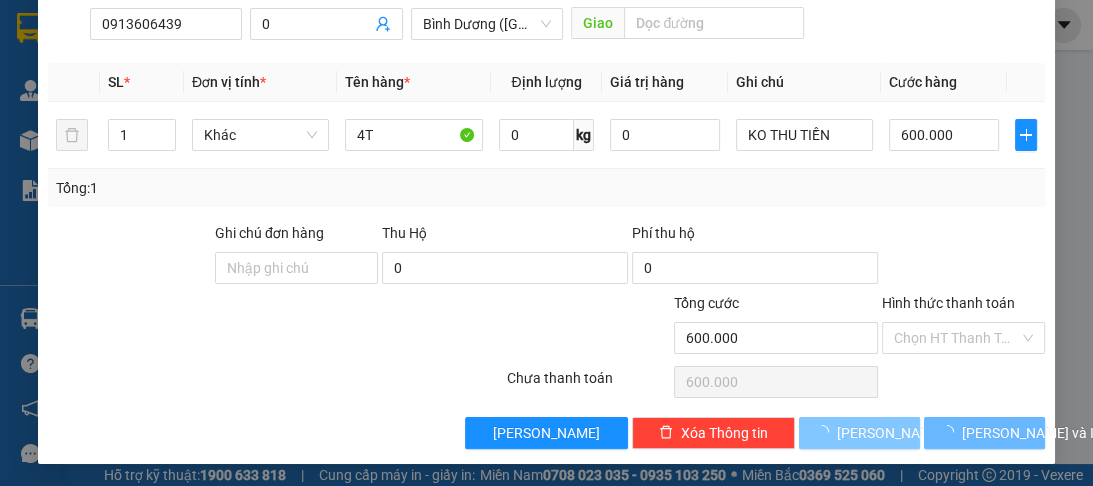 type 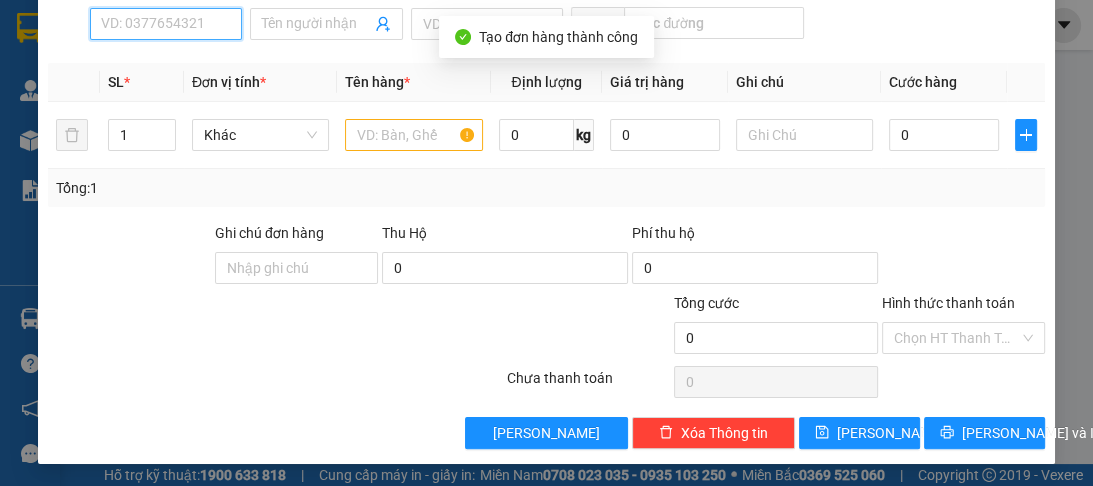 click on "SĐT Người Nhận  *" at bounding box center [166, 24] 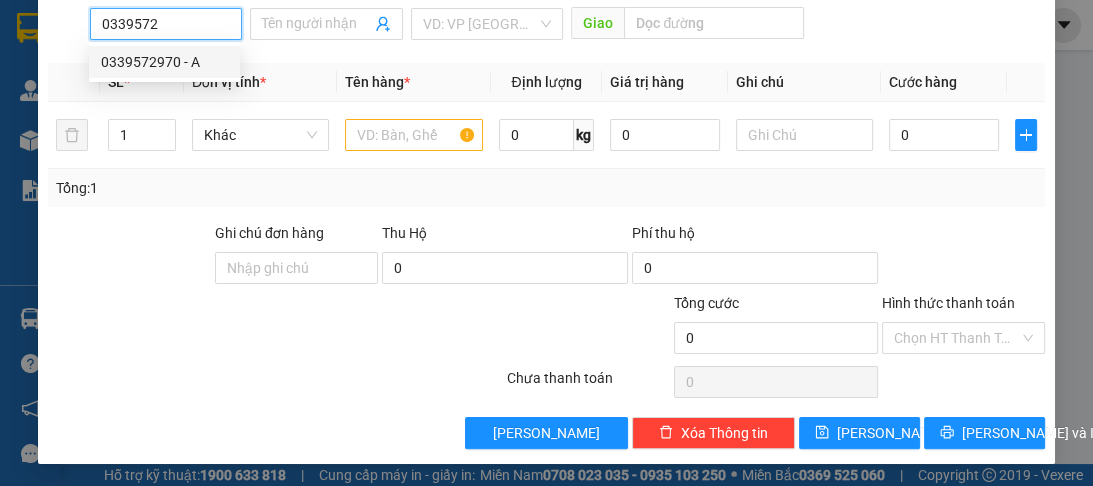 click on "0339572970 - A" at bounding box center [164, 62] 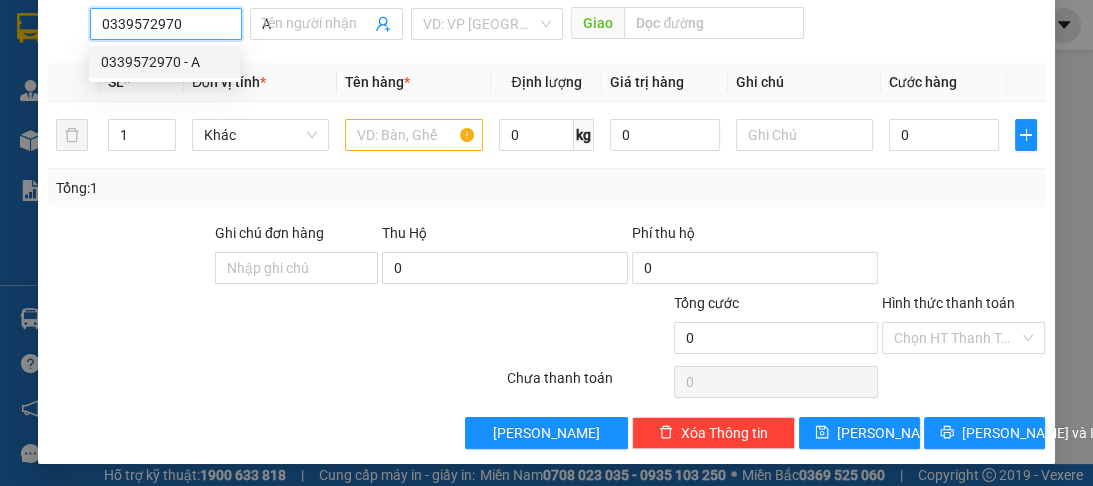 type on "130.000" 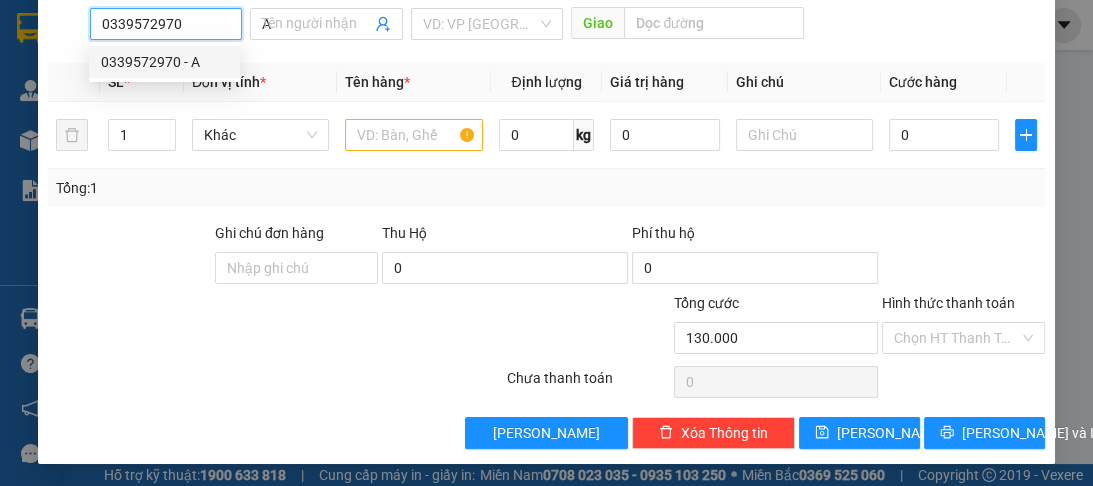 type on "130.000" 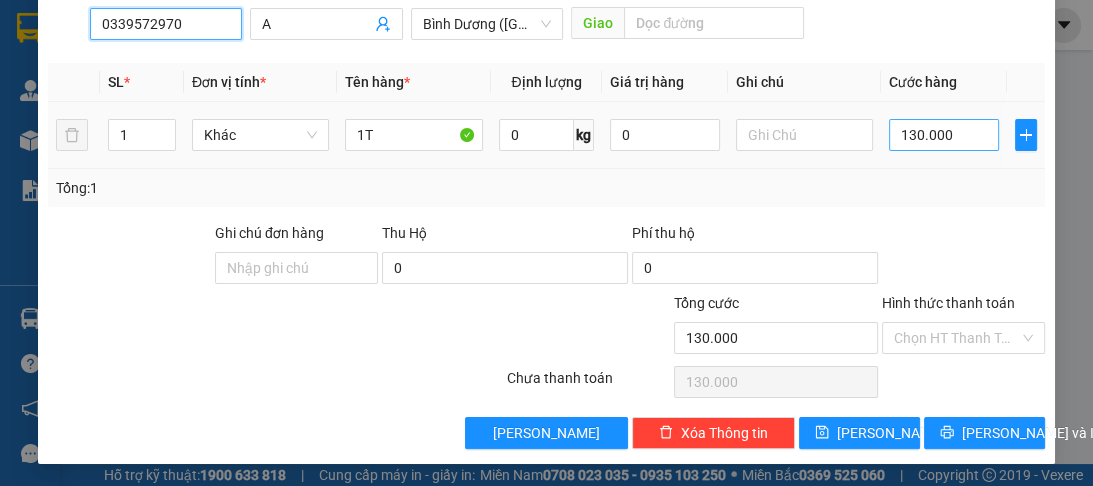 type on "0339572970" 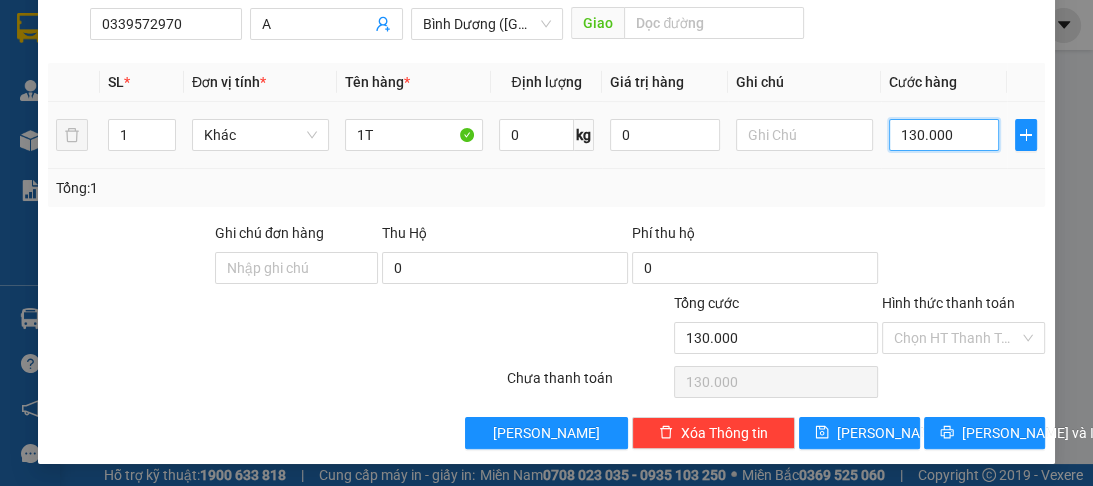click on "130.000" at bounding box center (944, 135) 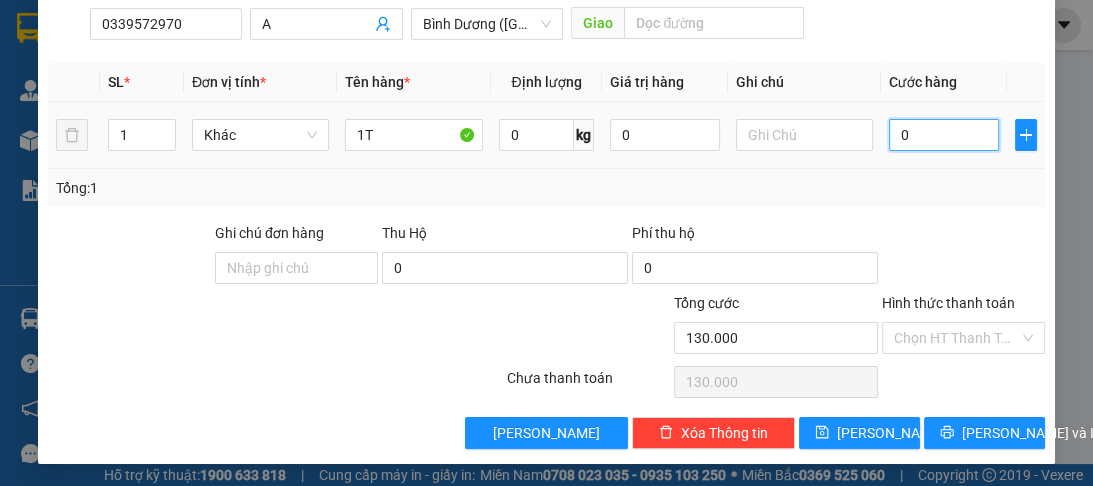 type on "0" 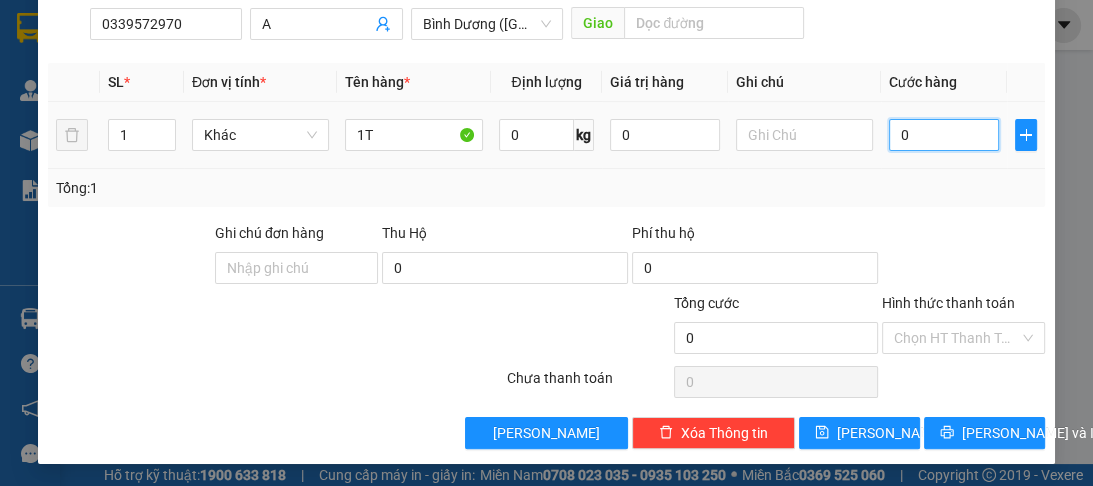 type on "8" 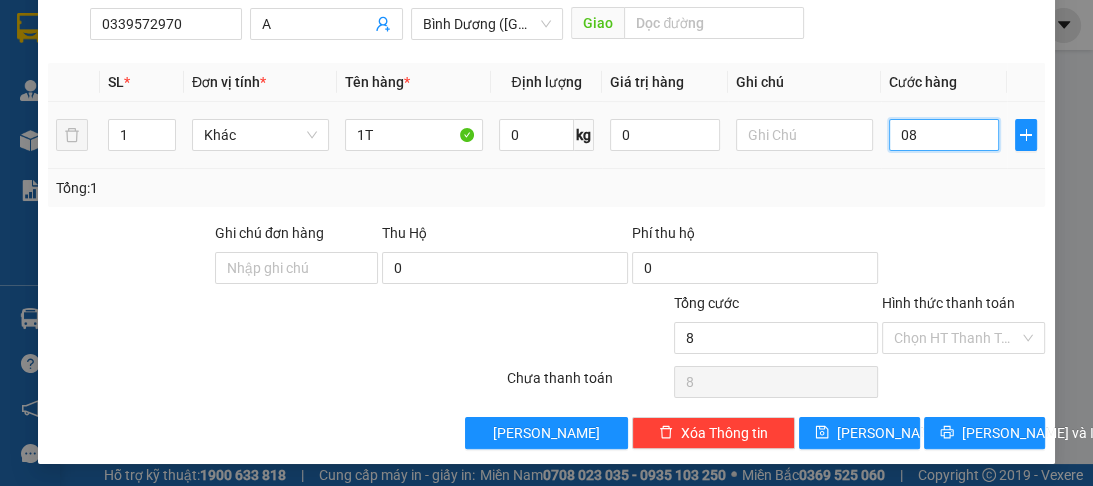 type on "80" 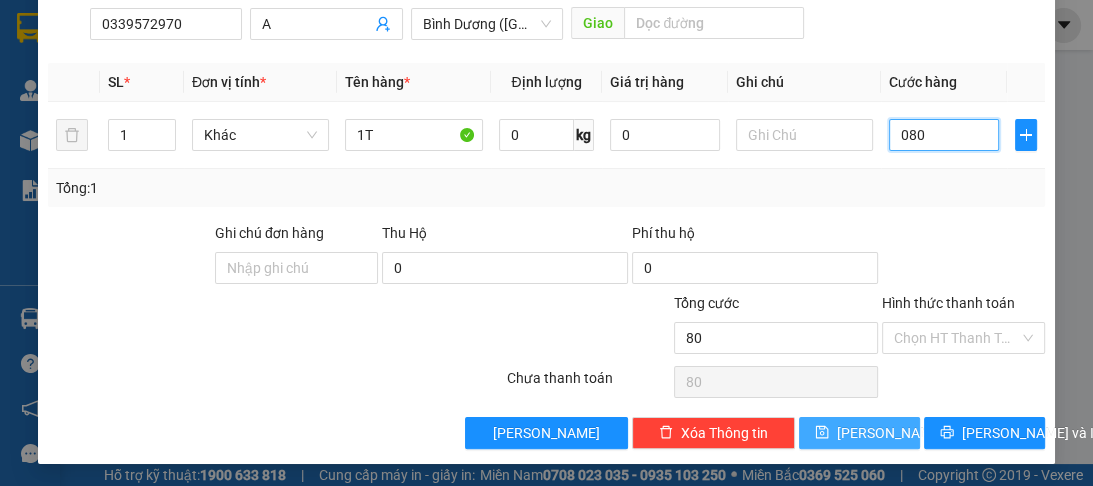 type on "080" 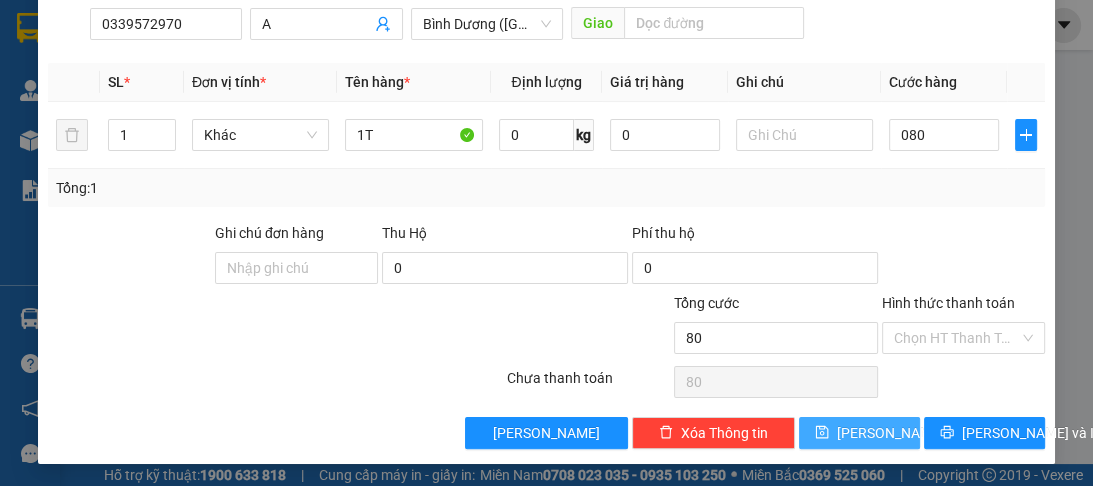 type on "80.000" 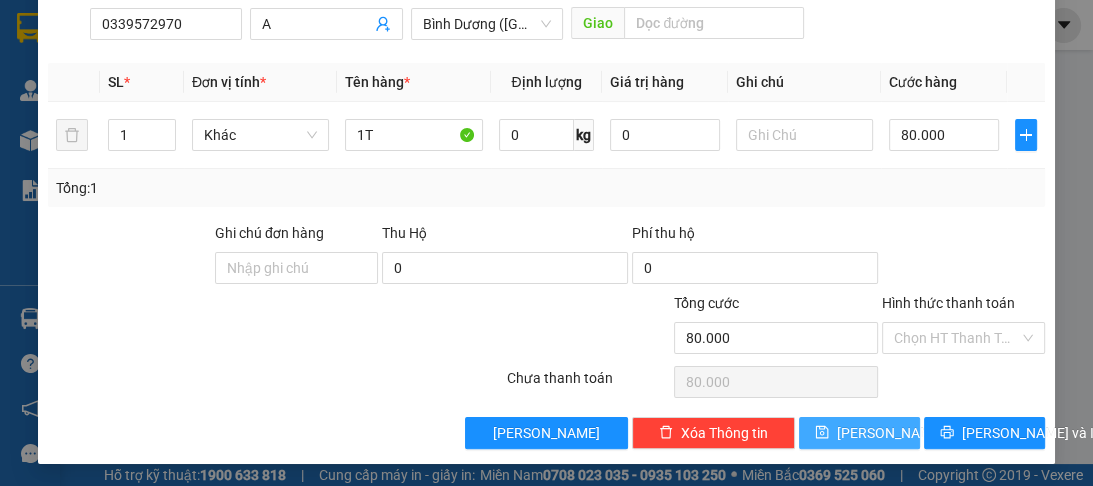 click on "Lưu" at bounding box center [890, 433] 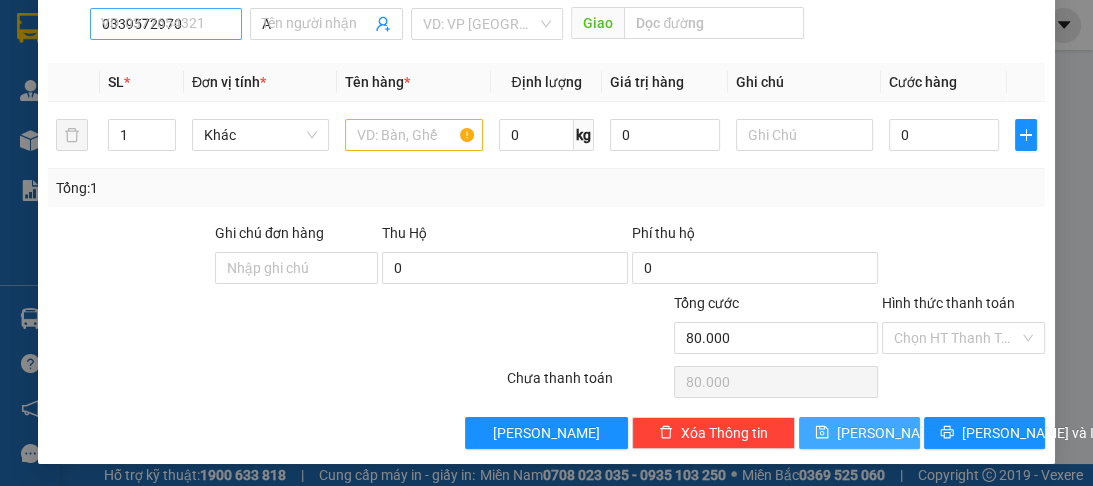 type 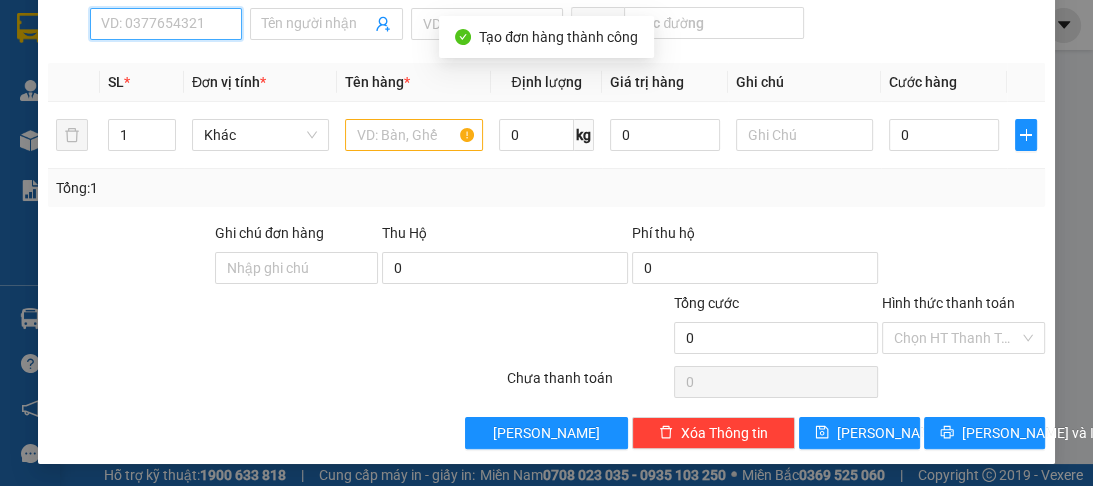 click on "SĐT Người Nhận  *" at bounding box center [166, 24] 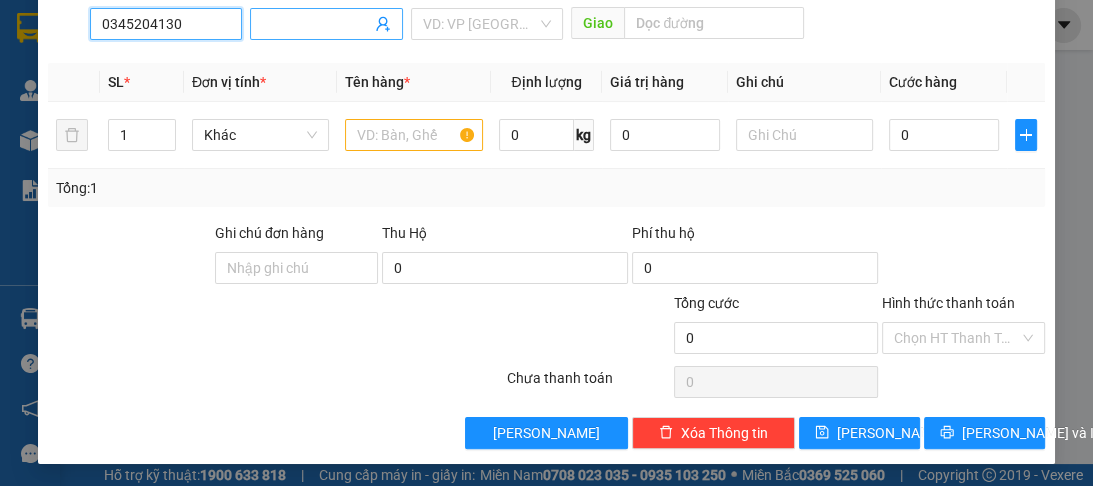 type on "0345204130" 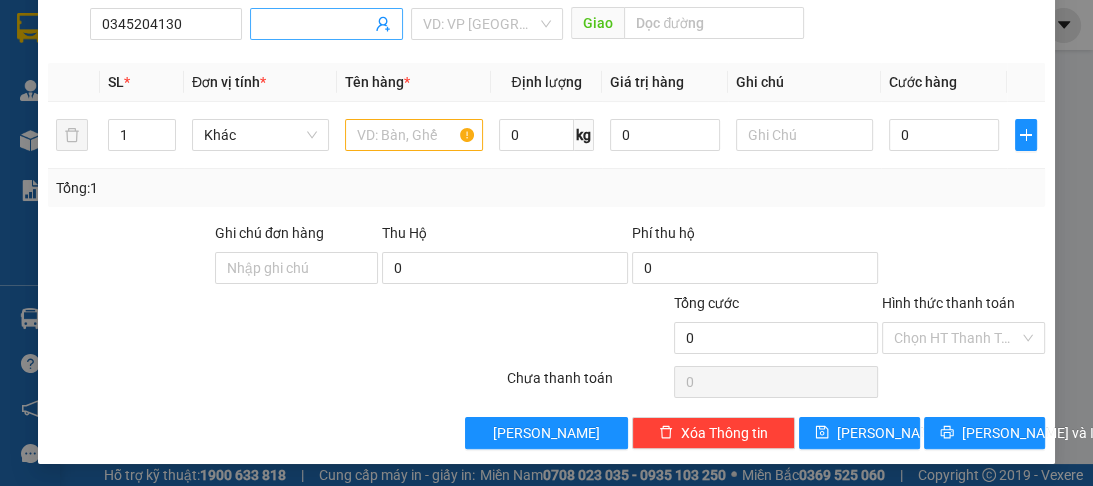 click at bounding box center [326, 24] 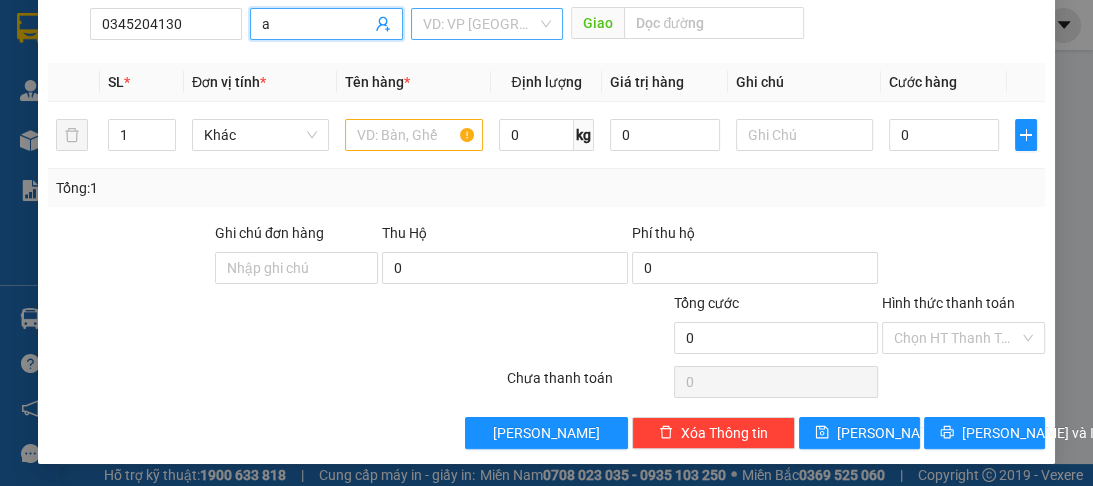 type on "a" 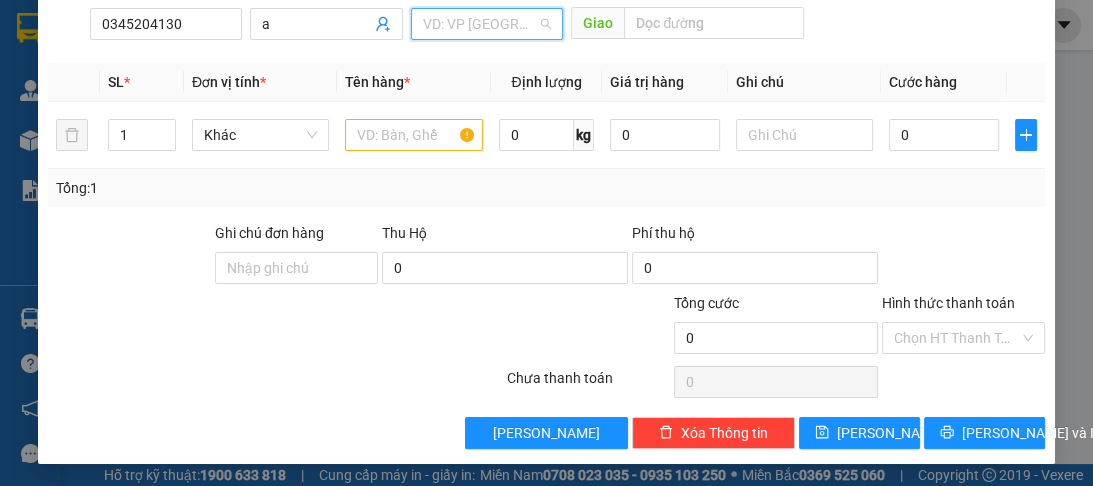 click at bounding box center [480, 24] 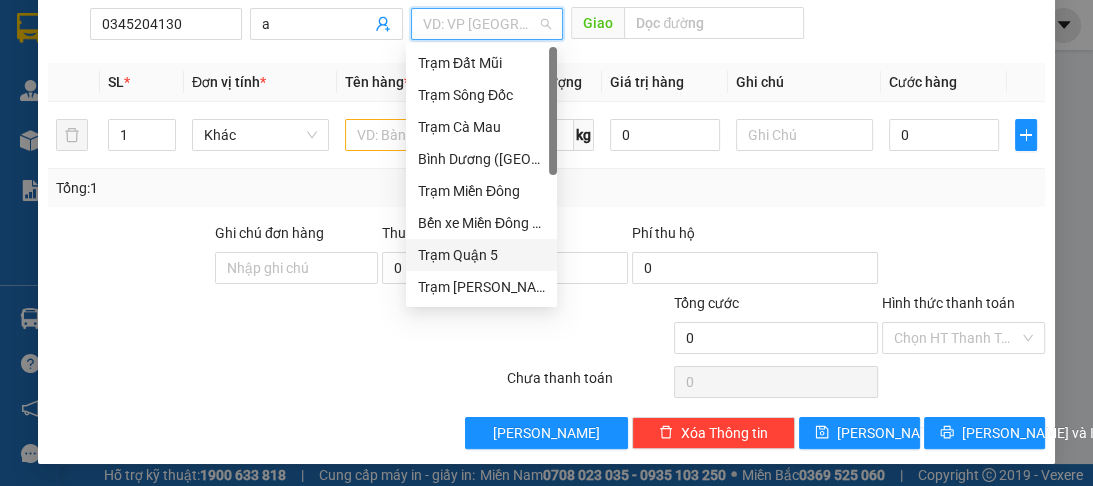 click on "Trạm Quận 5" at bounding box center [481, 255] 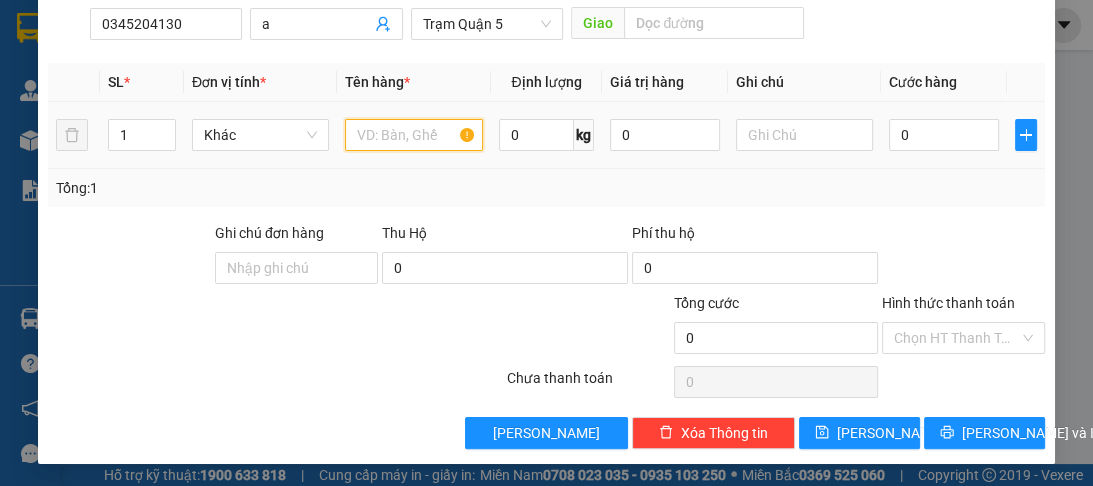 click at bounding box center [413, 135] 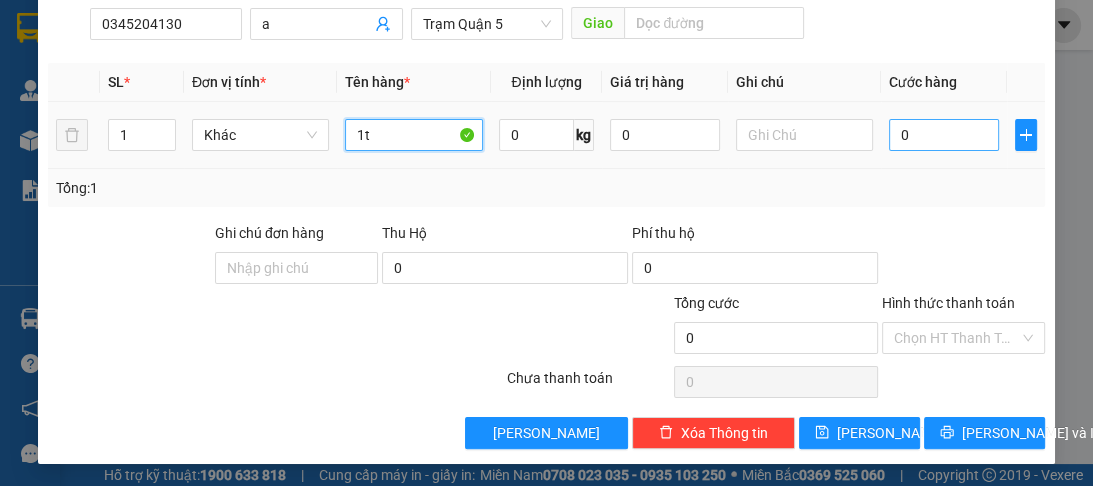 type on "1t" 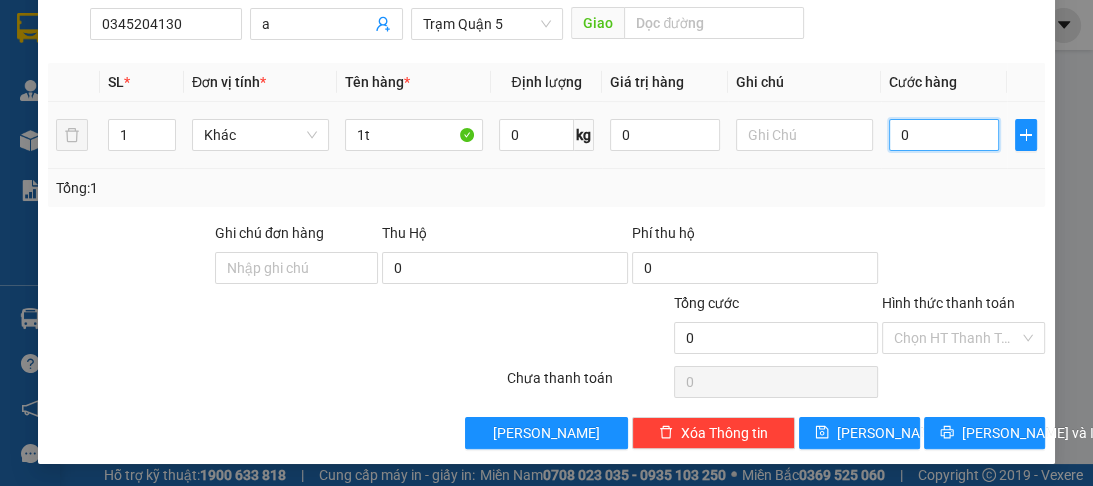 click on "0" at bounding box center [944, 135] 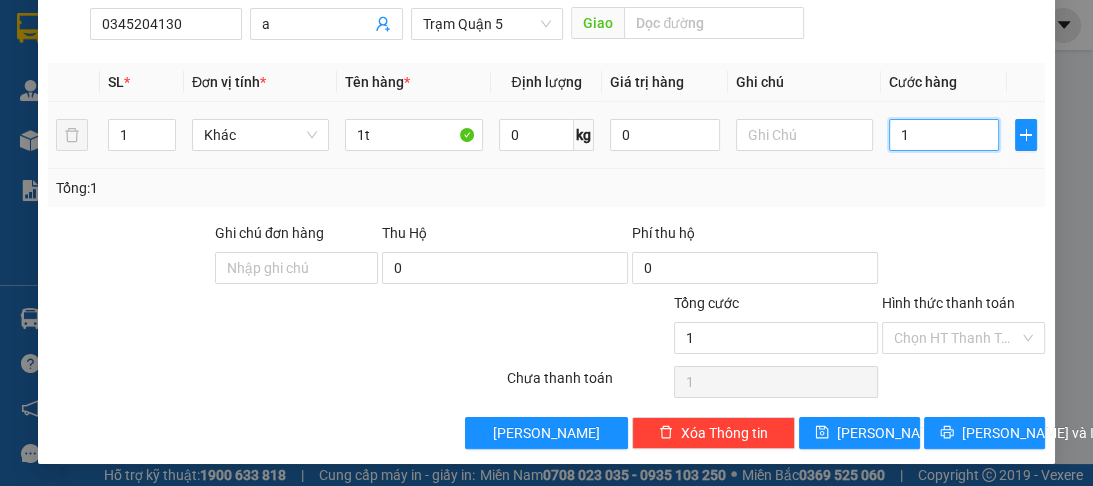 type on "12" 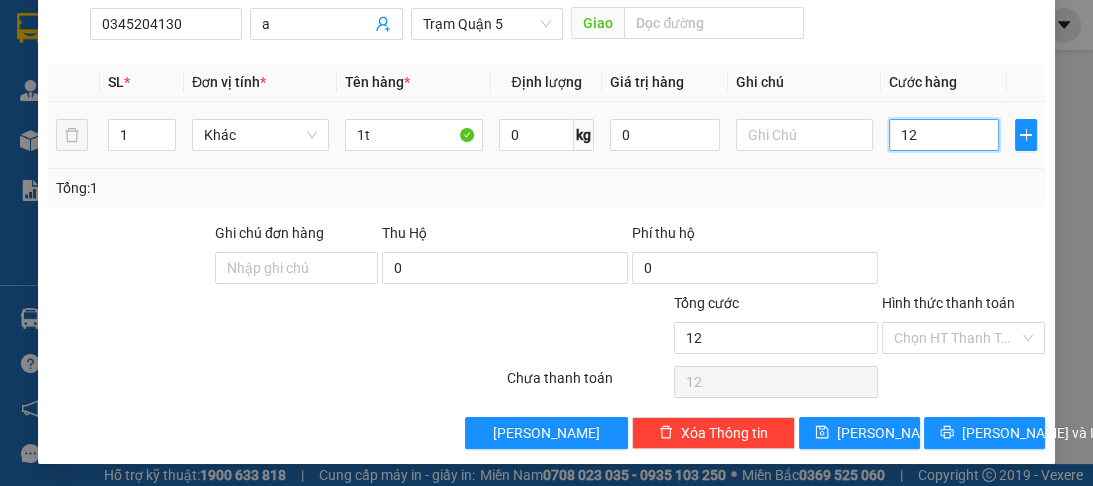 type on "120" 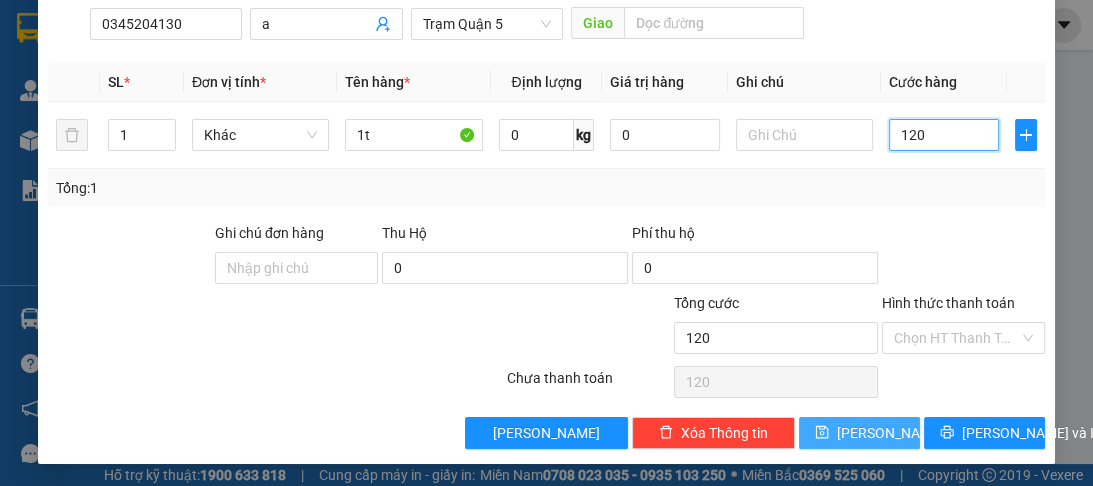 type on "120" 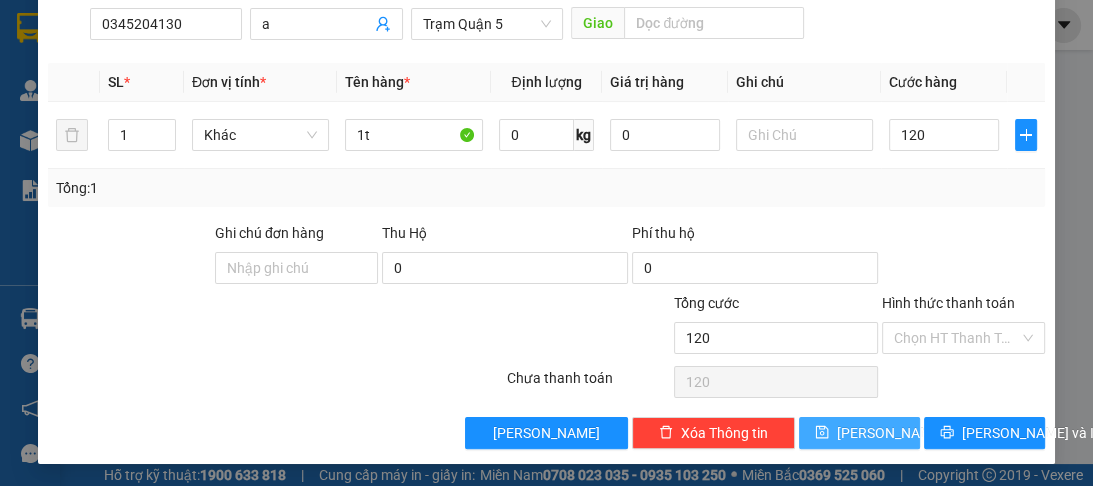 type on "120.000" 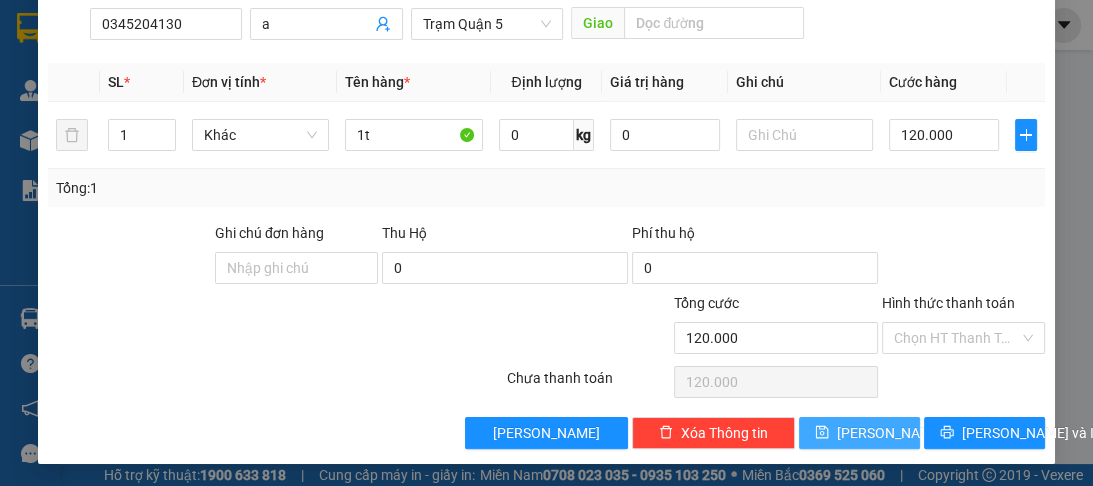 click on "Lưu" at bounding box center [890, 433] 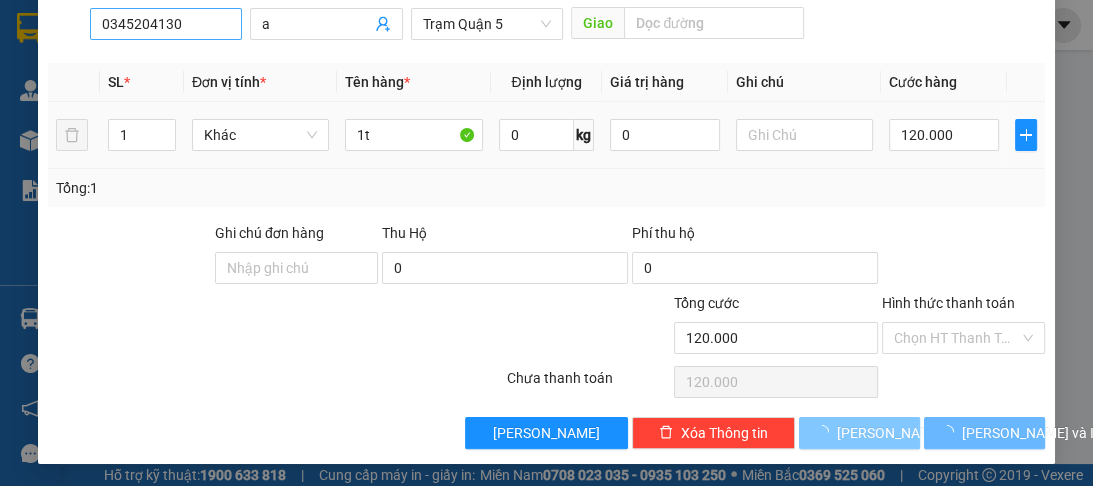 type 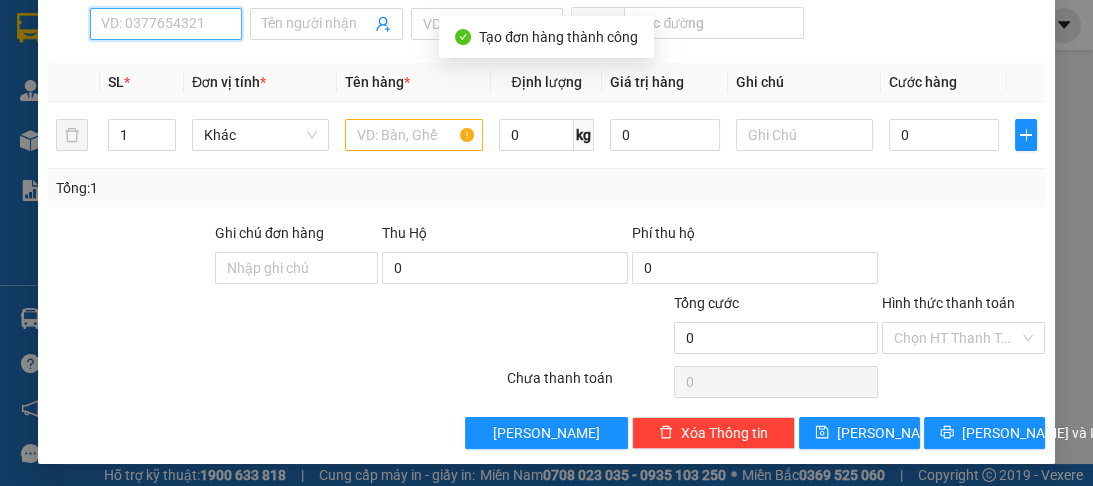 click on "SĐT Người Nhận  *" at bounding box center [166, 24] 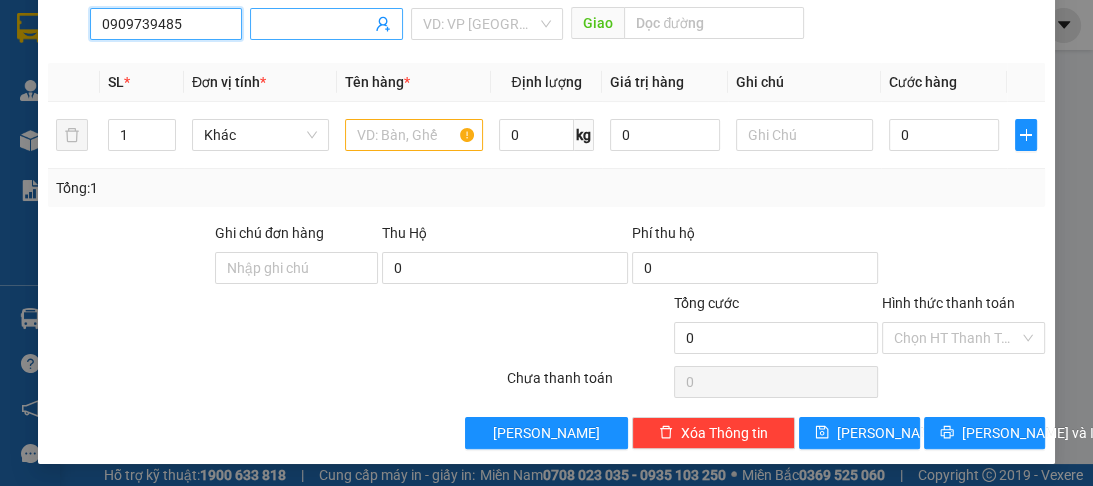 type on "0909739485" 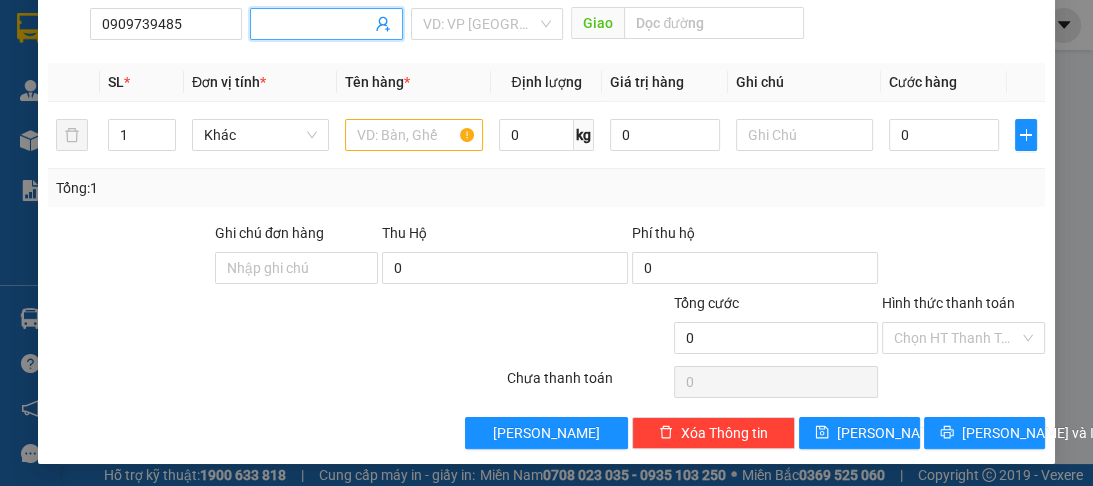 click at bounding box center [326, 24] 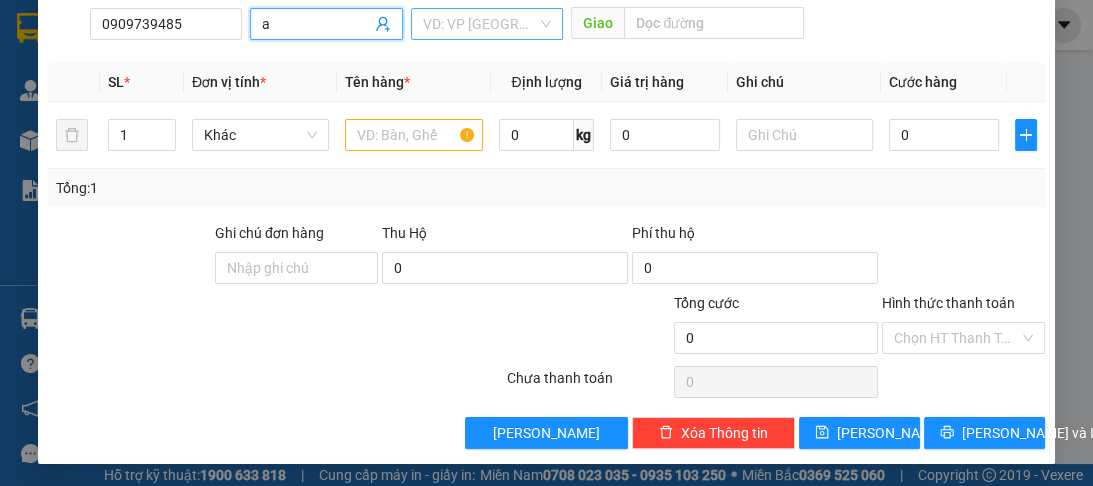 type on "a" 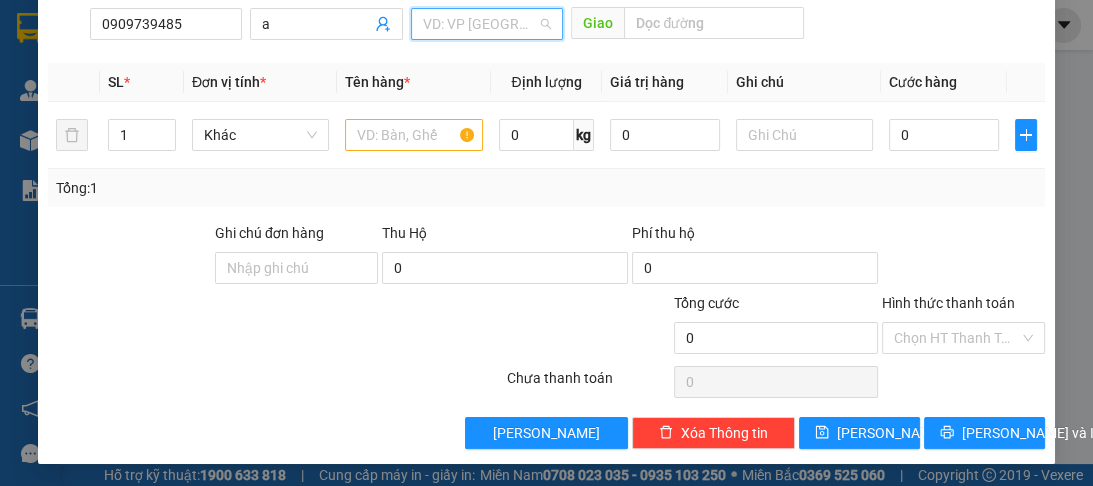 click at bounding box center [480, 24] 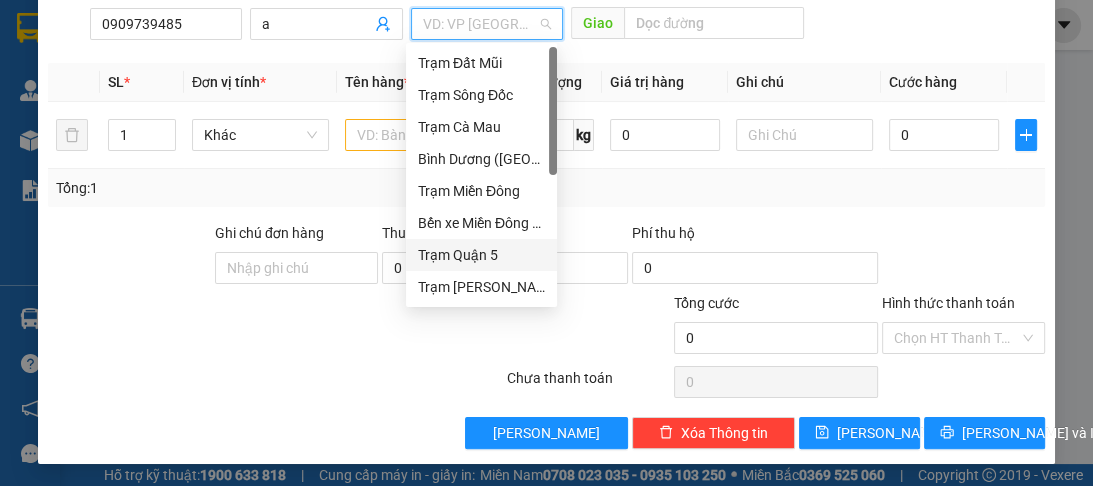 click on "Trạm Quận 5" at bounding box center (481, 255) 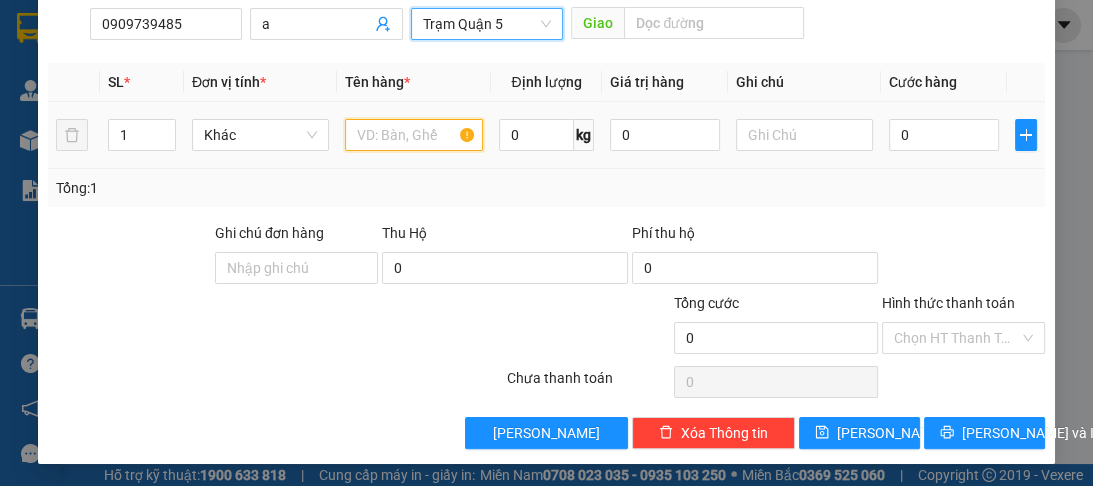 click at bounding box center [413, 135] 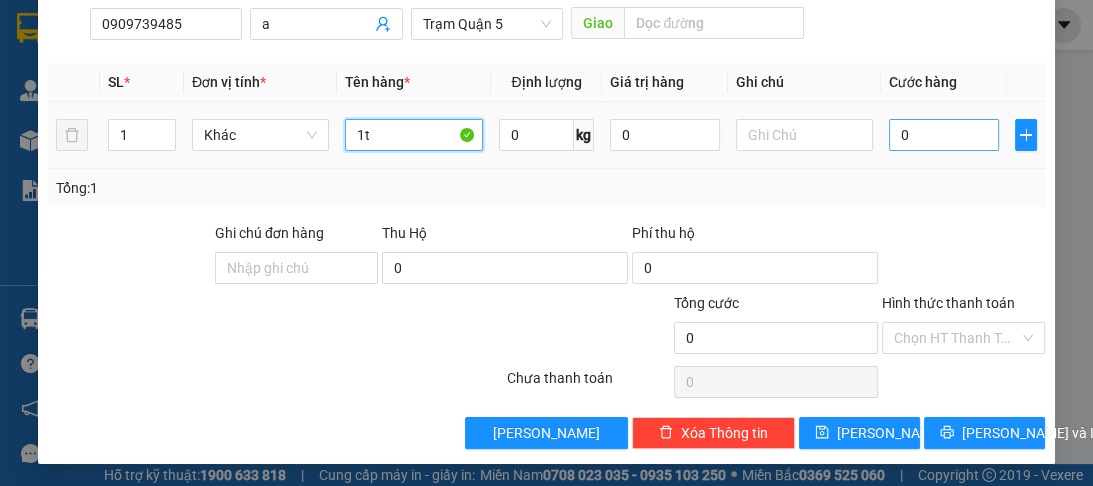 type on "1t" 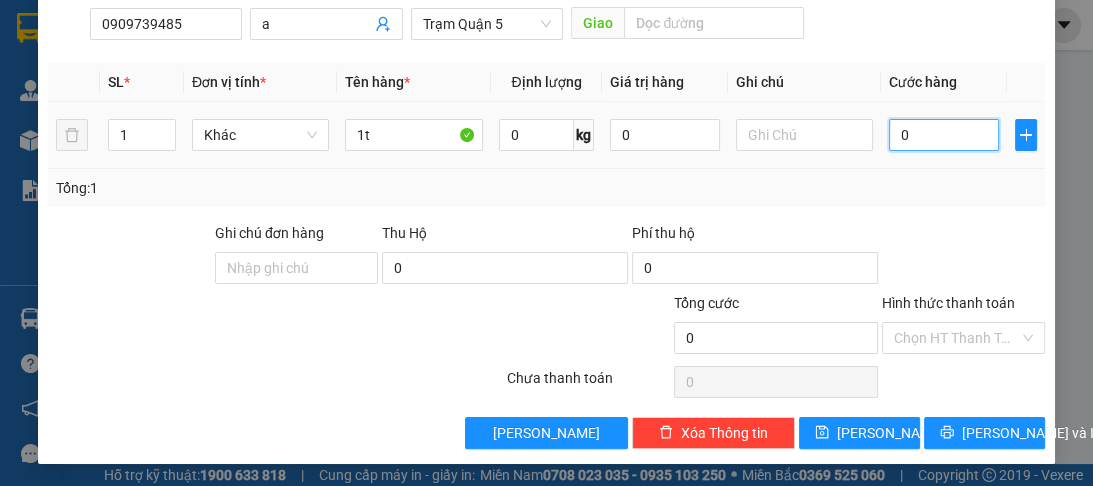 click on "0" at bounding box center [944, 135] 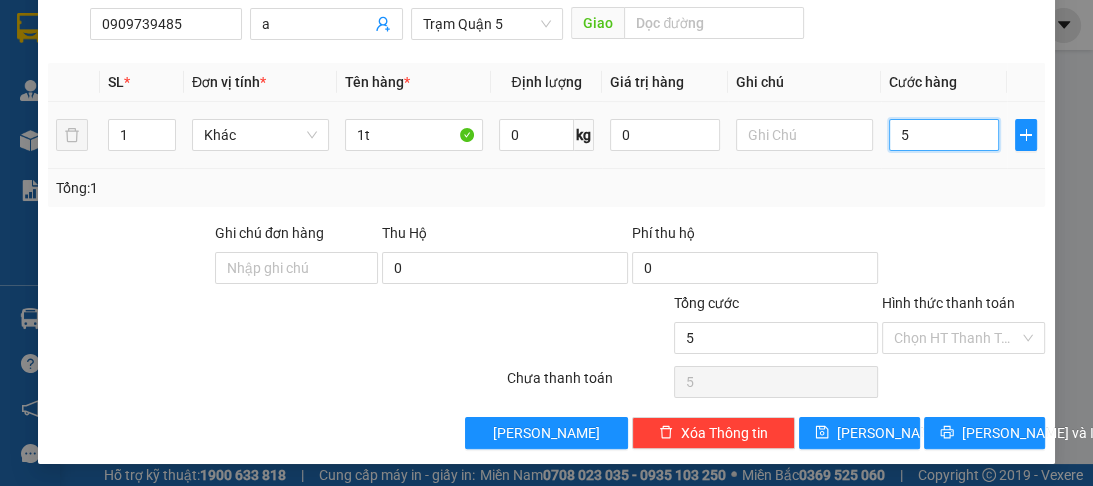 type on "50" 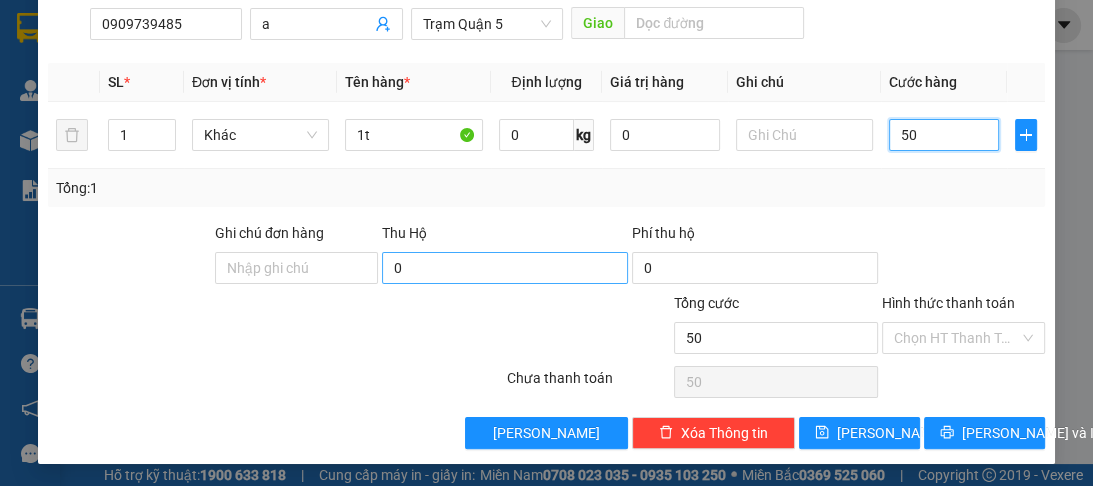 type on "50" 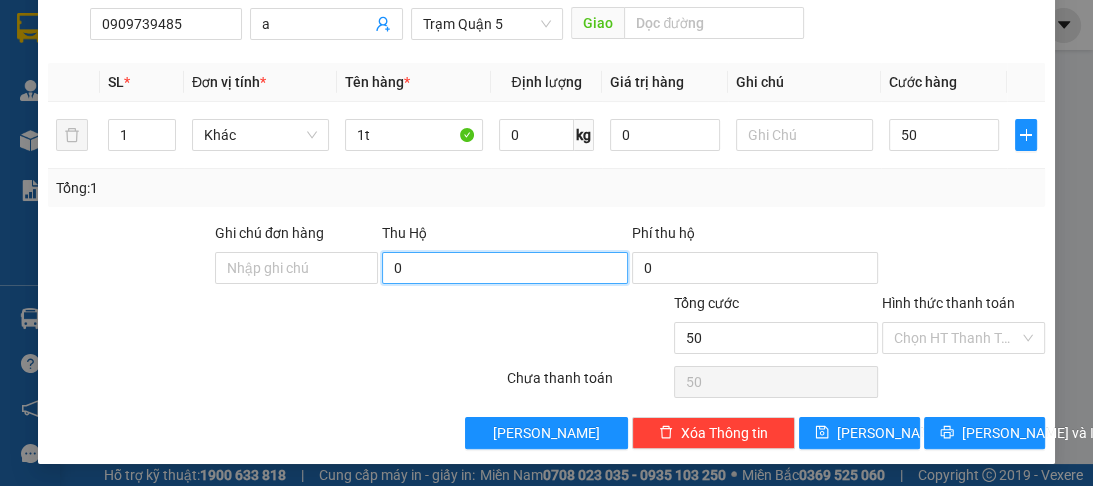 type on "50.000" 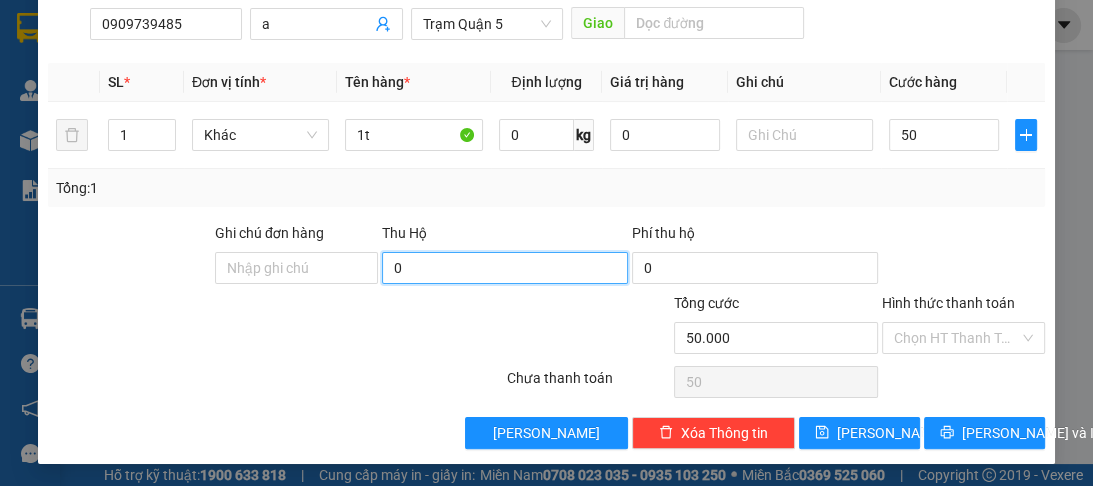 type on "50.000" 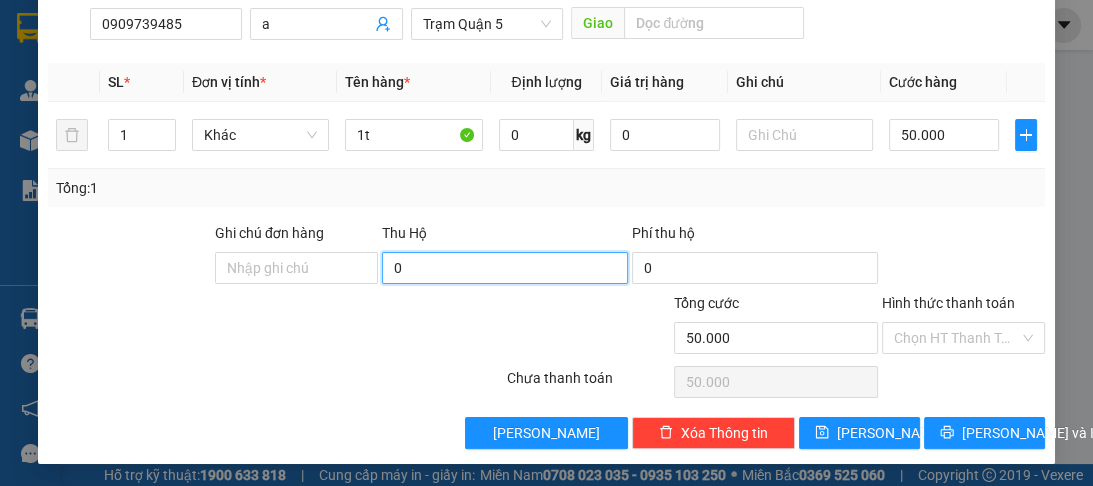 click on "0" at bounding box center (505, 268) 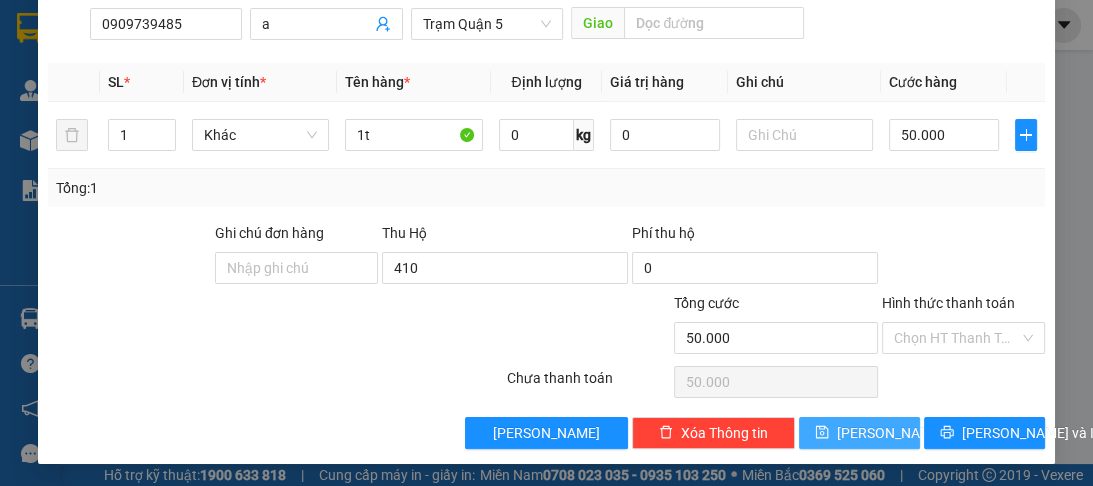 type on "410.000" 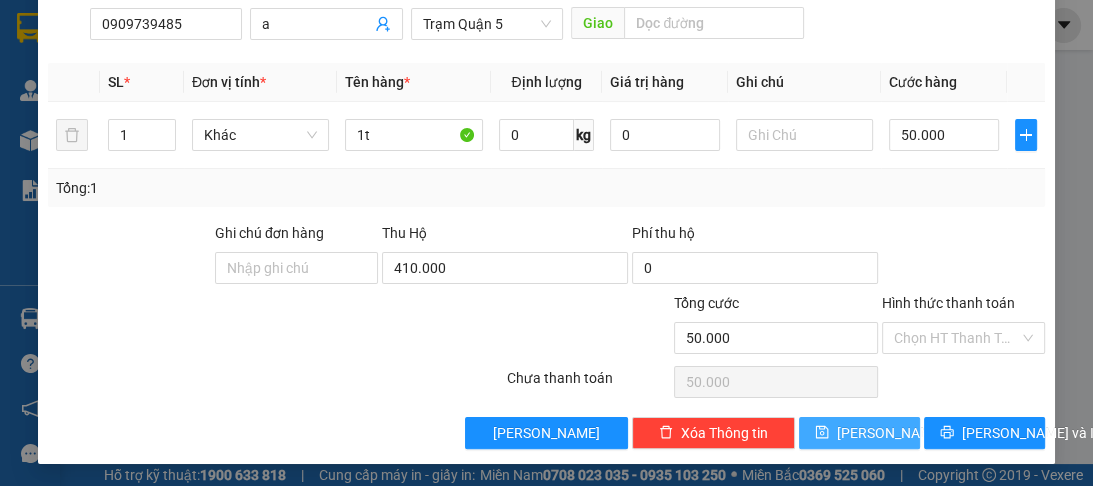 click 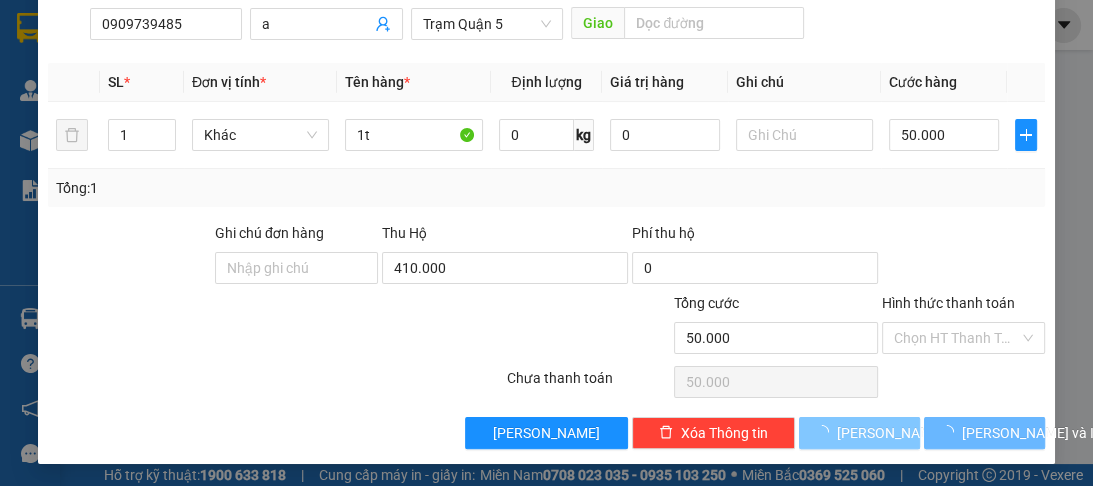 type 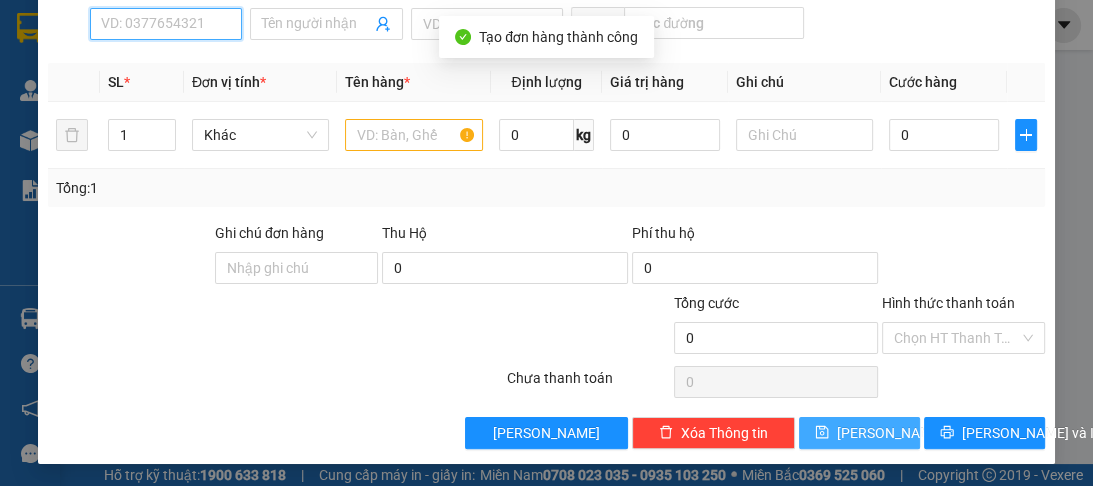 click on "SĐT Người Nhận  *" at bounding box center (166, 24) 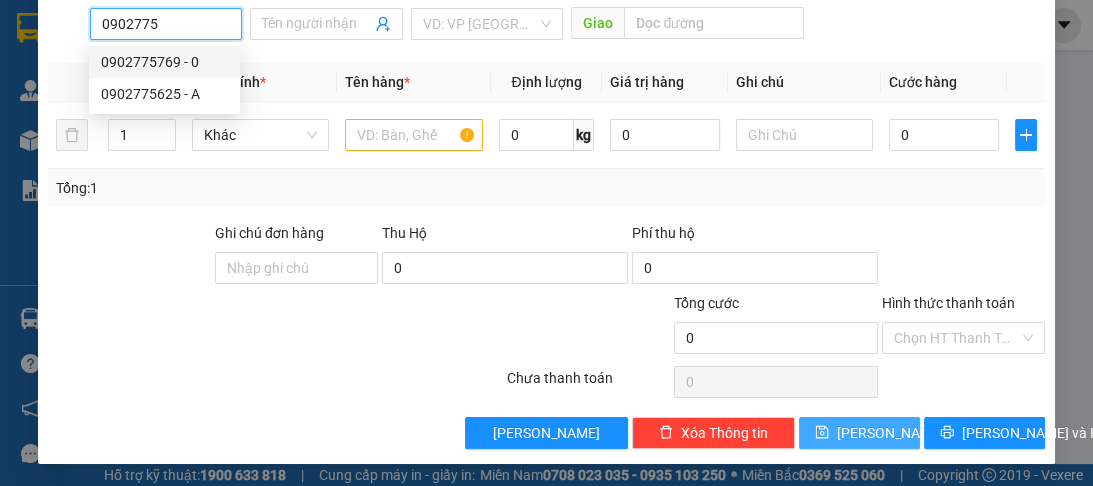 click on "0902775769 - 0" at bounding box center (164, 62) 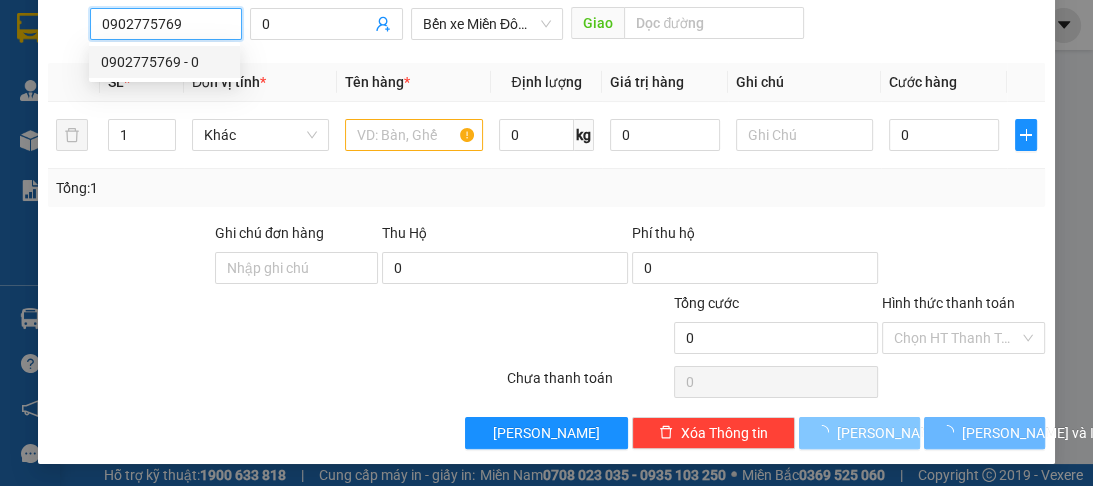 type on "70.000" 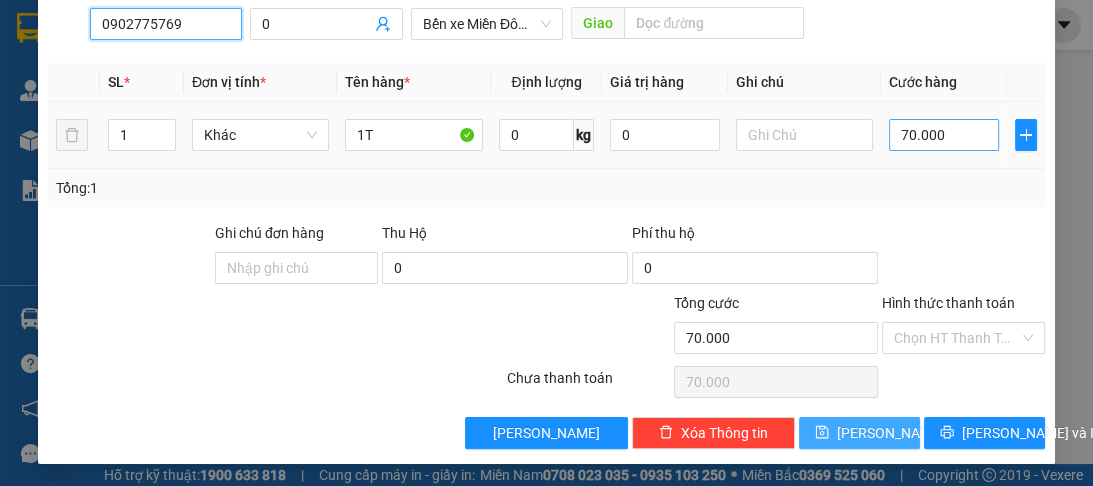 type on "0902775769" 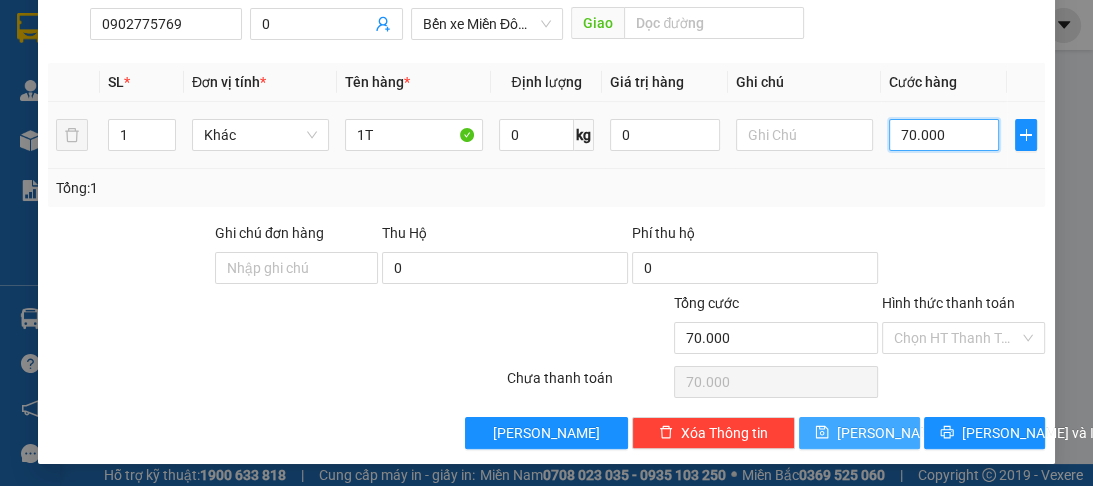 click on "70.000" at bounding box center [944, 135] 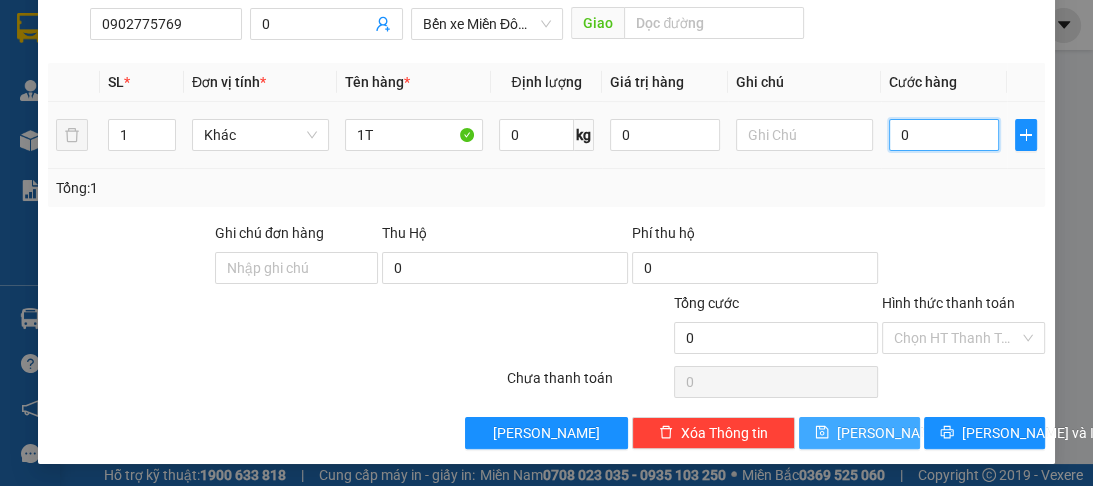 type on "0" 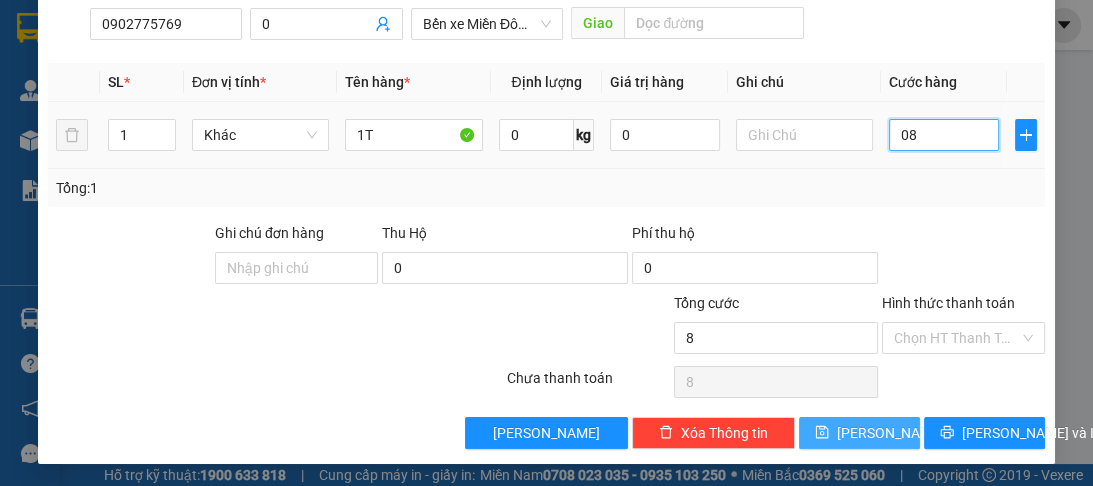 type on "080" 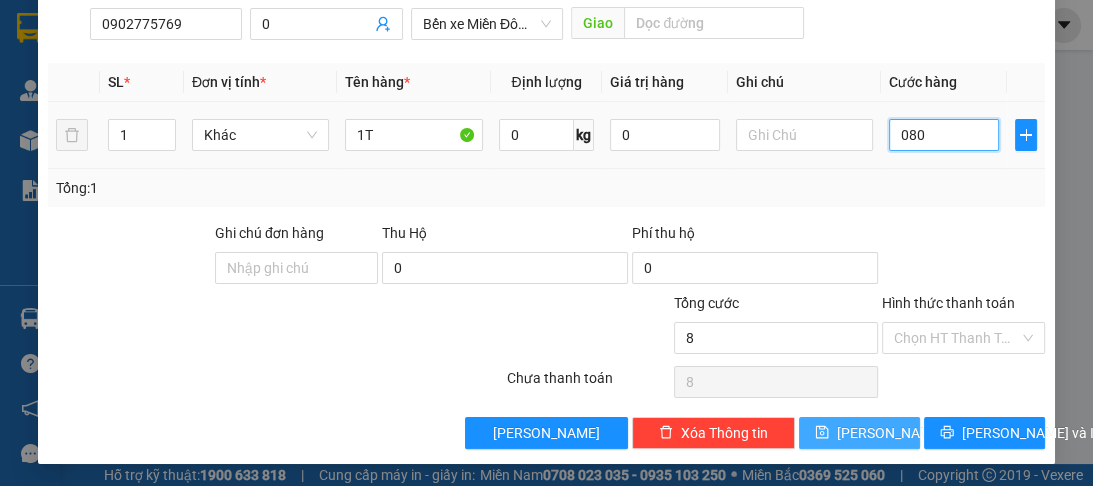 type on "80" 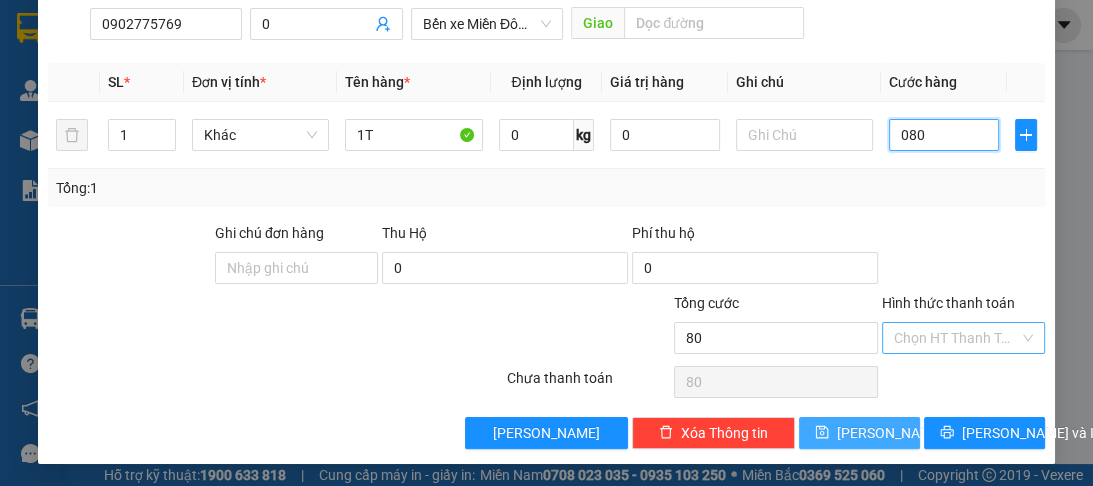 type on "080" 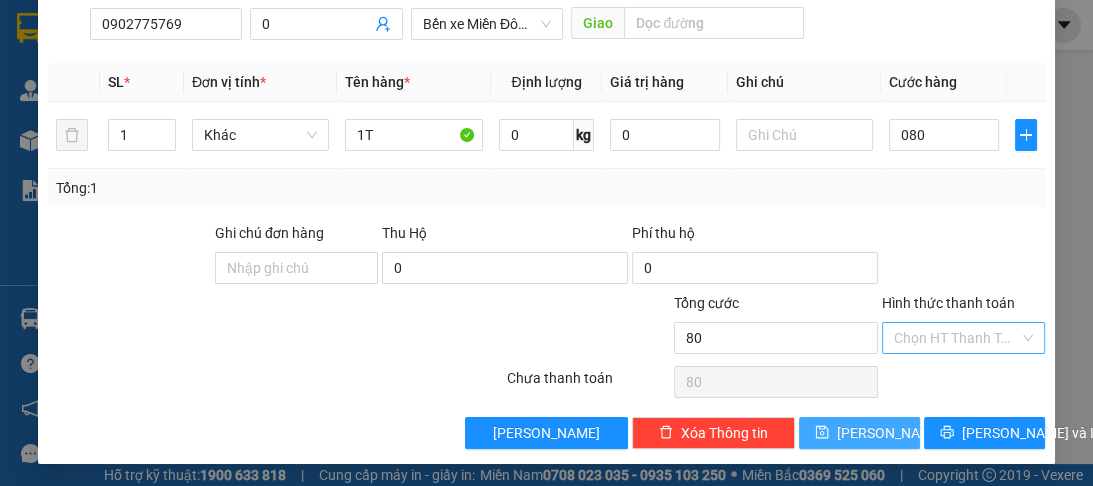type on "80.000" 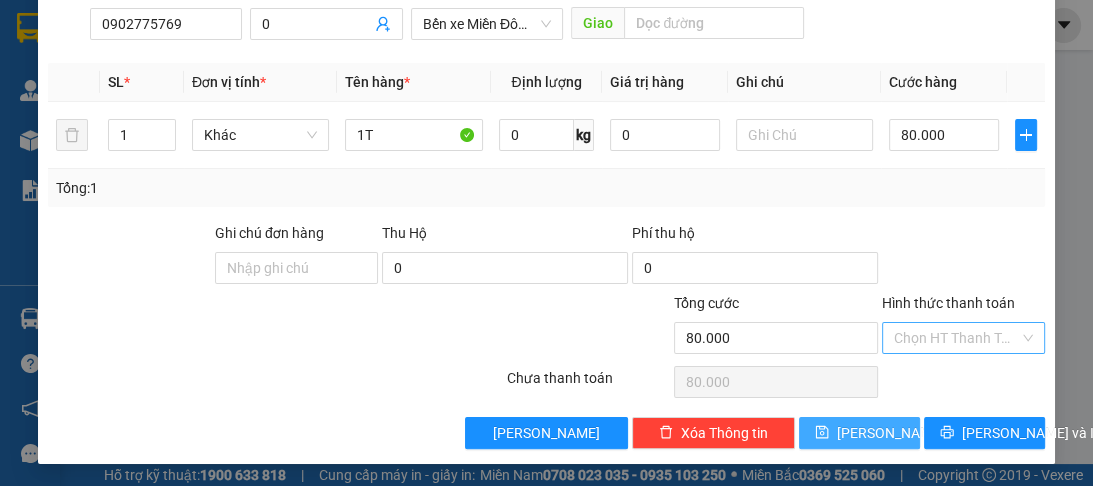 click on "Hình thức thanh toán" at bounding box center (956, 338) 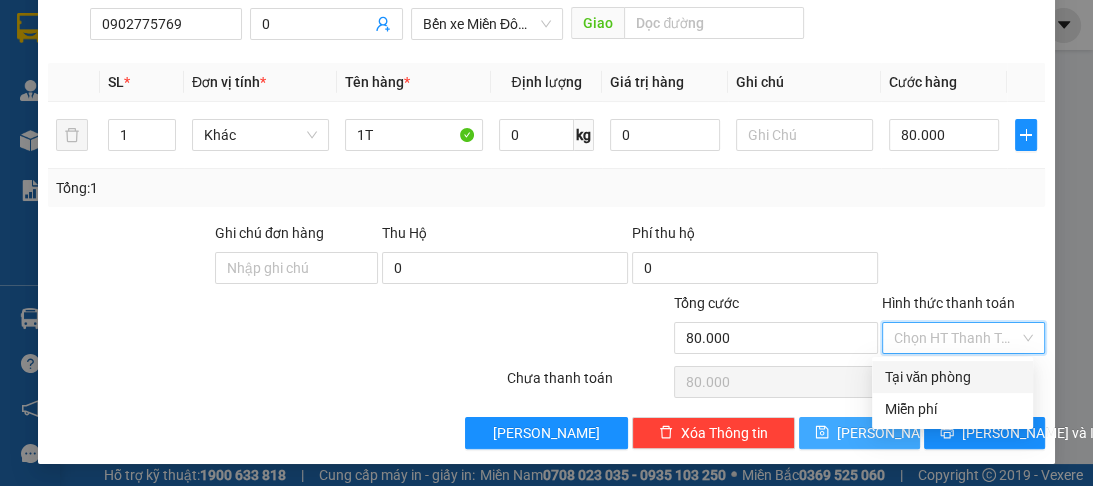 click on "Tại văn phòng" at bounding box center (952, 377) 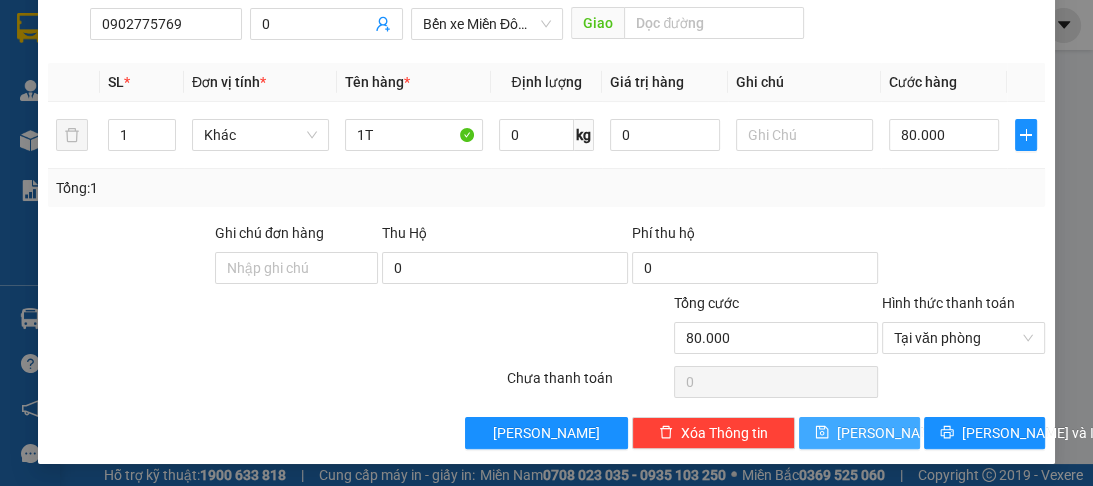 click on "Lưu" at bounding box center [890, 433] 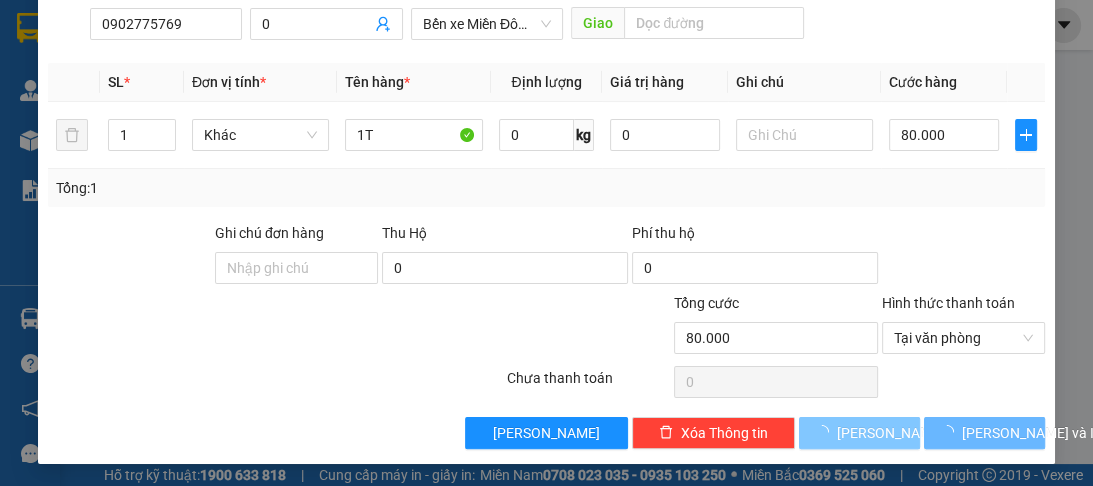 type 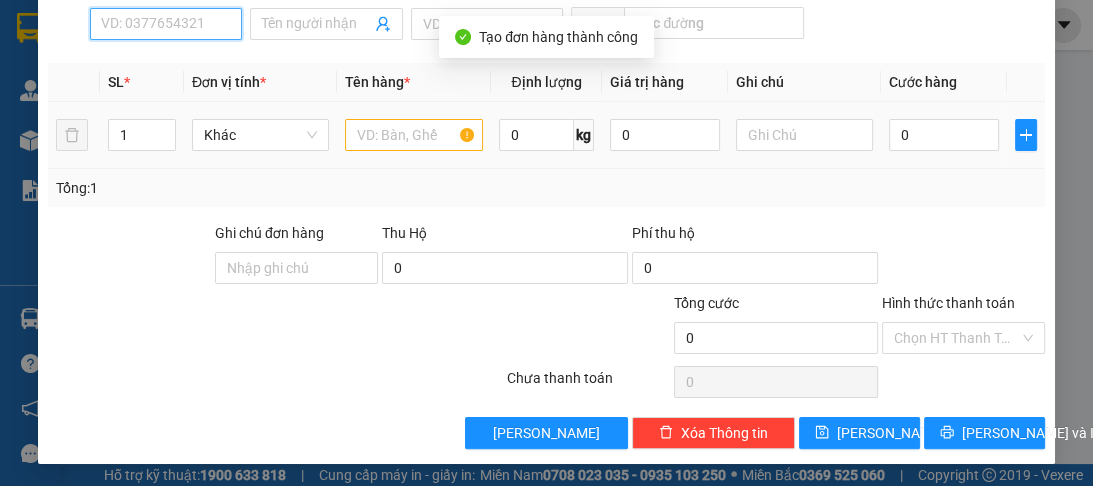 click on "SĐT Người Nhận  *" at bounding box center [166, 24] 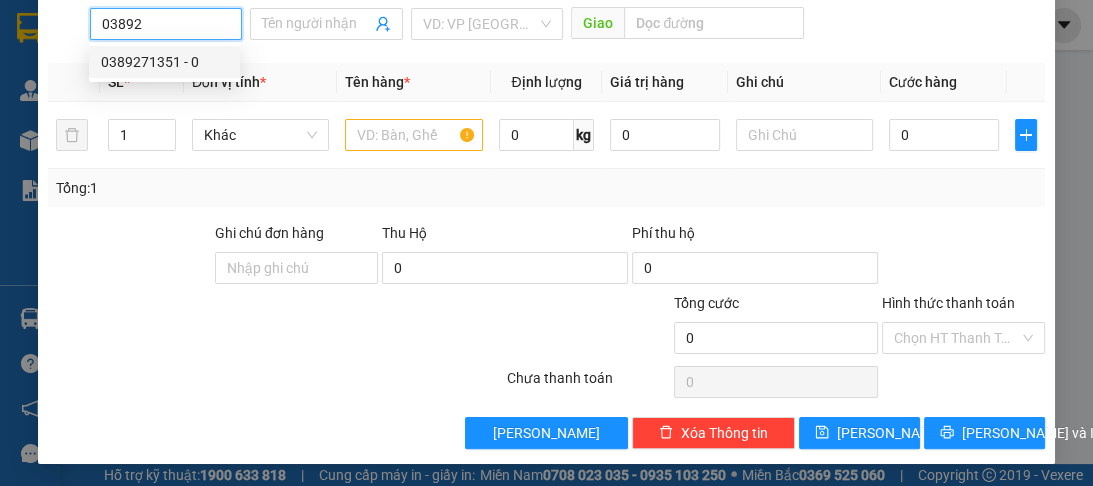click on "0389271351 - 0" at bounding box center (164, 62) 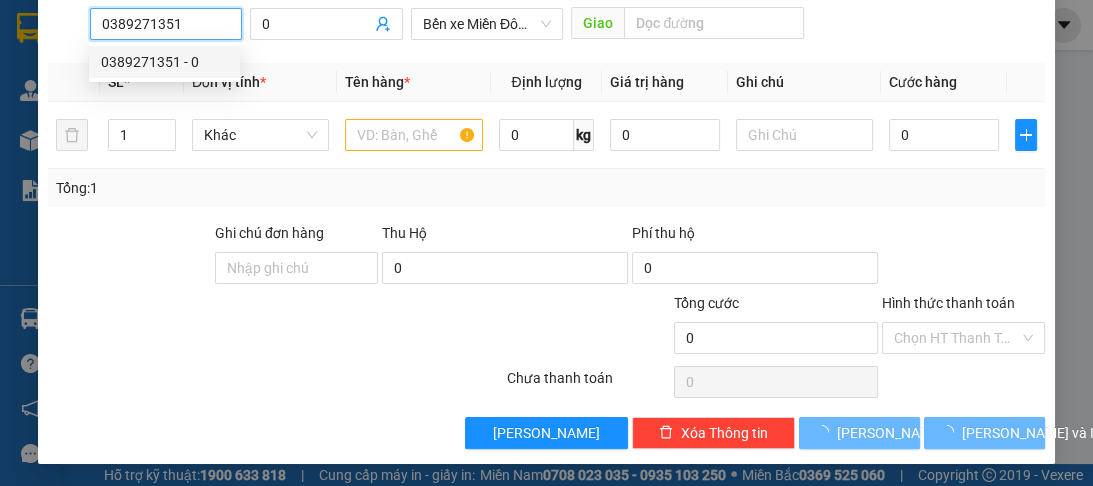 type on "120.000" 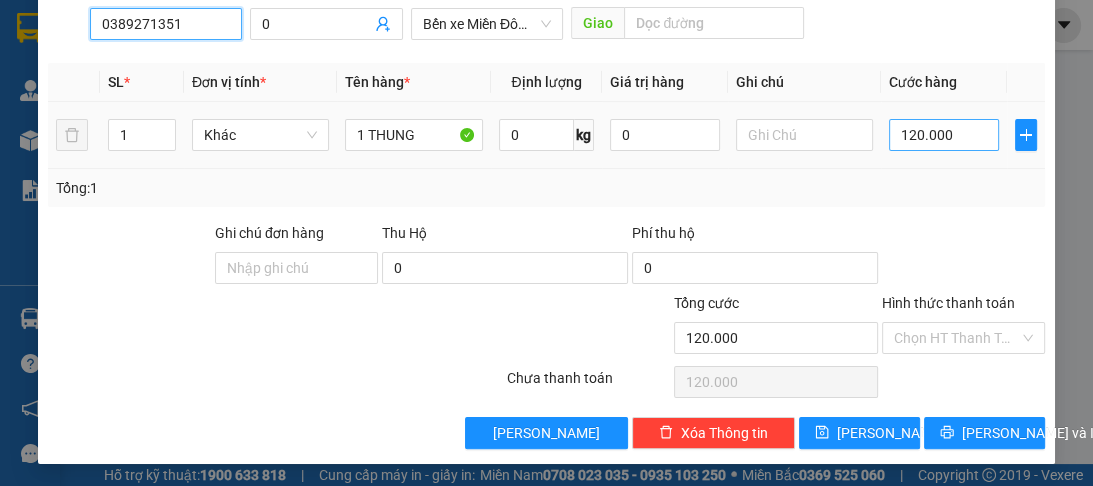 type on "0389271351" 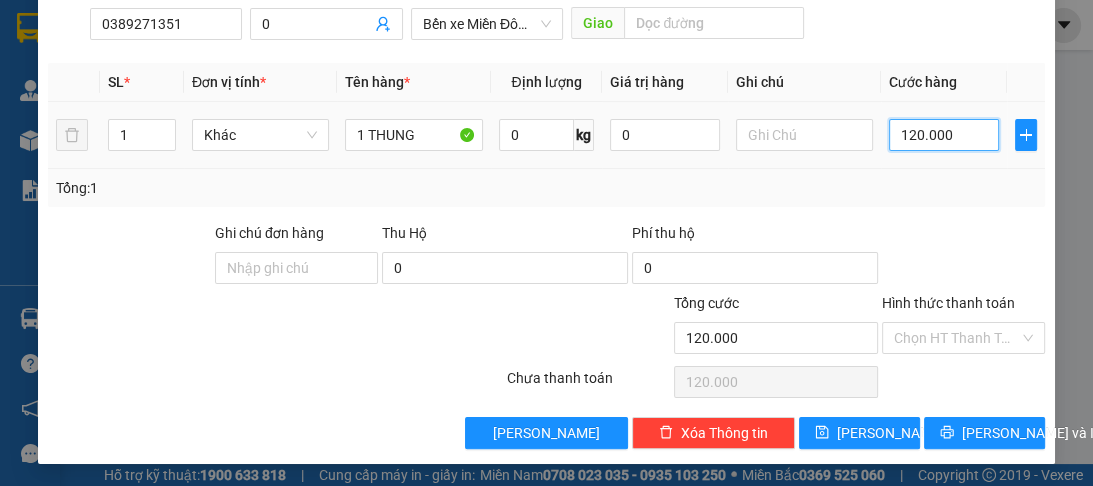 click on "120.000" at bounding box center [944, 135] 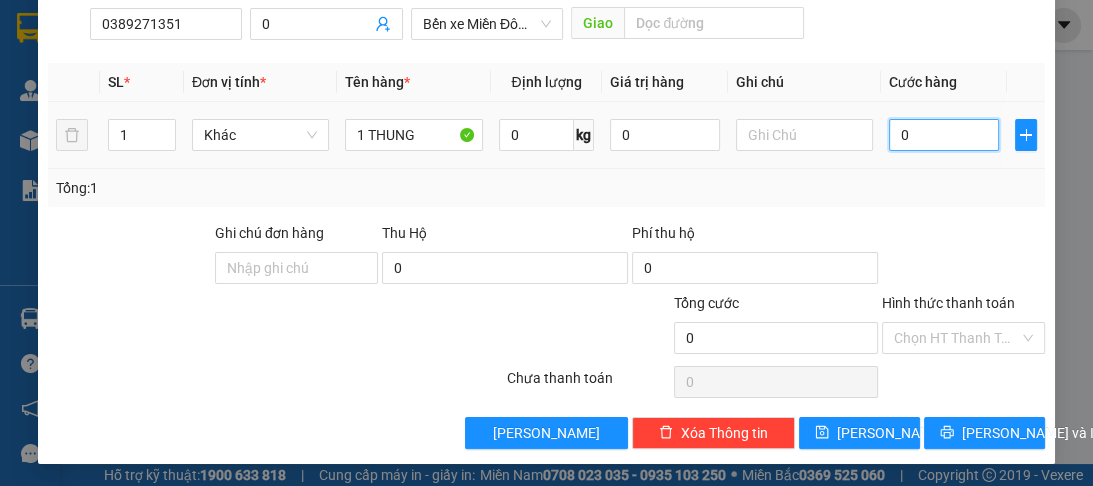 type on "01" 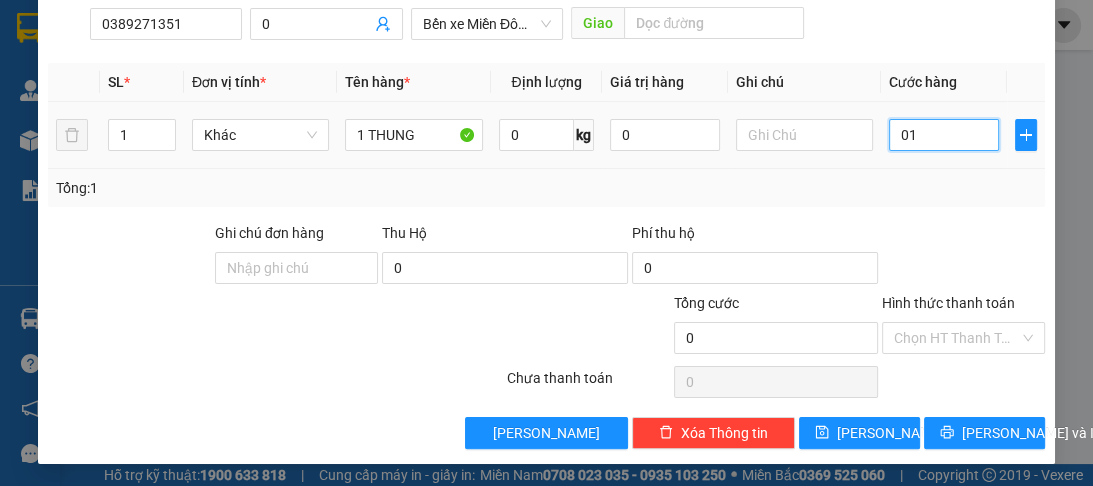 type on "1" 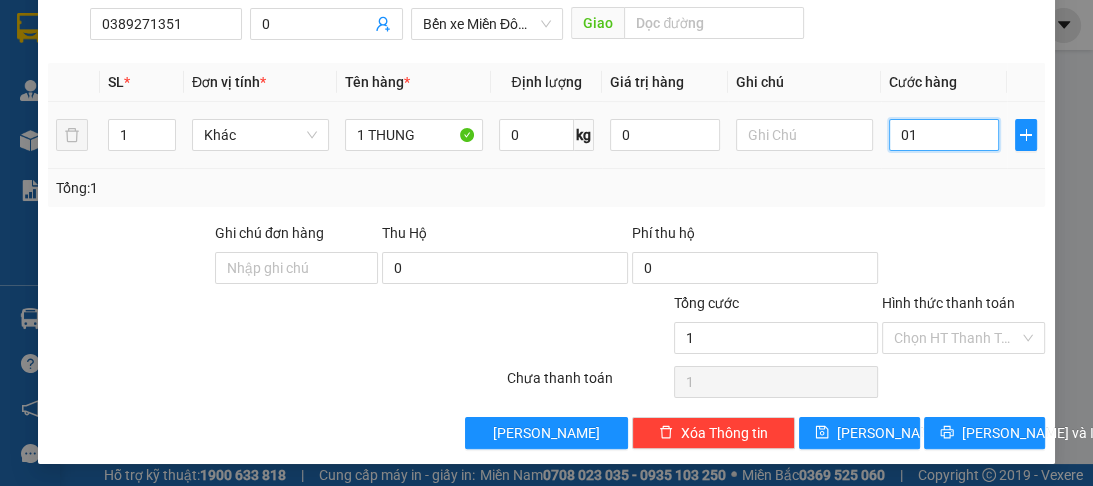 type on "10" 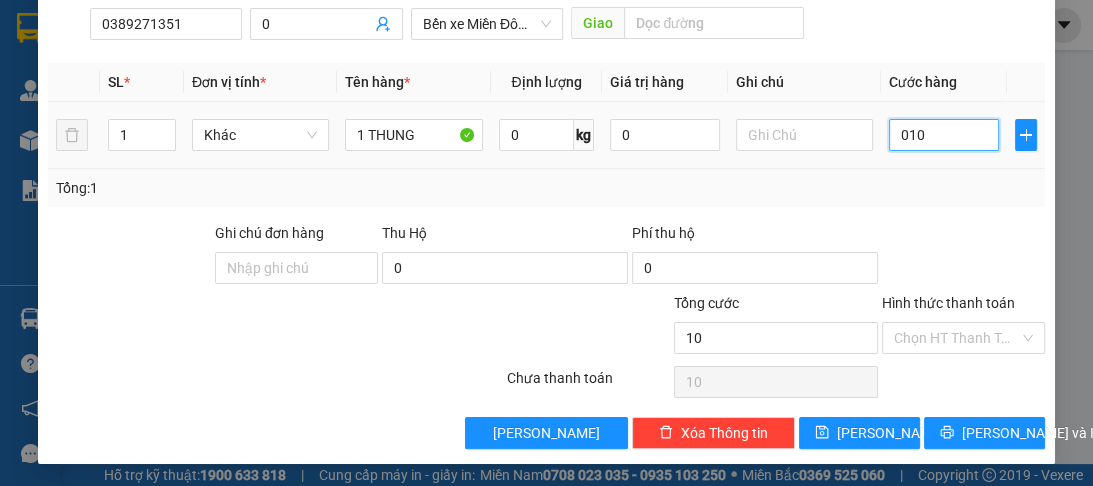 type on "0.100" 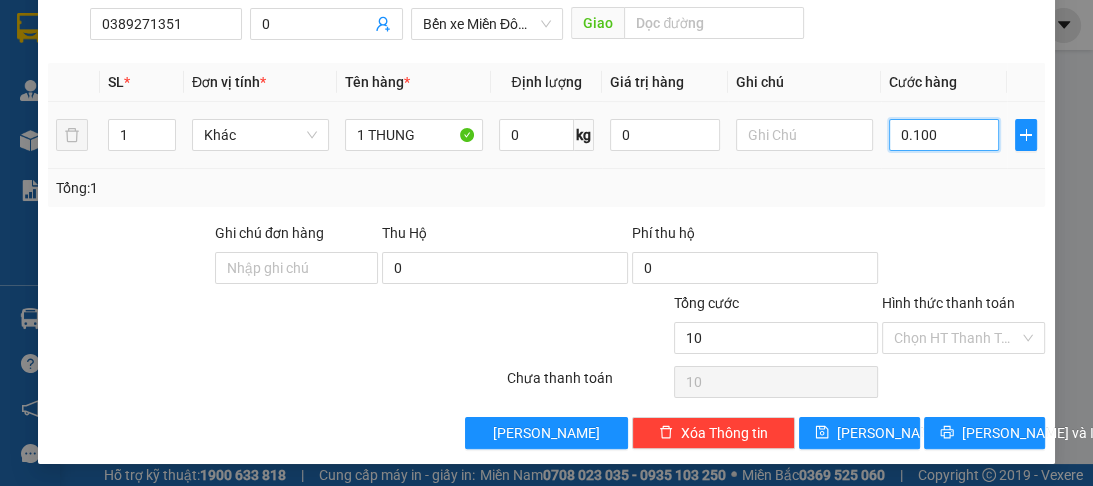 type on "100" 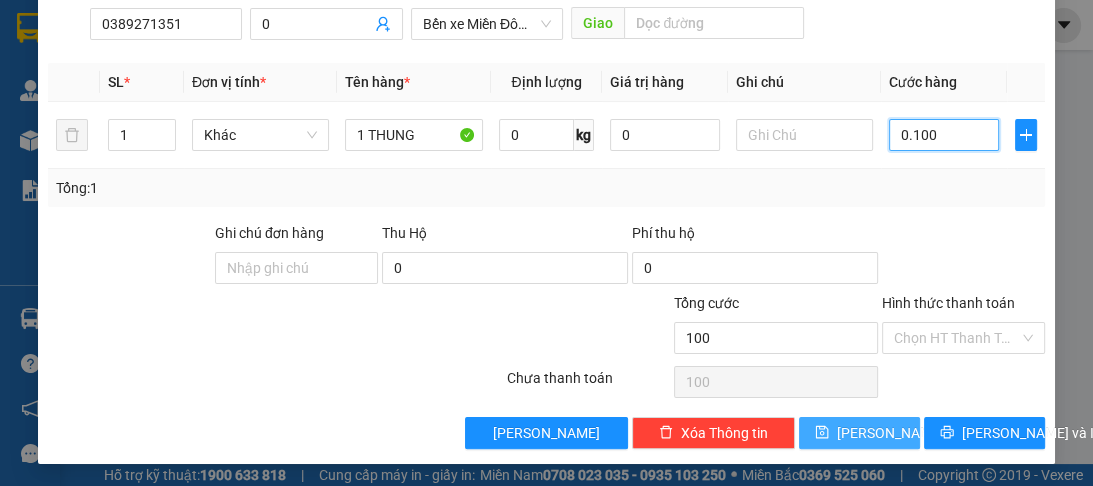 type on "0.100" 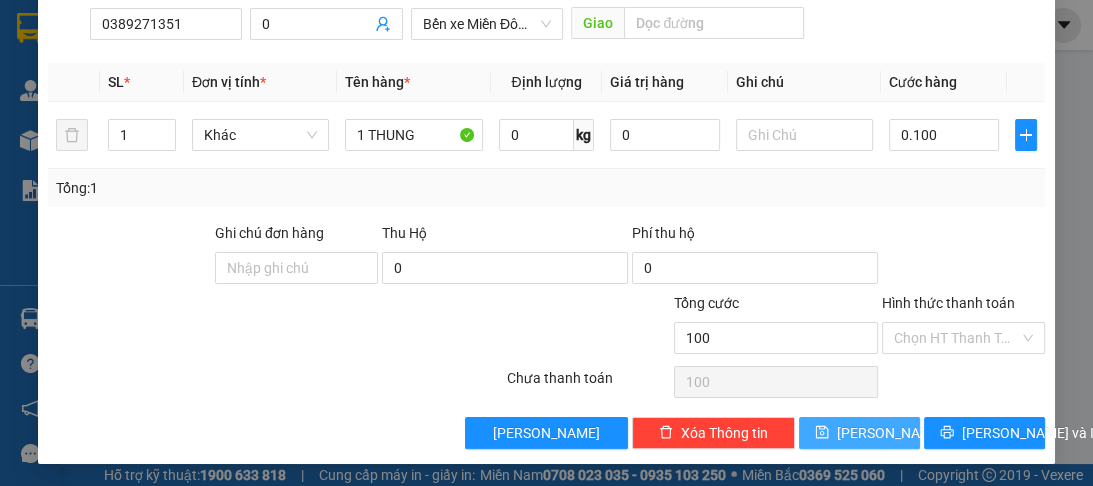 type on "100.000" 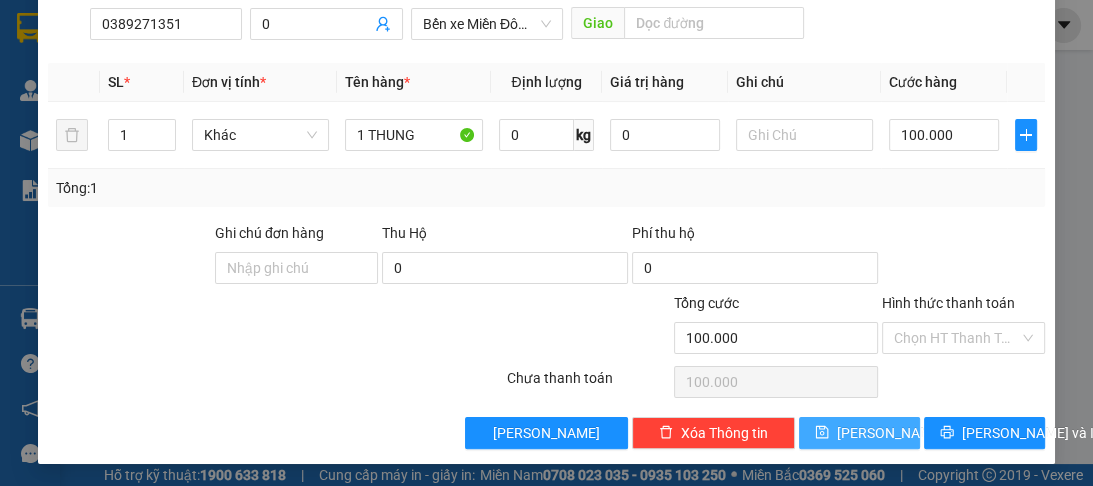 click on "Lưu" at bounding box center (890, 433) 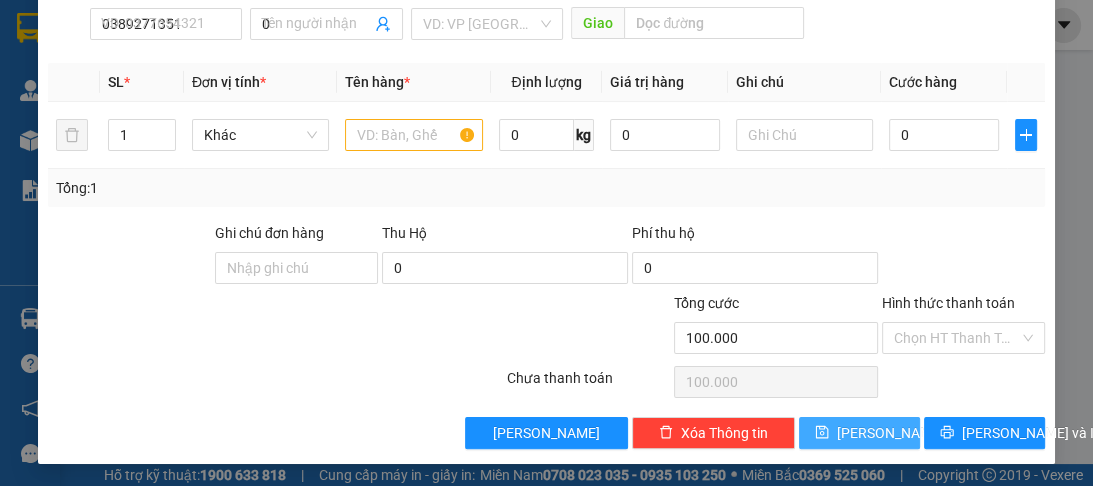 type 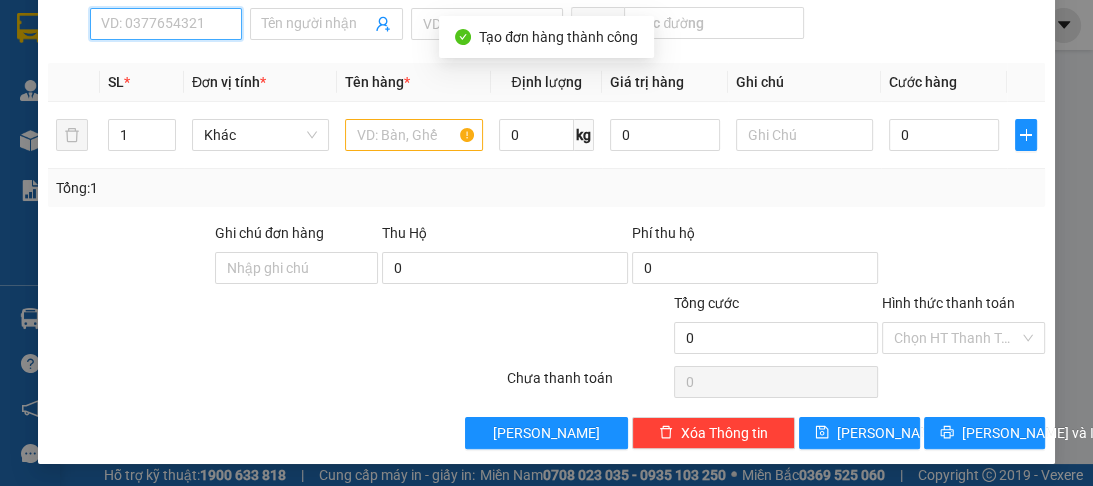 click on "SĐT Người Nhận  *" at bounding box center (166, 24) 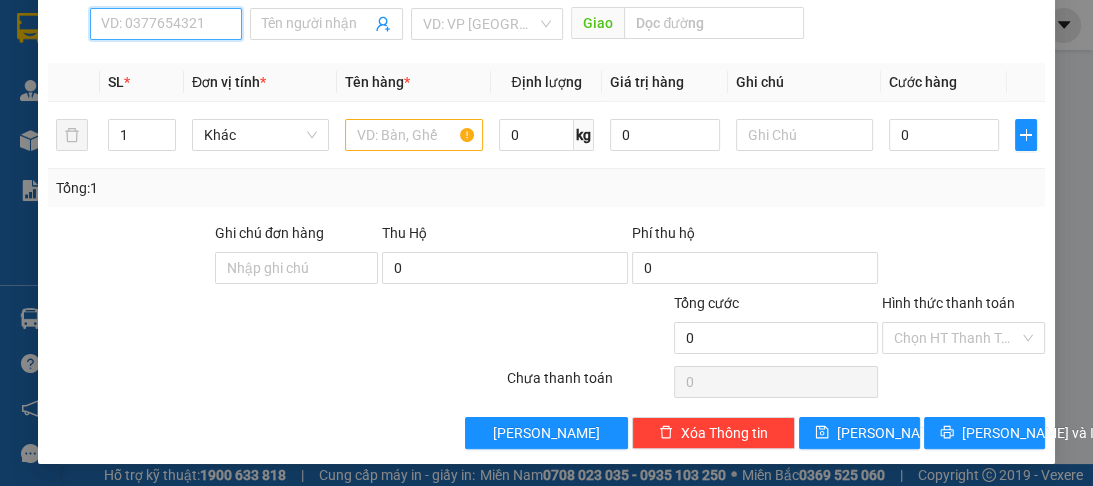 type on "9" 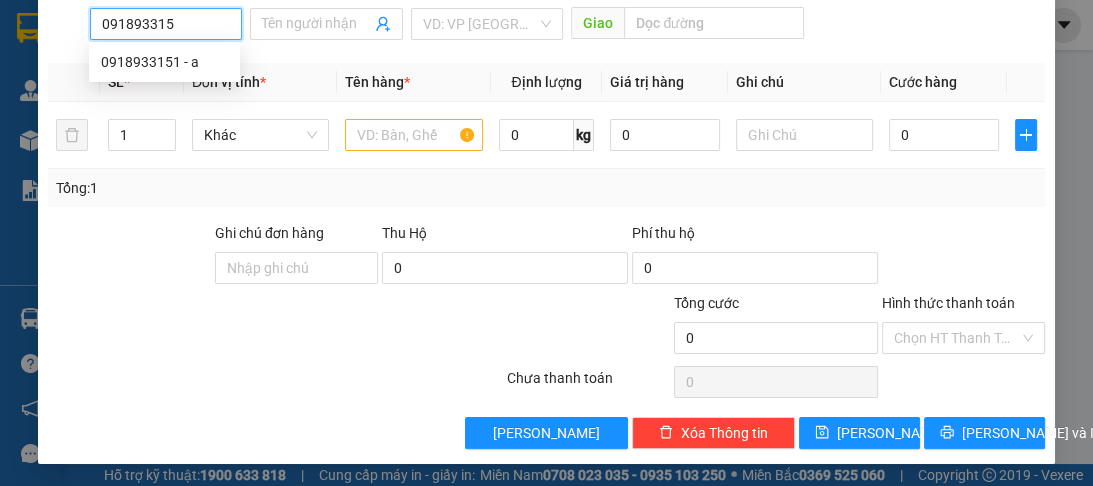 type on "0918933151" 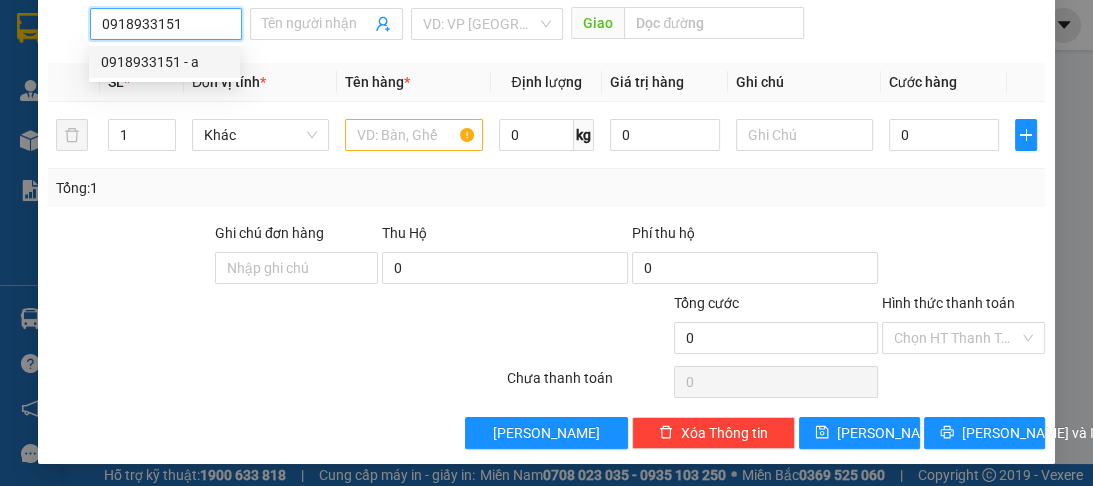 click on "0918933151 - a" at bounding box center [164, 62] 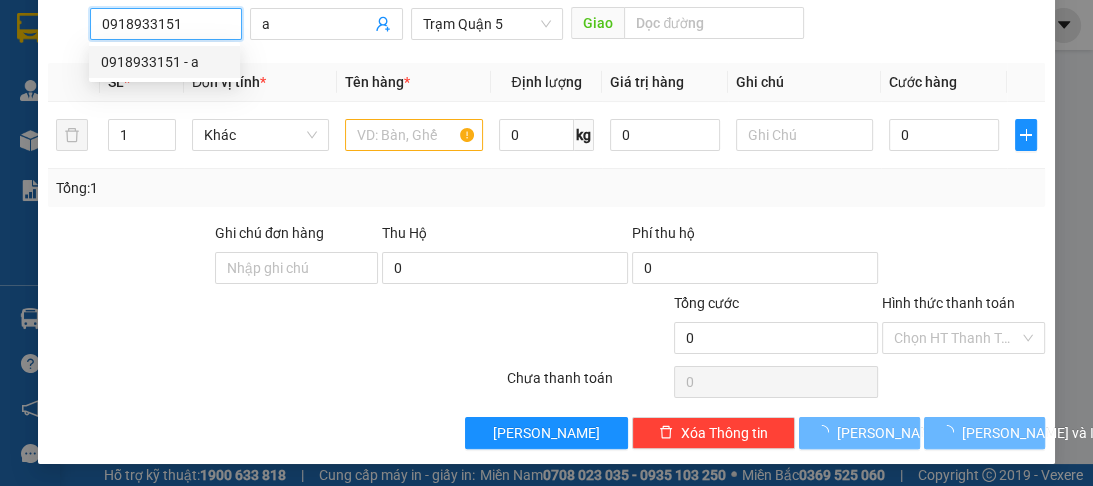 type on "100.000" 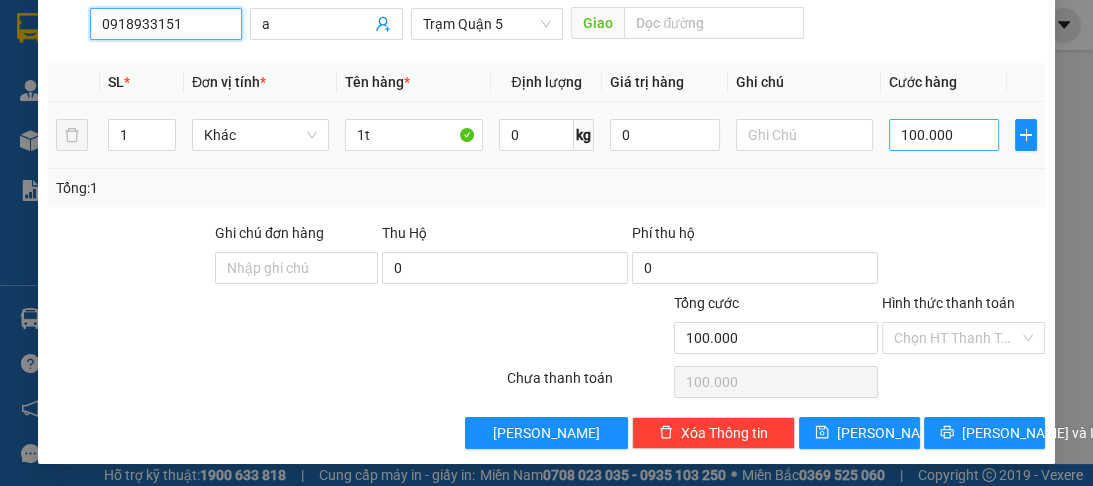 type on "0918933151" 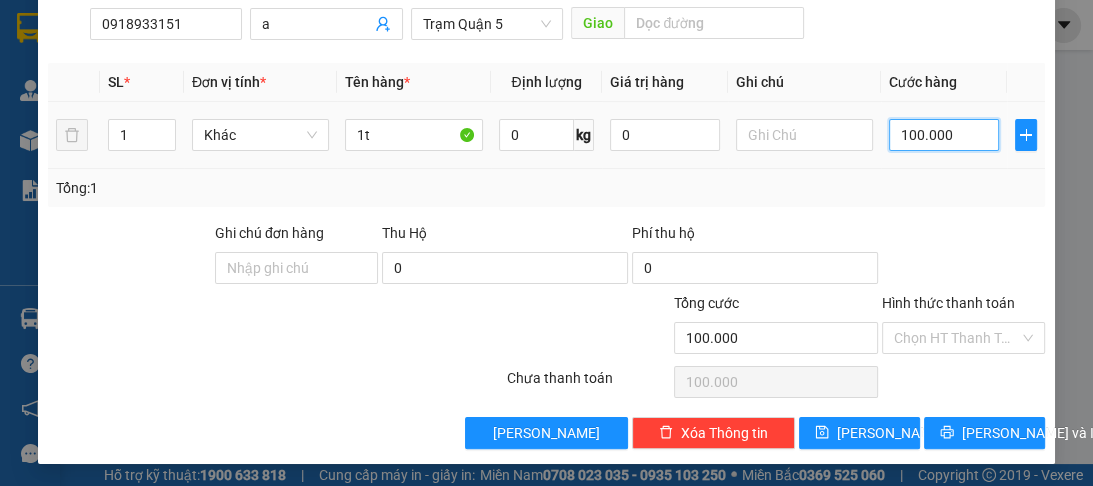 click on "100.000" at bounding box center [944, 135] 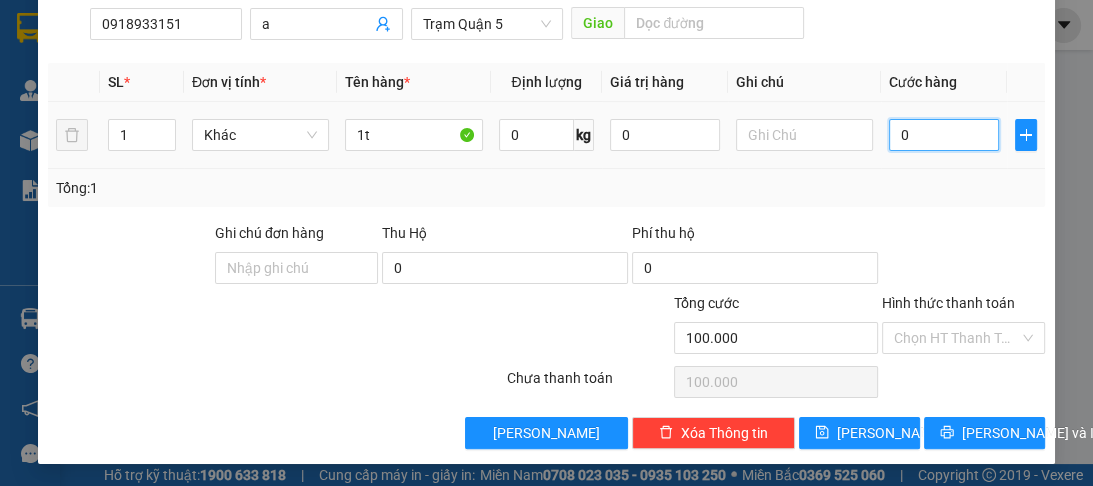 type on "0" 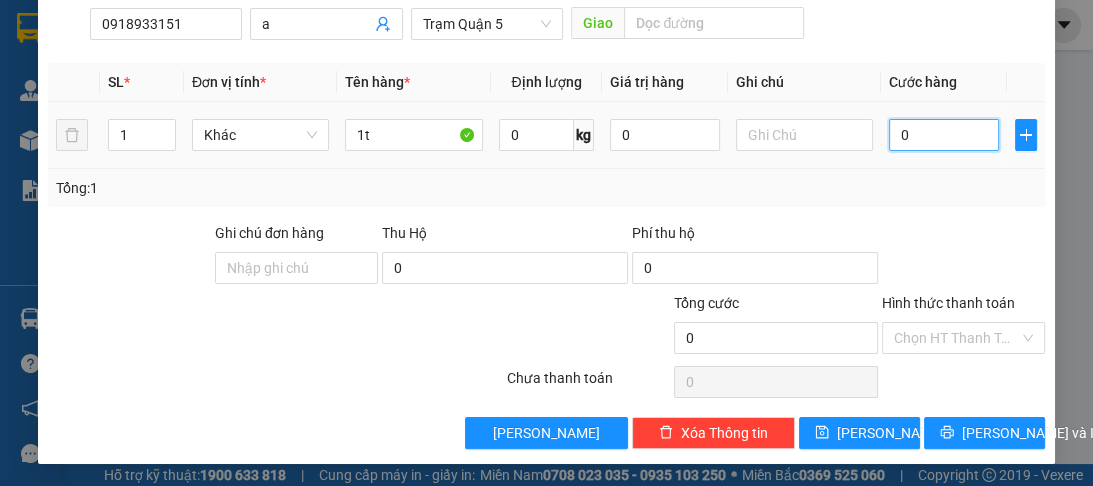 type on "2" 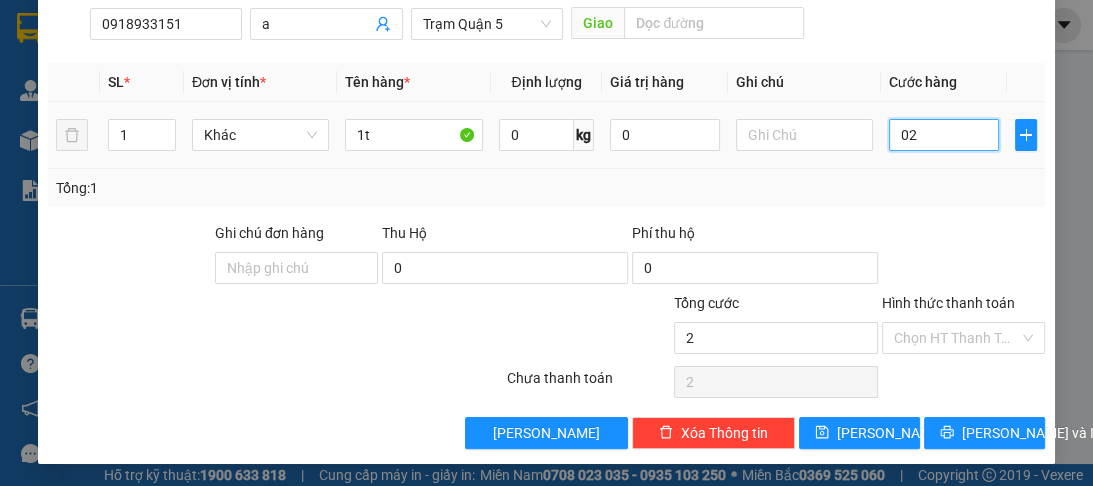 type on "20" 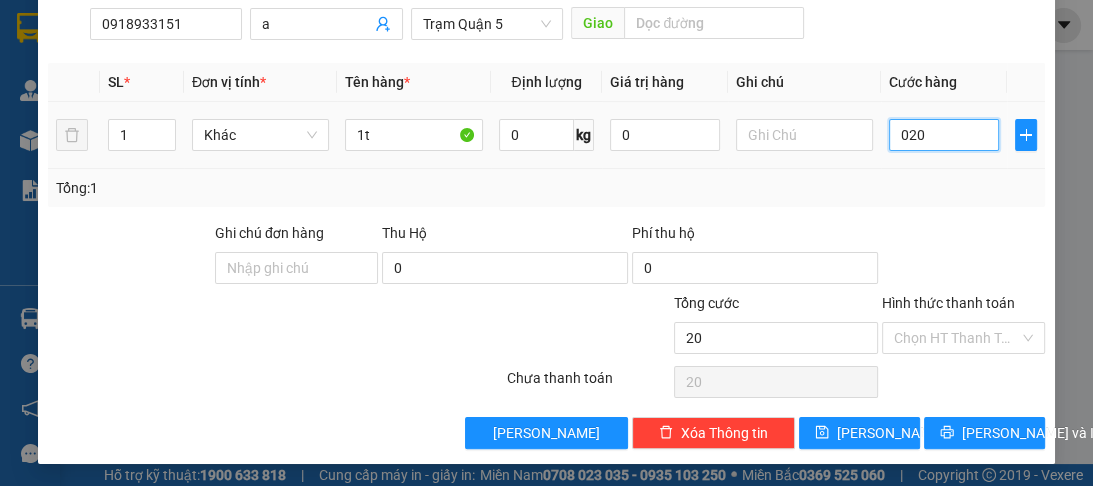 type on "0.200" 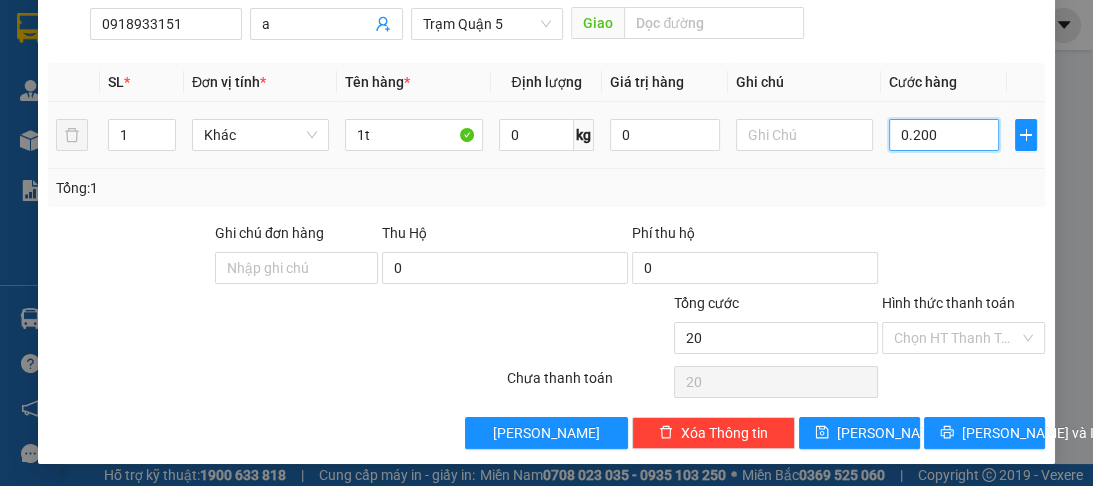 type on "200" 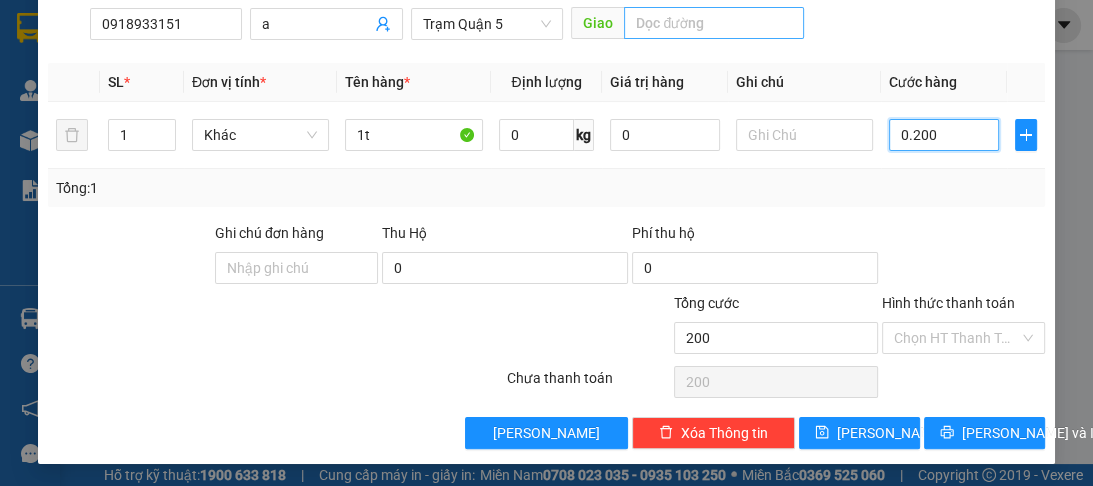 type on "0.200" 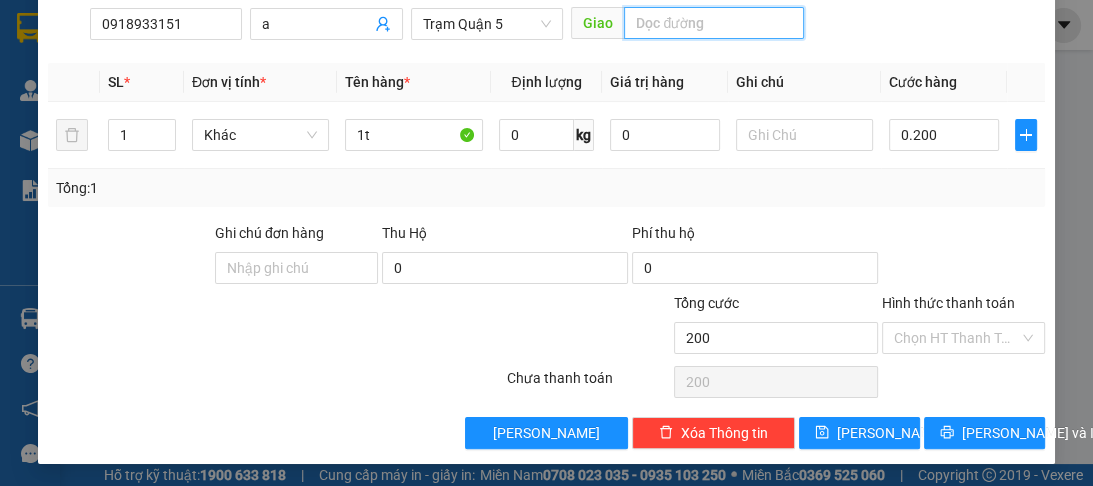 type on "200.000" 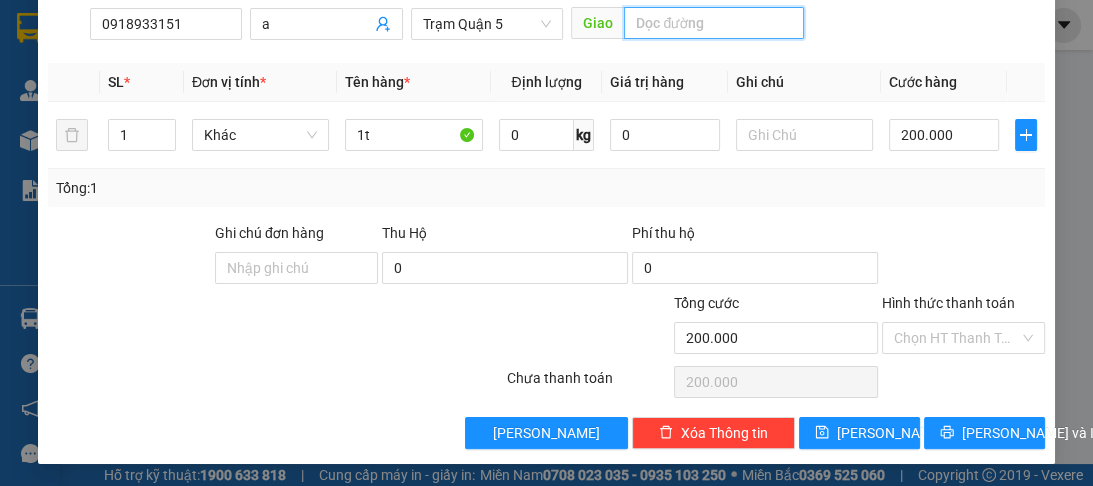 click at bounding box center [714, 23] 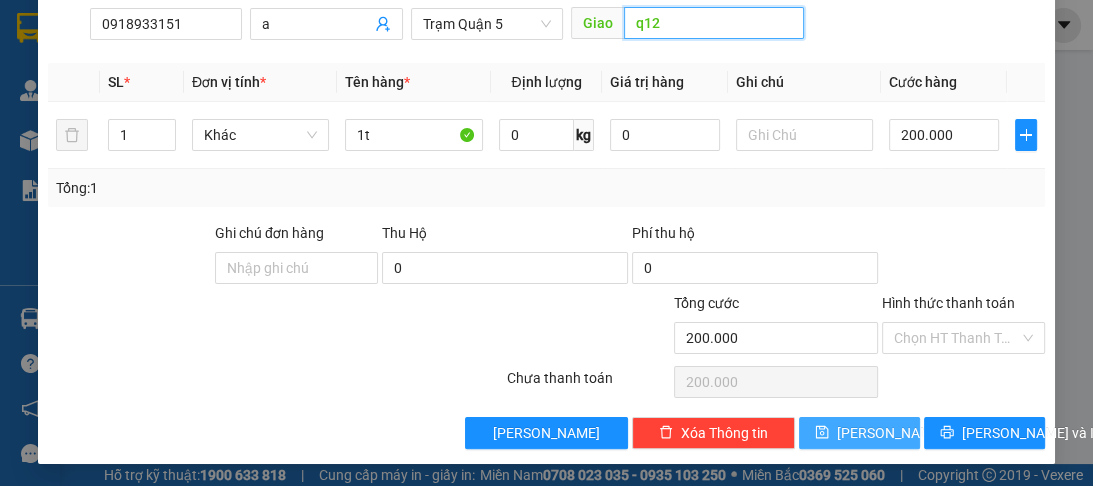 type on "q12" 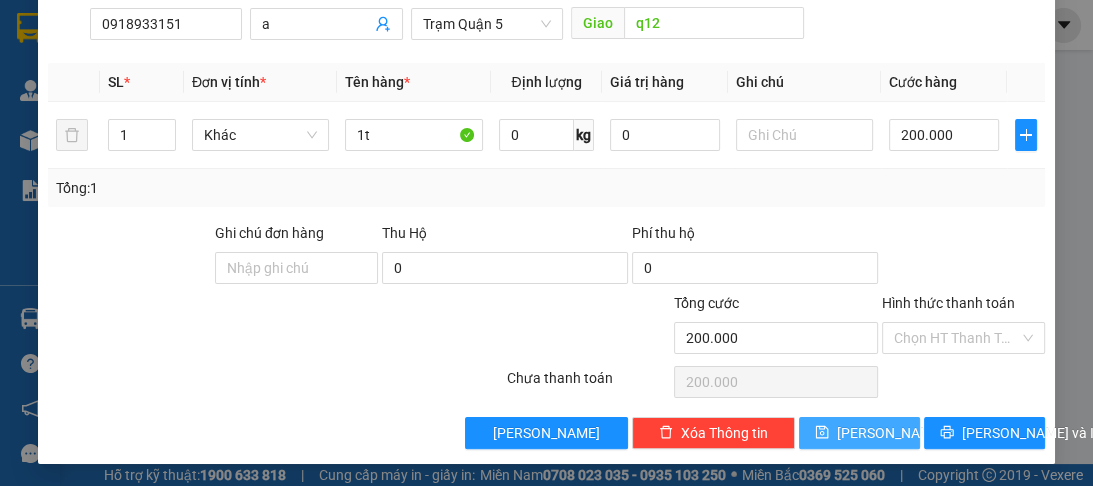 click on "Lưu" at bounding box center (890, 433) 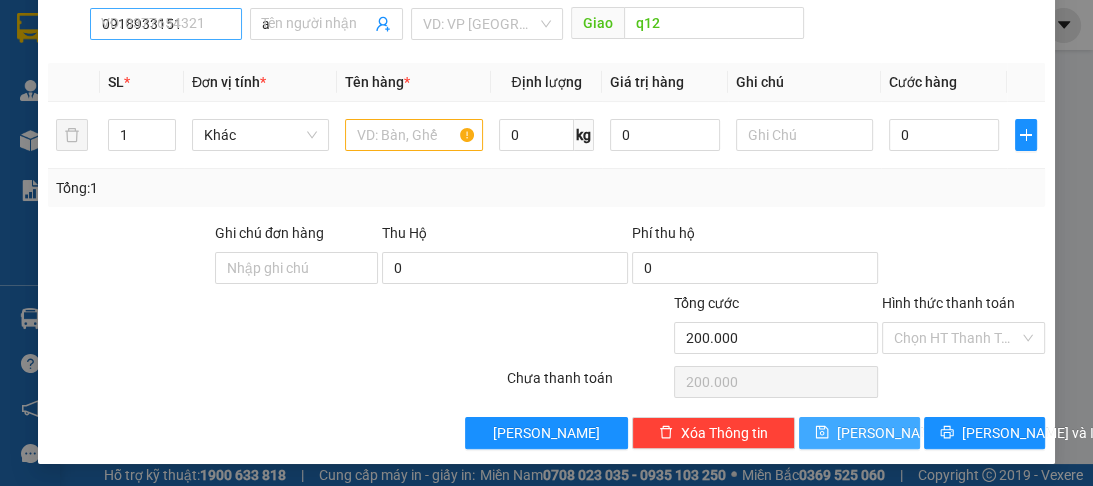 type 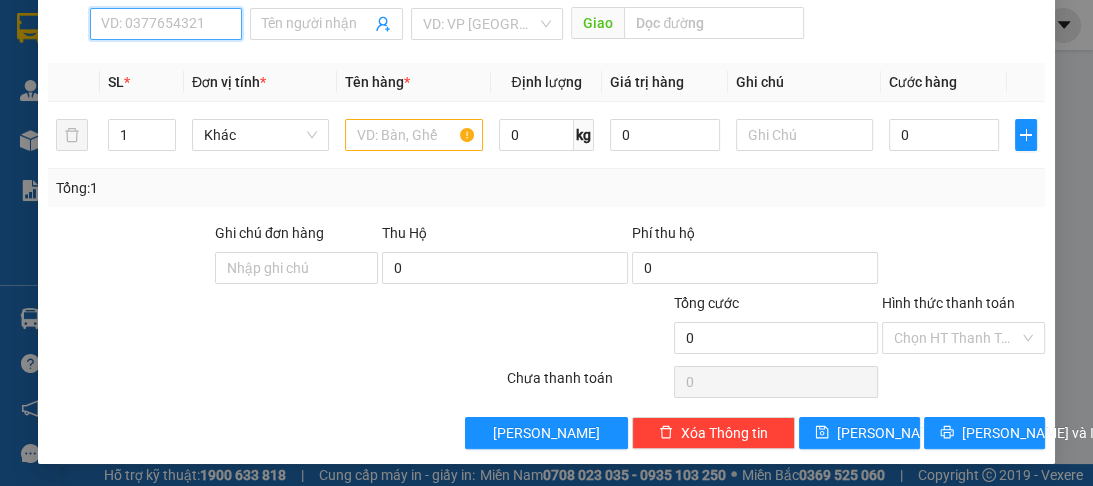 click on "SĐT Người Nhận  *" at bounding box center [166, 24] 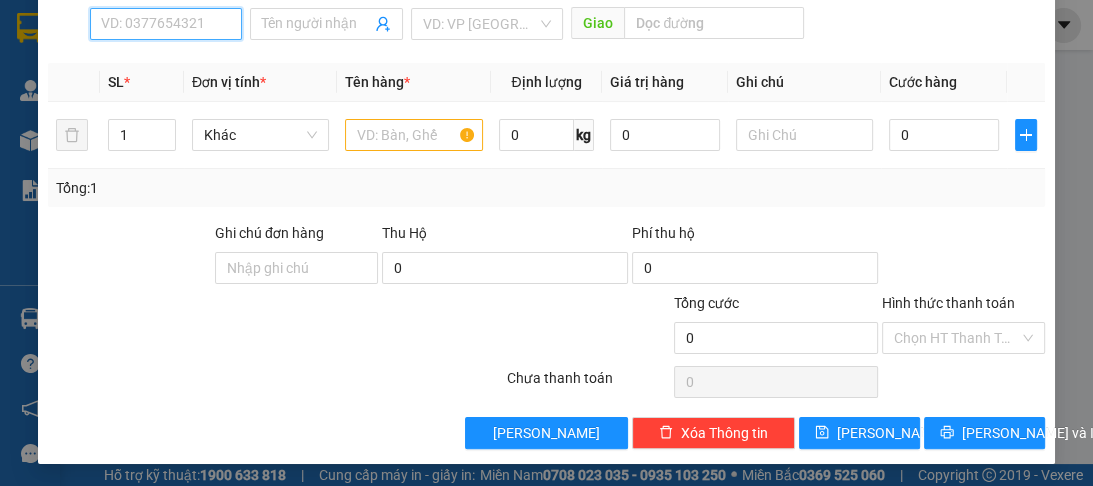 click on "SĐT Người Nhận  *" at bounding box center [166, 24] 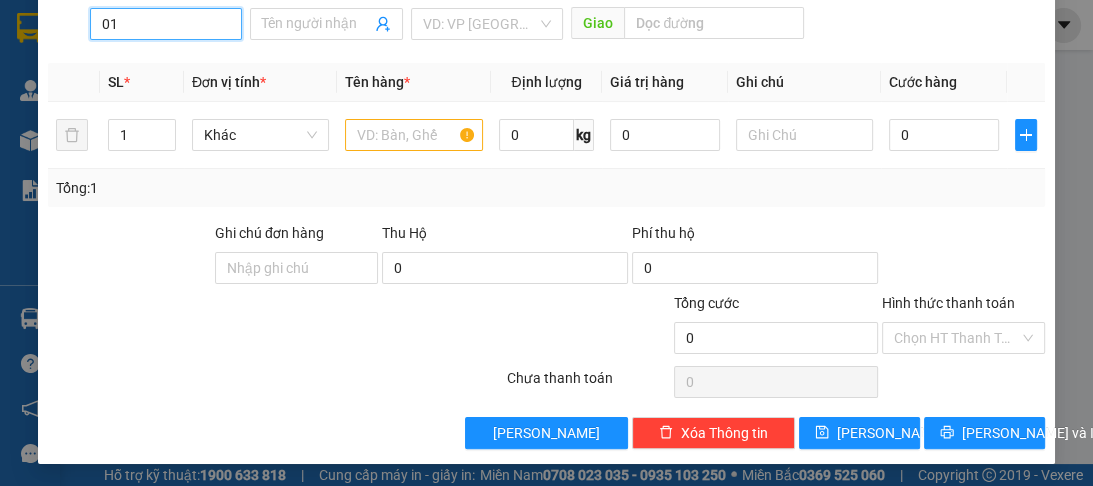 type on "0" 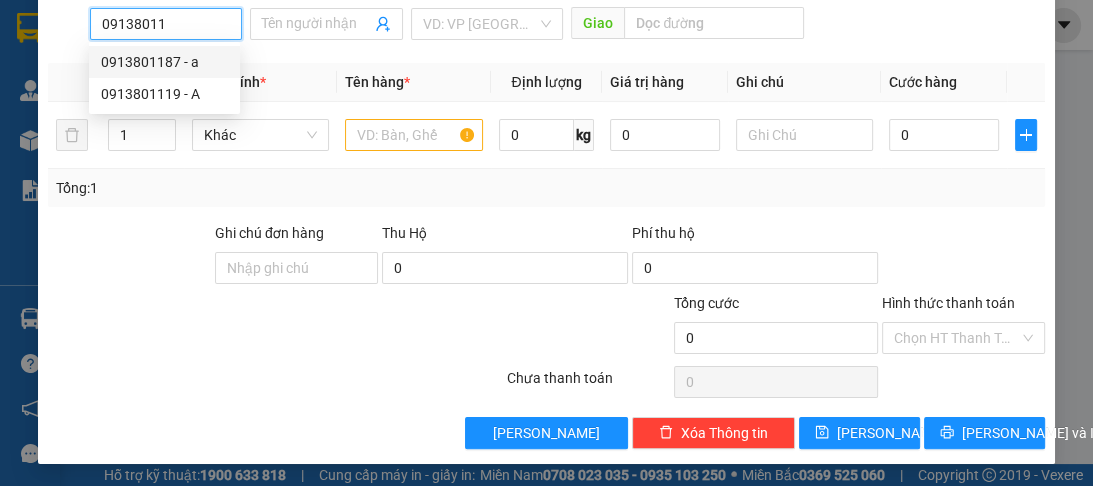 click on "0913801187 - a" at bounding box center (164, 62) 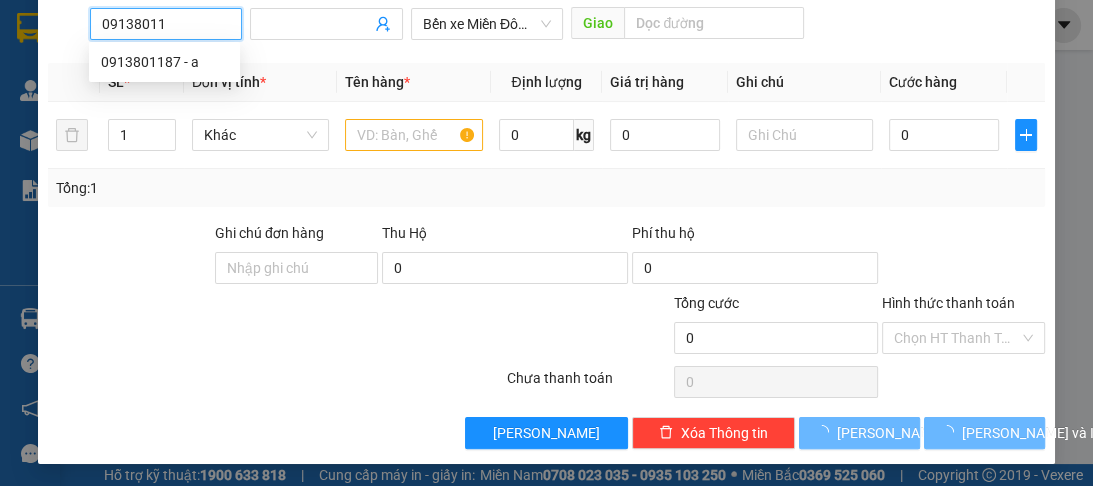 type on "0913801187" 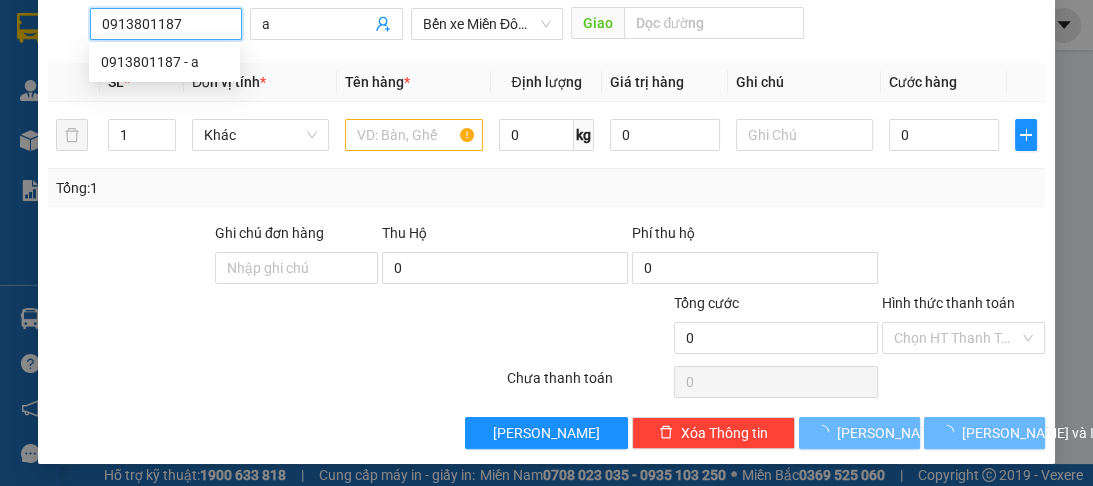 type on "60.000" 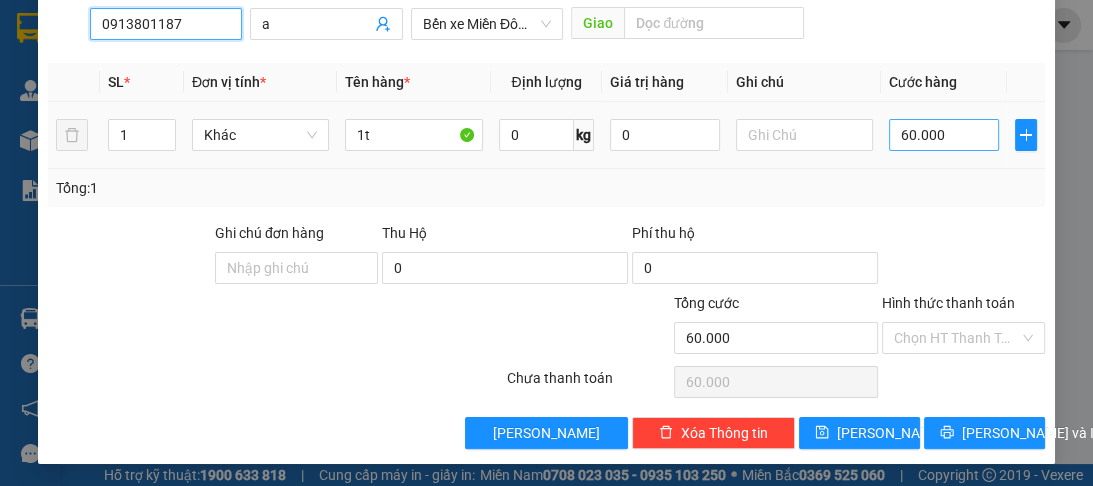 type on "0913801187" 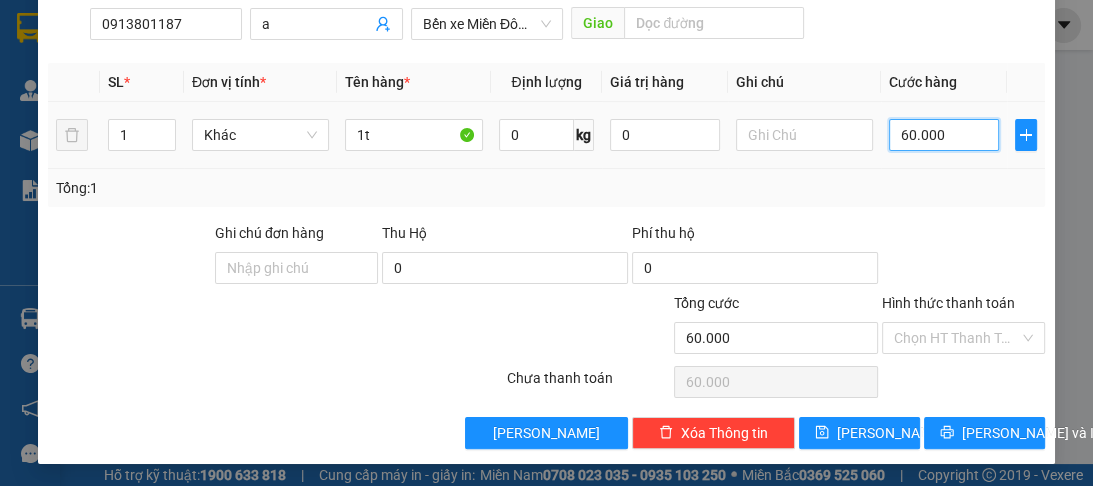 click on "60.000" at bounding box center (944, 135) 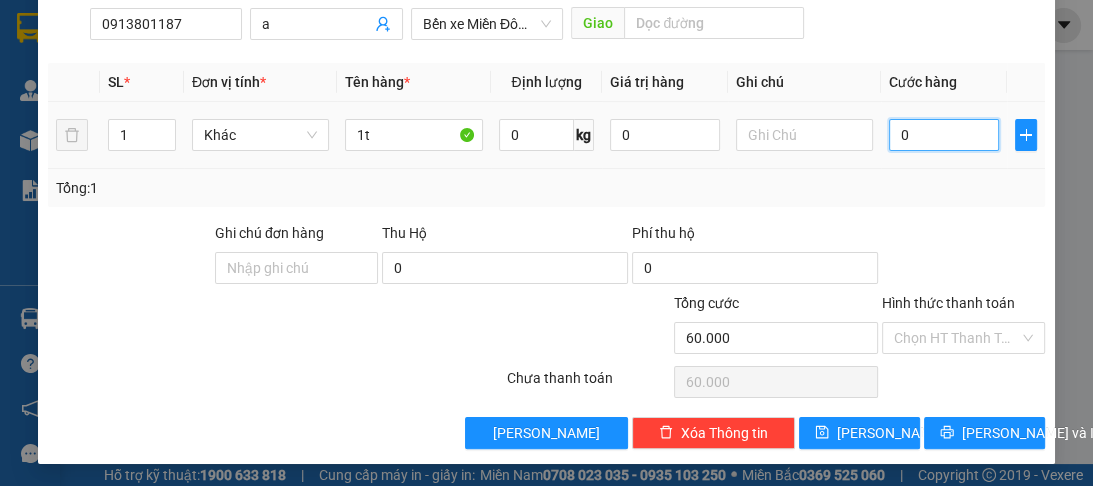type on "0" 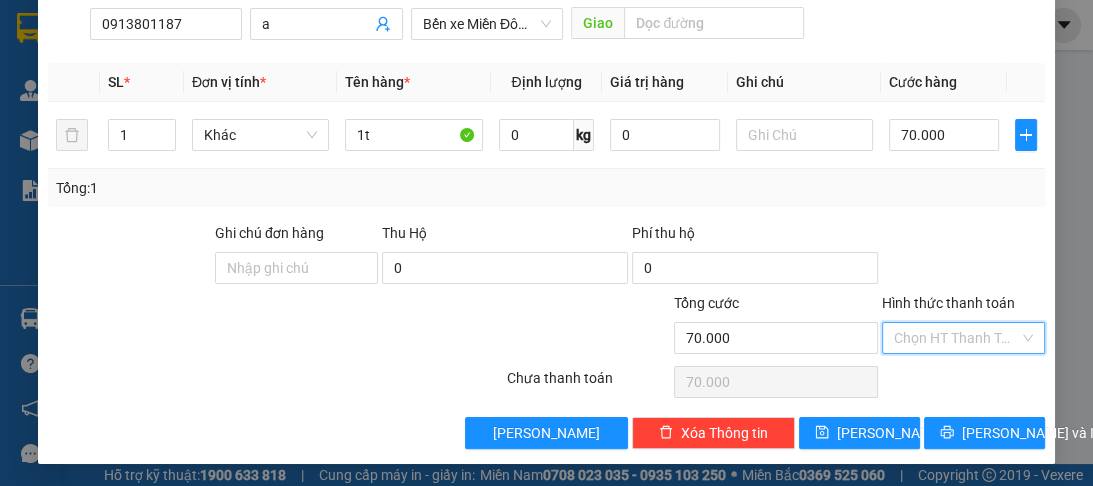 click on "Hình thức thanh toán" at bounding box center (956, 338) 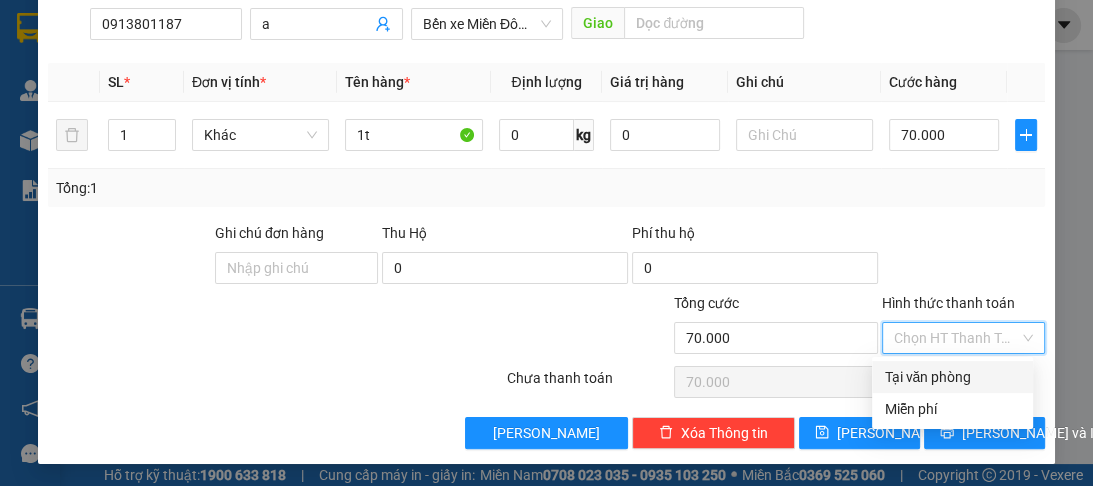 click on "Tại văn phòng" at bounding box center (952, 377) 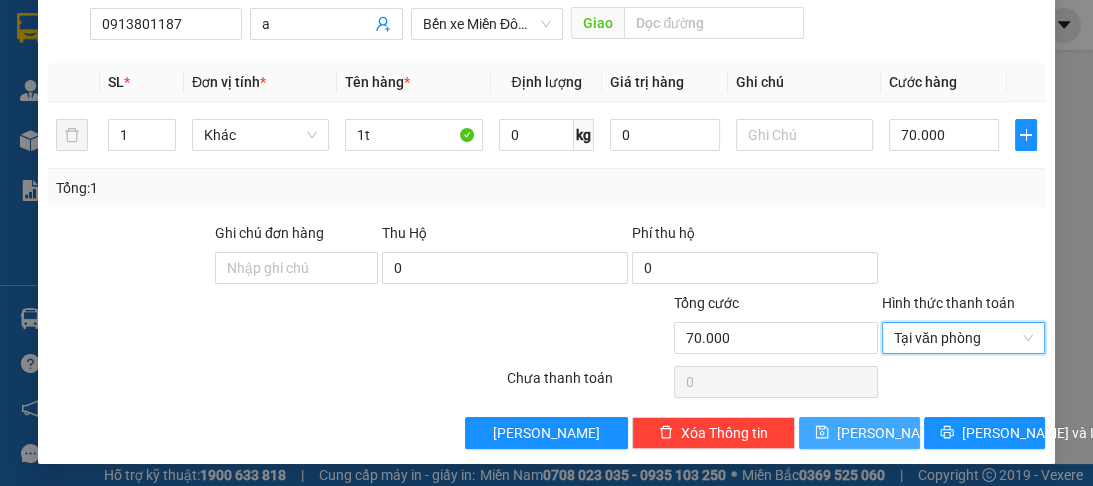 click on "Lưu" at bounding box center (859, 433) 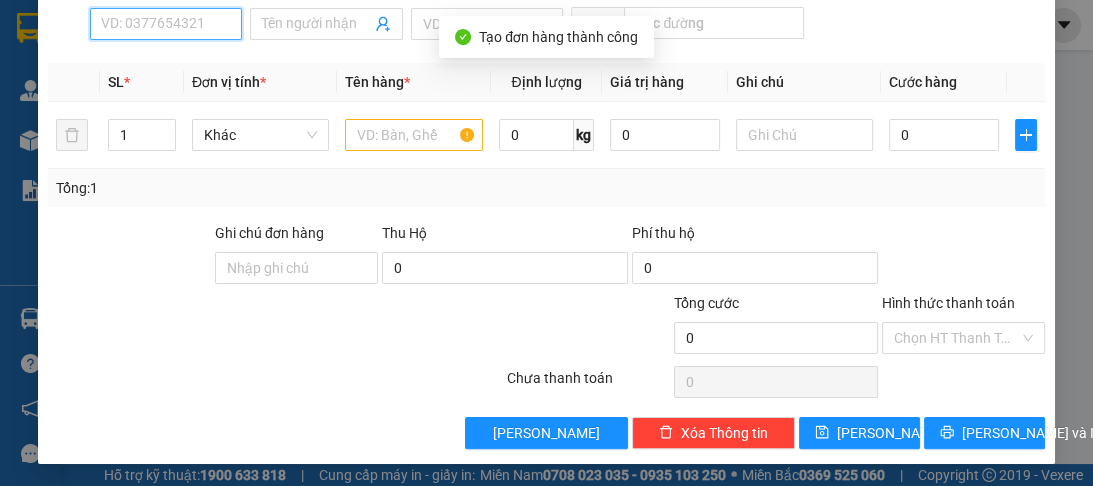click on "SĐT Người Nhận  *" at bounding box center (166, 24) 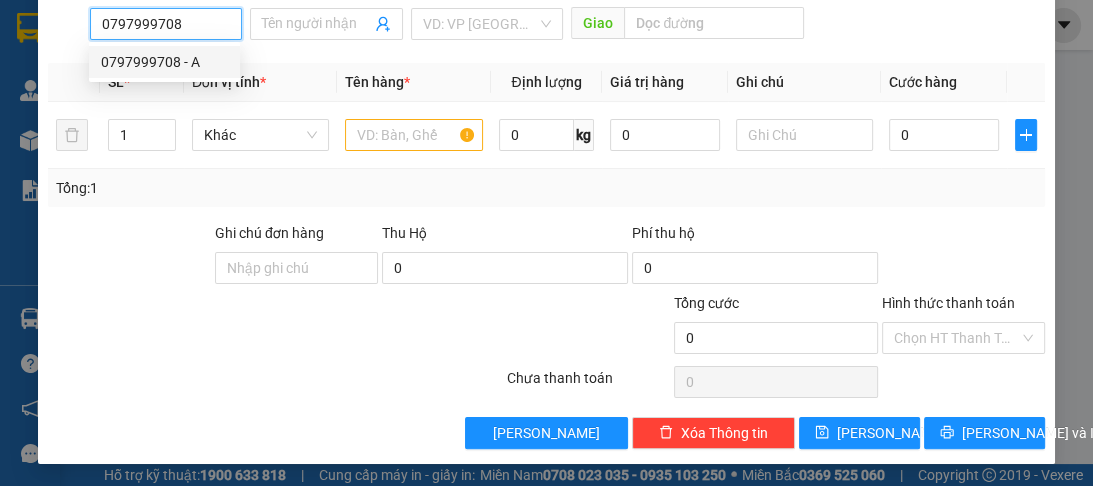 click on "0797999708 - A" at bounding box center [164, 62] 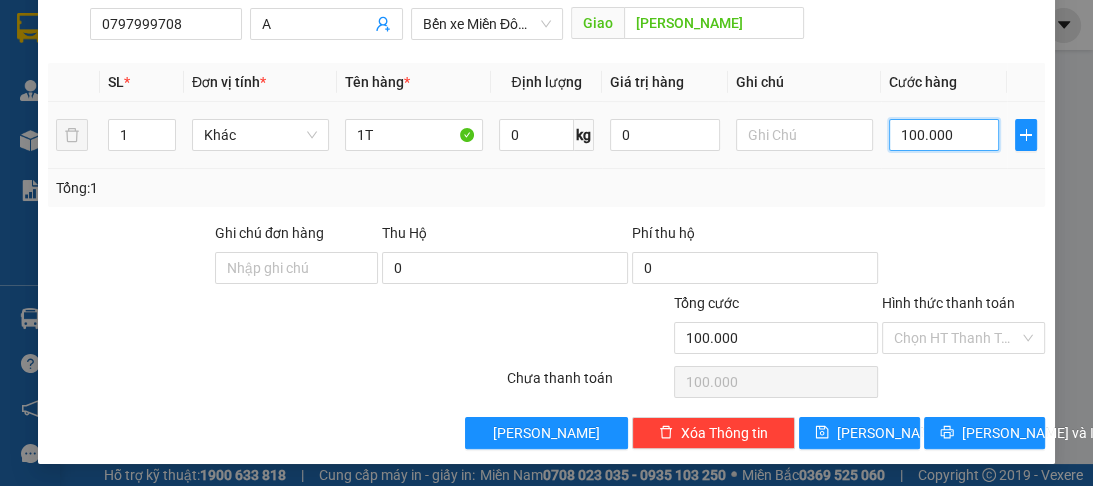 click on "100.000" at bounding box center [944, 135] 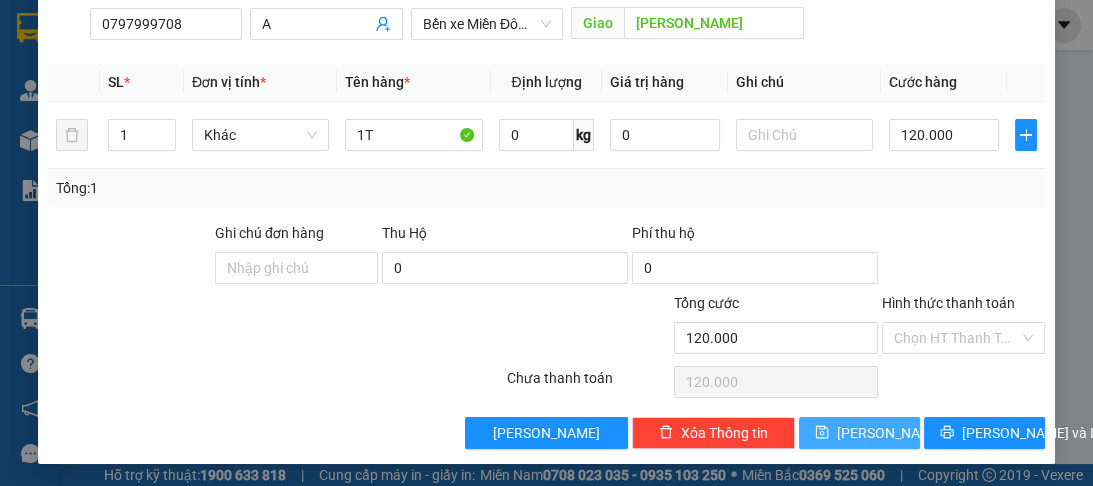 click on "Lưu" at bounding box center (890, 433) 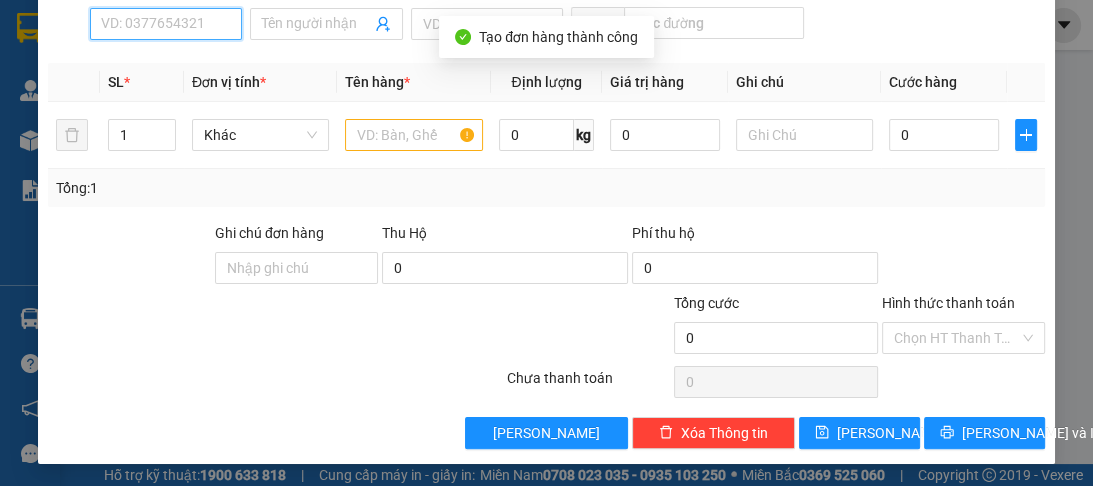 click on "SĐT Người Nhận  *" at bounding box center (166, 24) 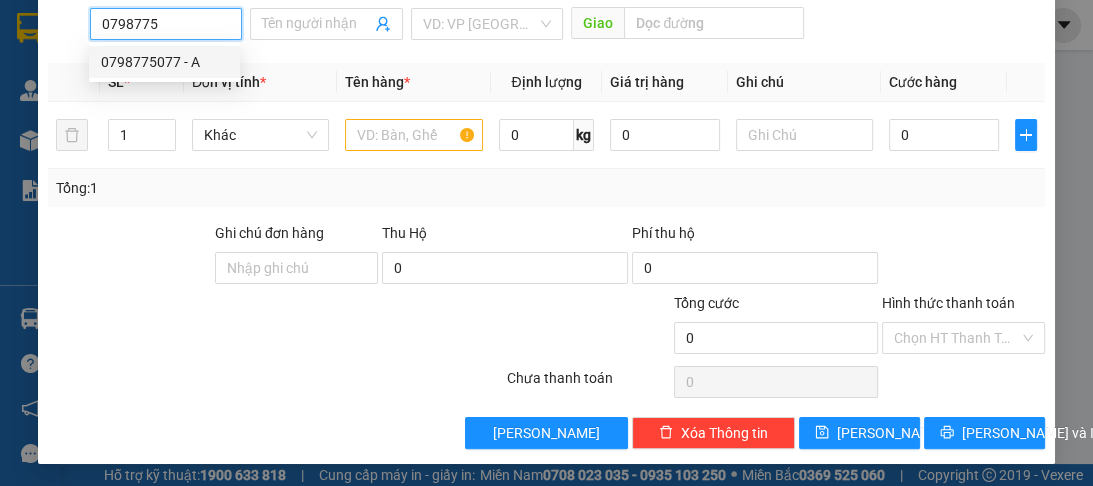 click on "0798775077 - A" at bounding box center (164, 62) 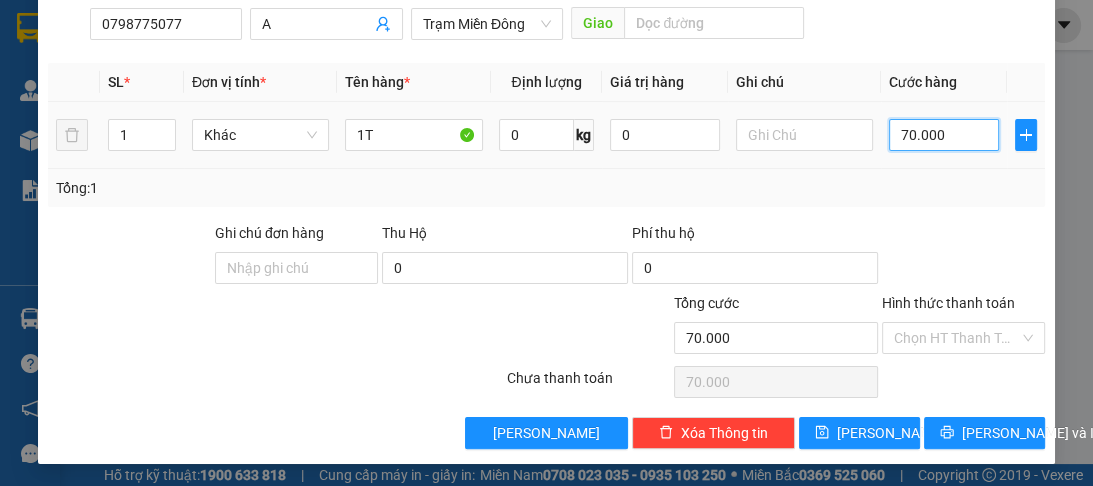 click on "70.000" at bounding box center [944, 135] 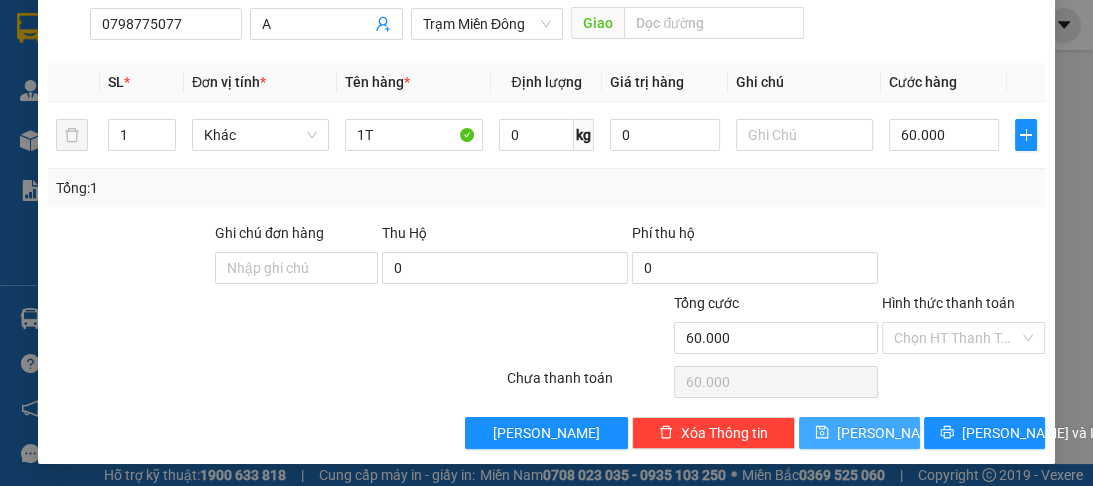 click on "Lưu" at bounding box center (859, 433) 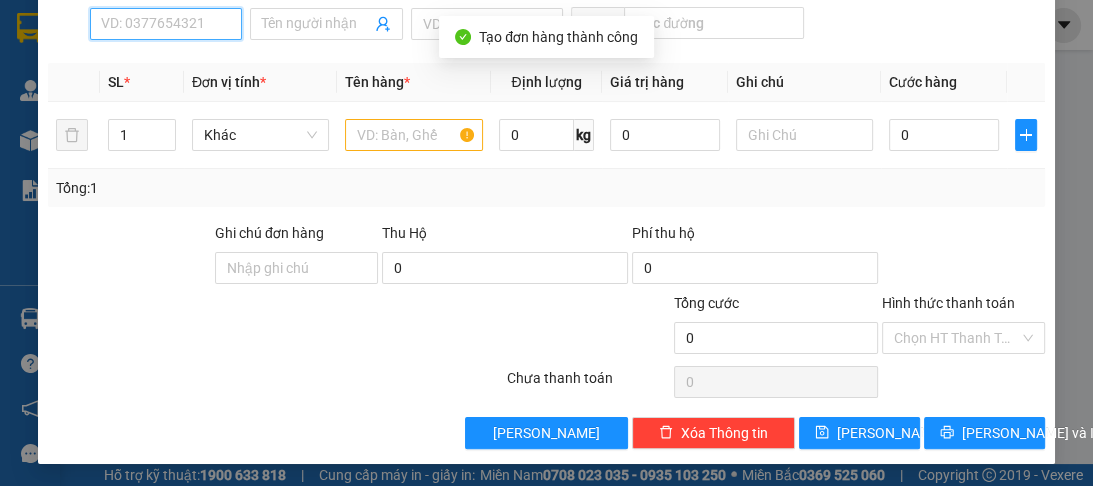 click on "SĐT Người Nhận  *" at bounding box center [166, 24] 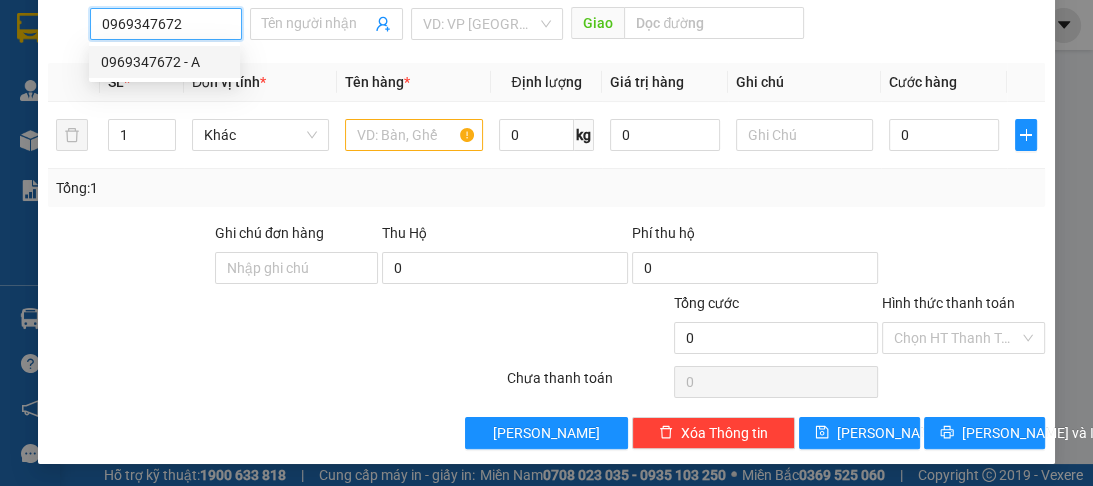 click on "0969347672 - A" at bounding box center [164, 62] 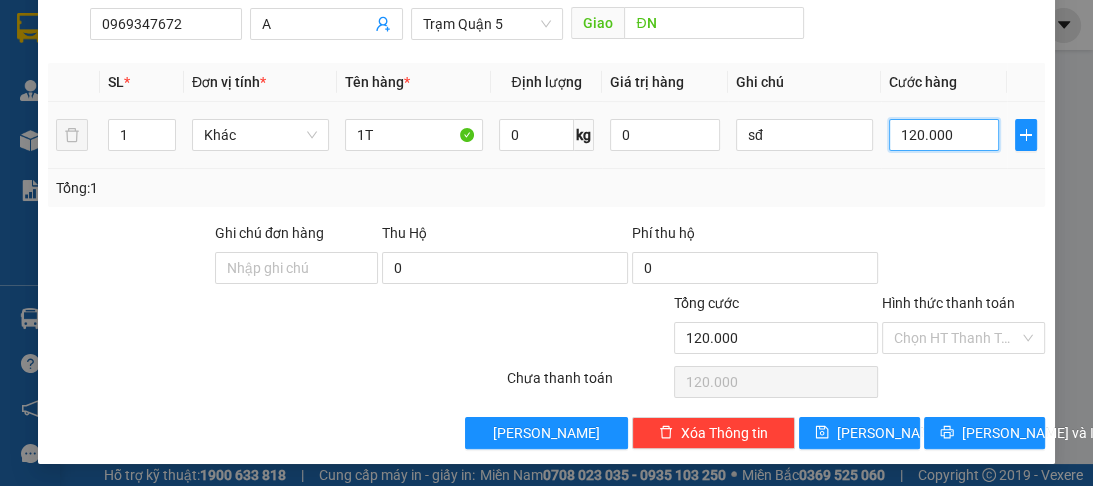 click on "120.000" at bounding box center [944, 135] 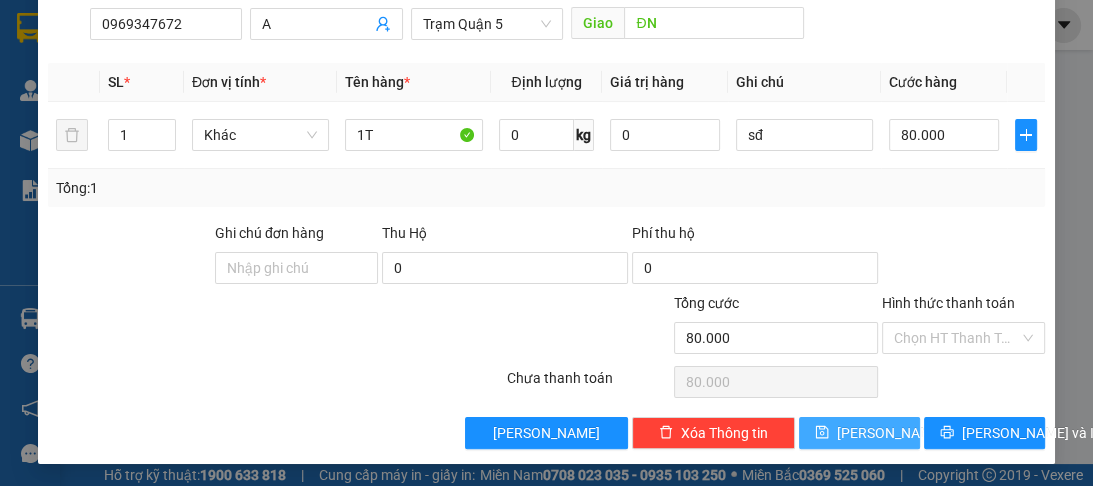 click on "Lưu" at bounding box center [859, 433] 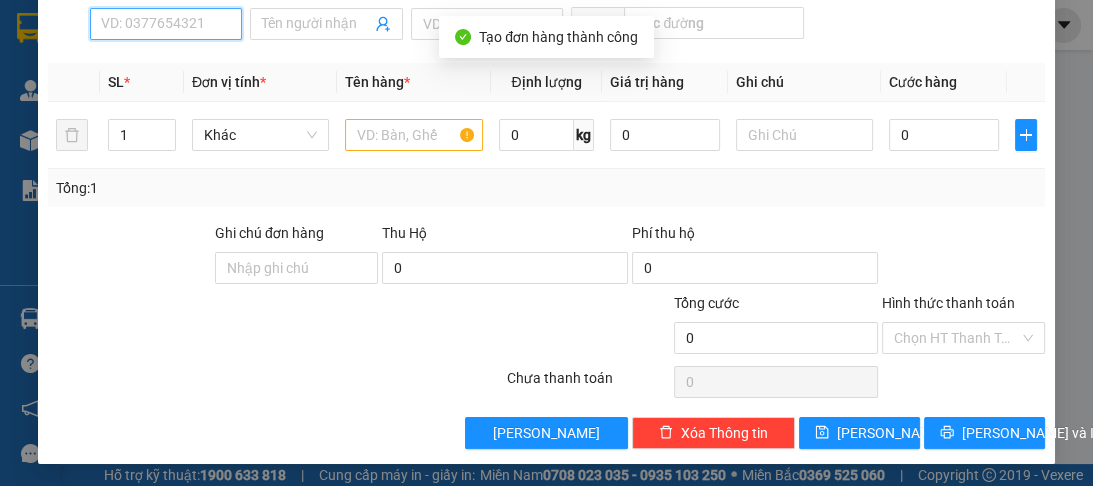 click on "SĐT Người Nhận  *" at bounding box center (166, 24) 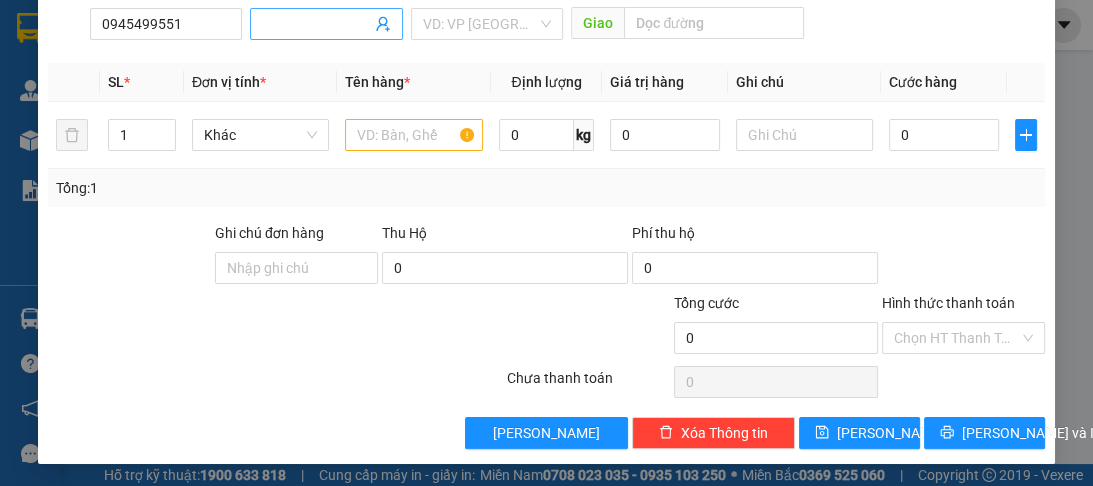 click at bounding box center [326, 24] 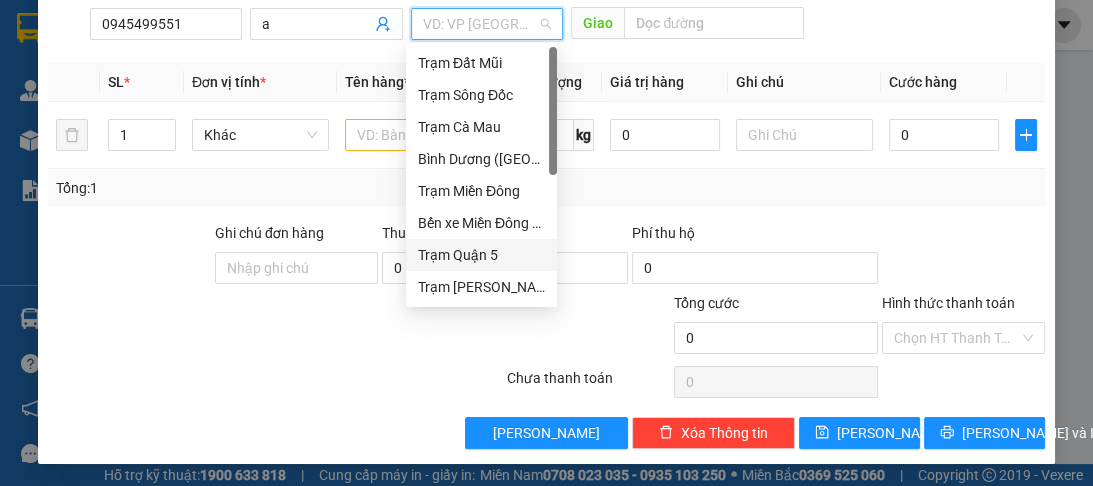 click at bounding box center (480, 24) 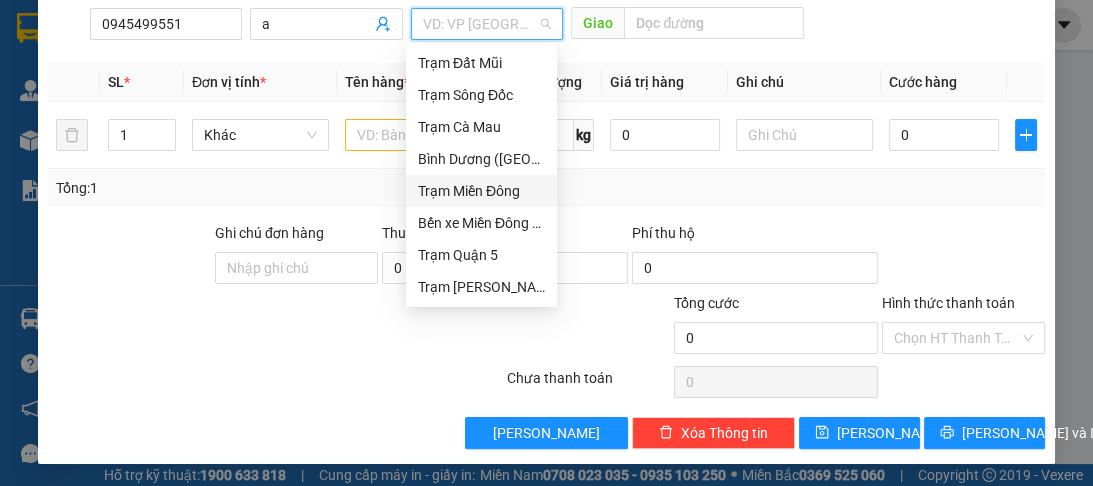 click on "Trạm Miền Đông" at bounding box center [481, 191] 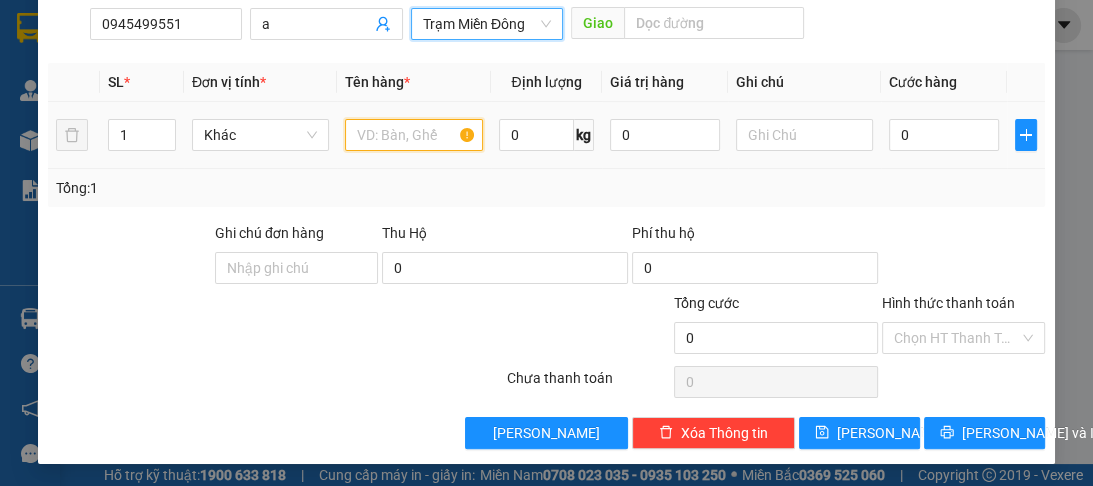 click at bounding box center (413, 135) 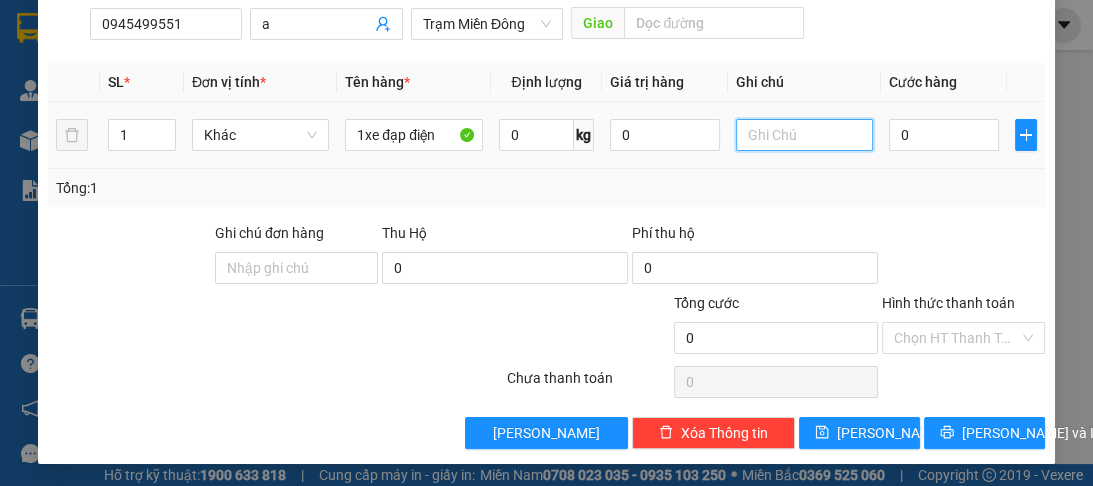 click at bounding box center (804, 135) 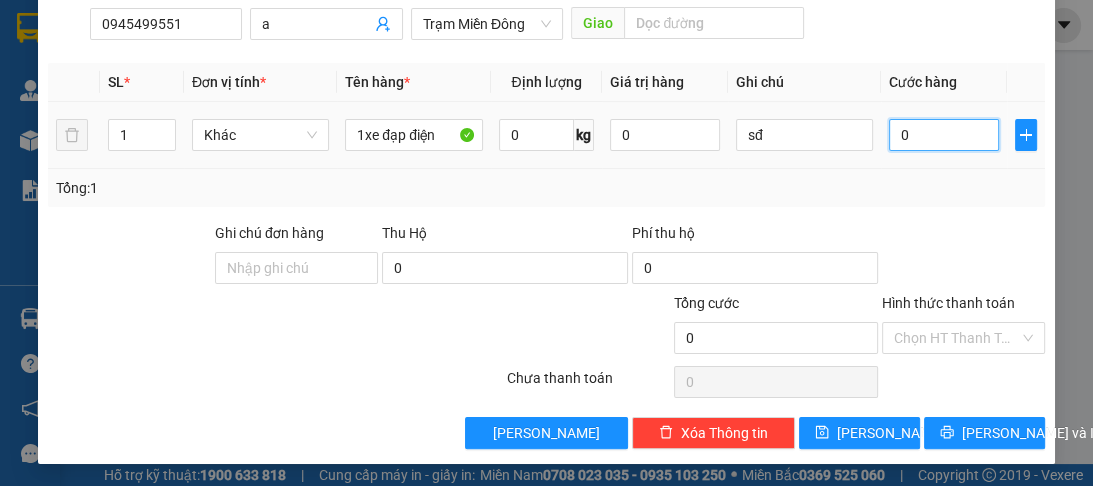 click on "0" at bounding box center [944, 135] 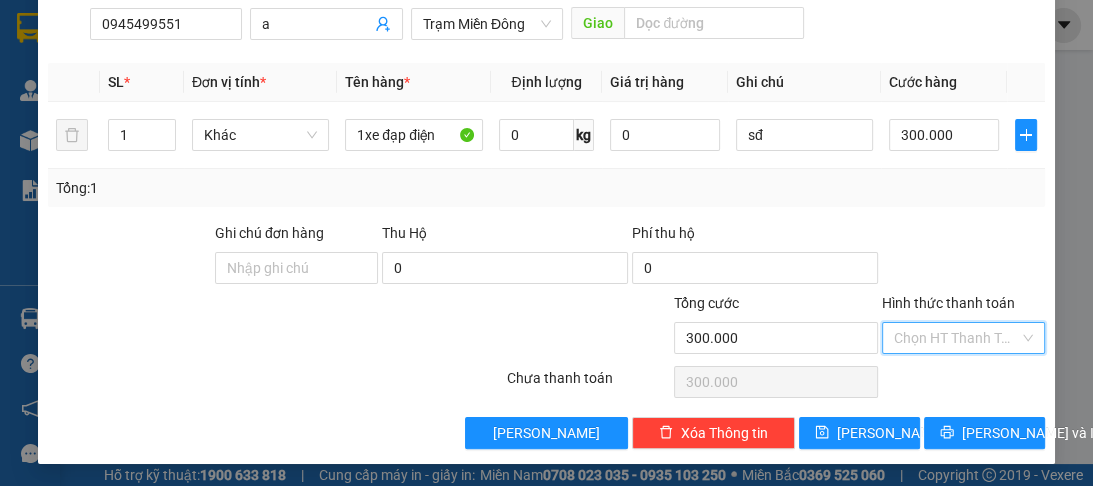 click on "Hình thức thanh toán" at bounding box center [956, 338] 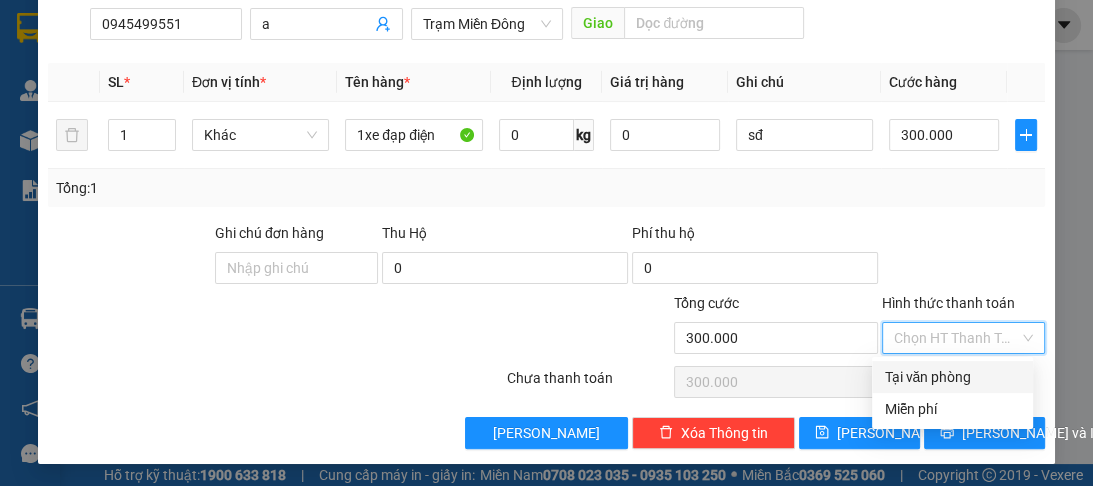 click on "Tại văn phòng" at bounding box center [952, 377] 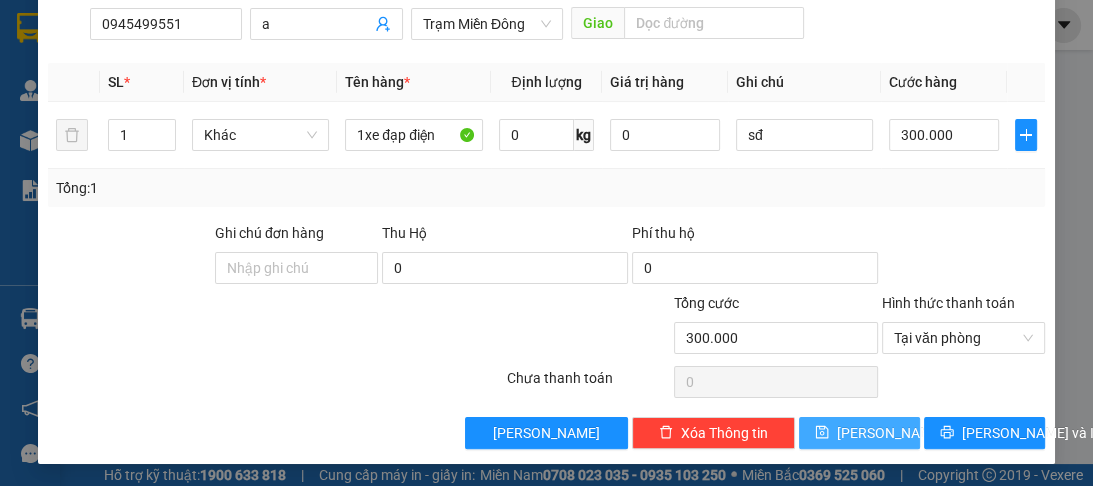 click on "Lưu" at bounding box center [890, 433] 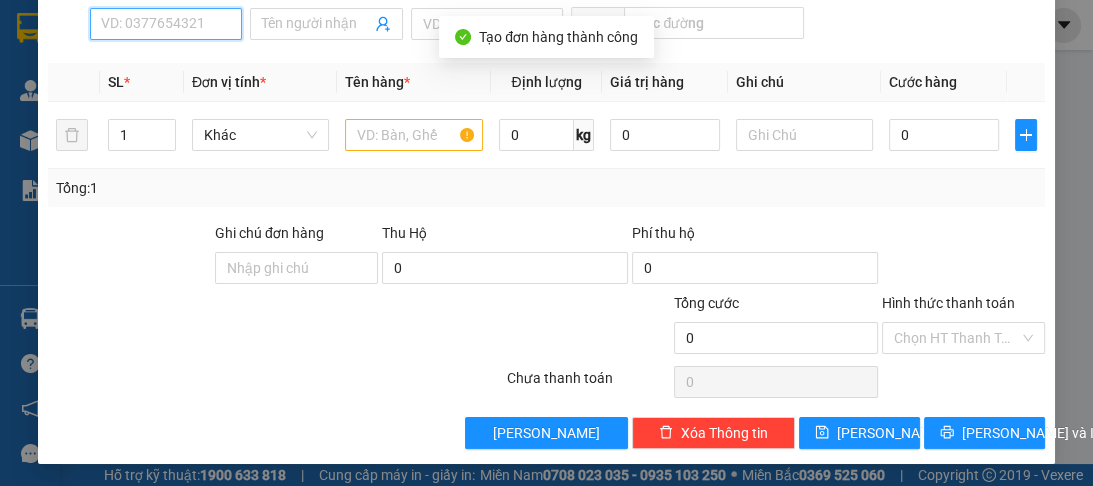 click on "SĐT Người Nhận  *" at bounding box center (166, 24) 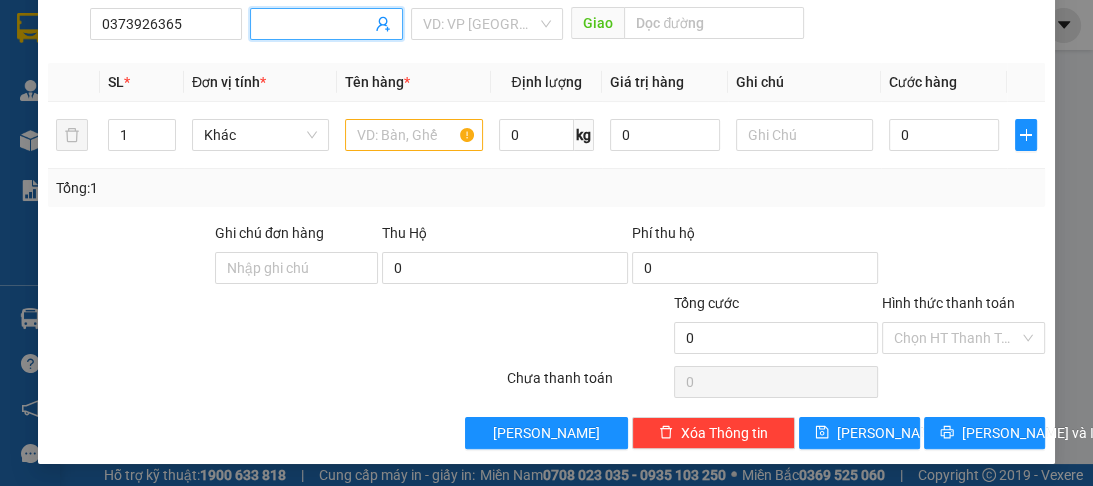 click at bounding box center (326, 24) 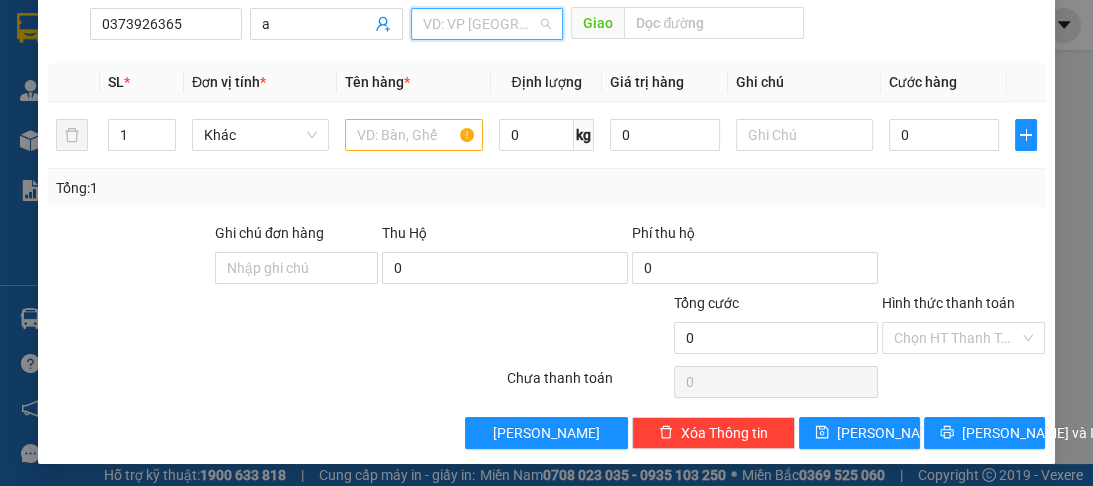click at bounding box center [480, 24] 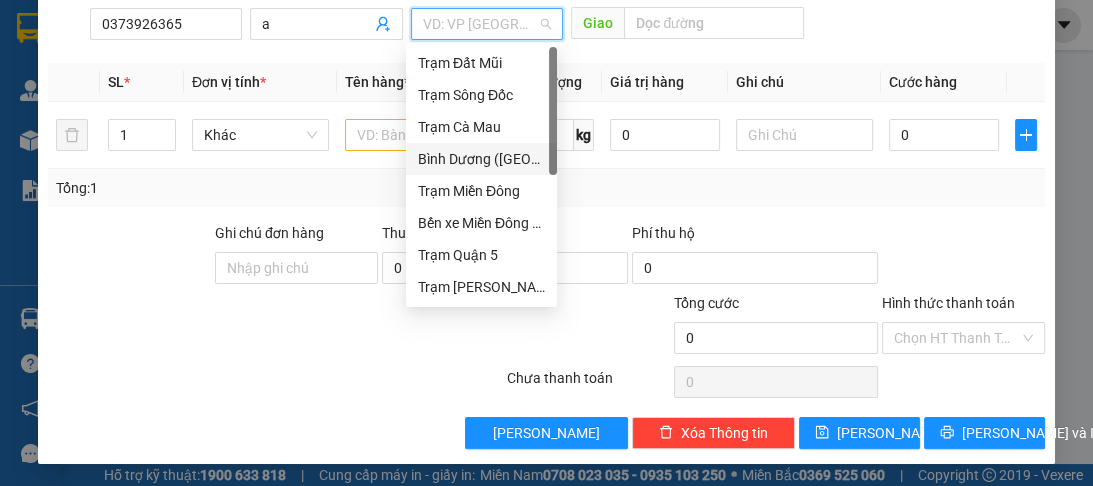 click on "Bình Dương ([GEOGRAPHIC_DATA])" at bounding box center (481, 159) 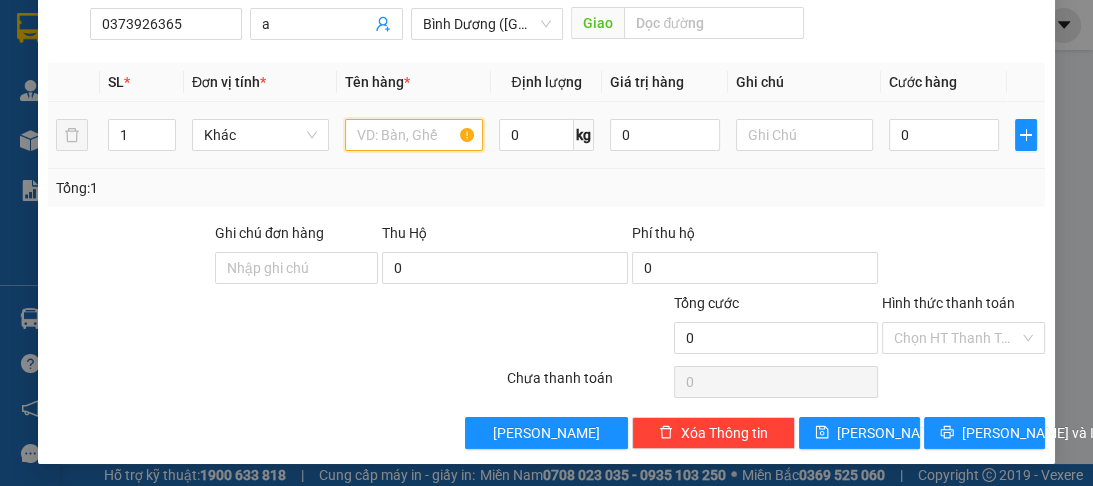 click at bounding box center [413, 135] 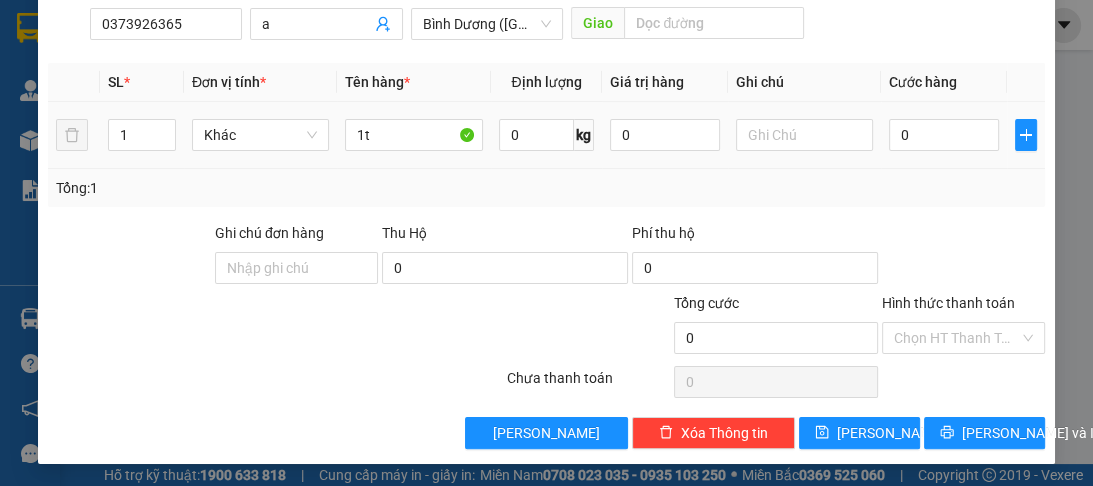 click on "0" at bounding box center [944, 135] 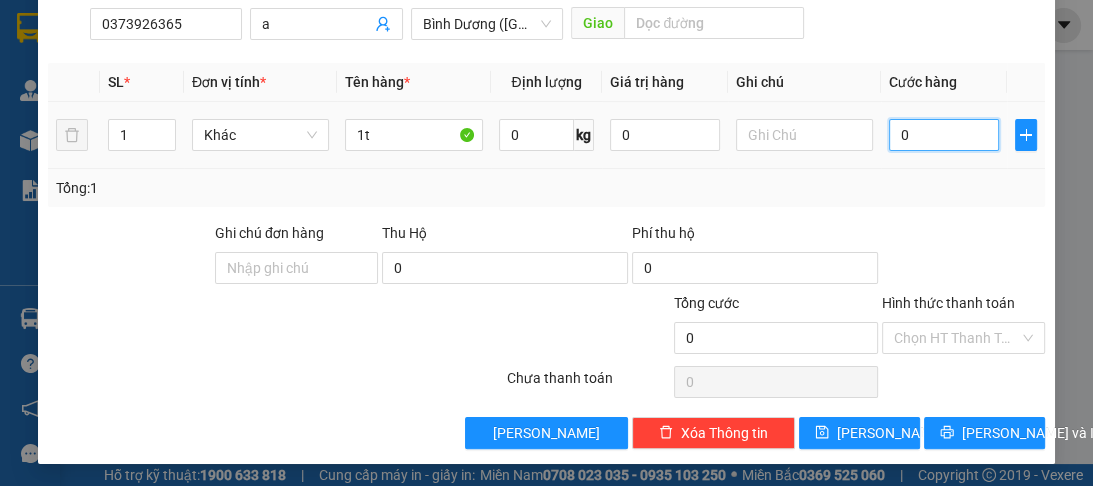 click on "0" at bounding box center (944, 135) 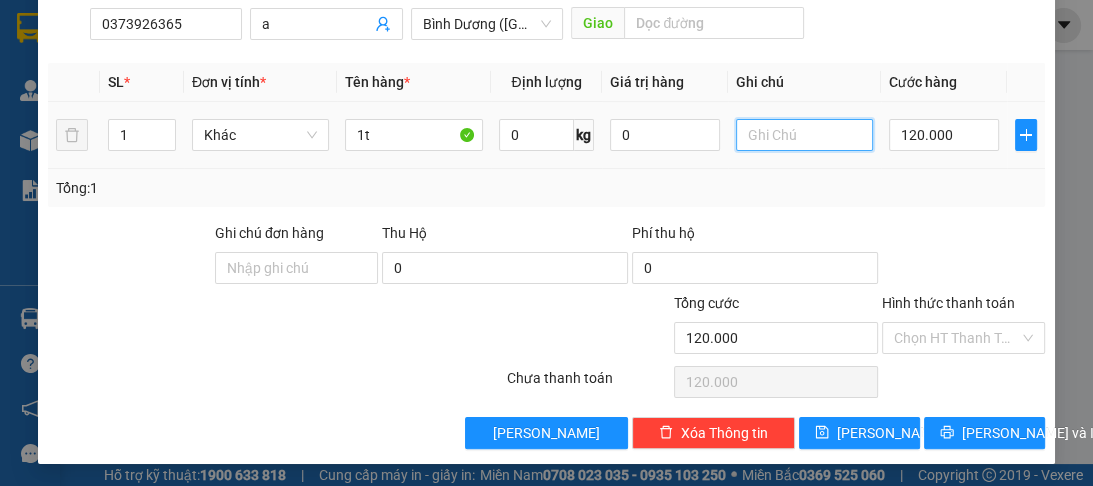 click at bounding box center [804, 135] 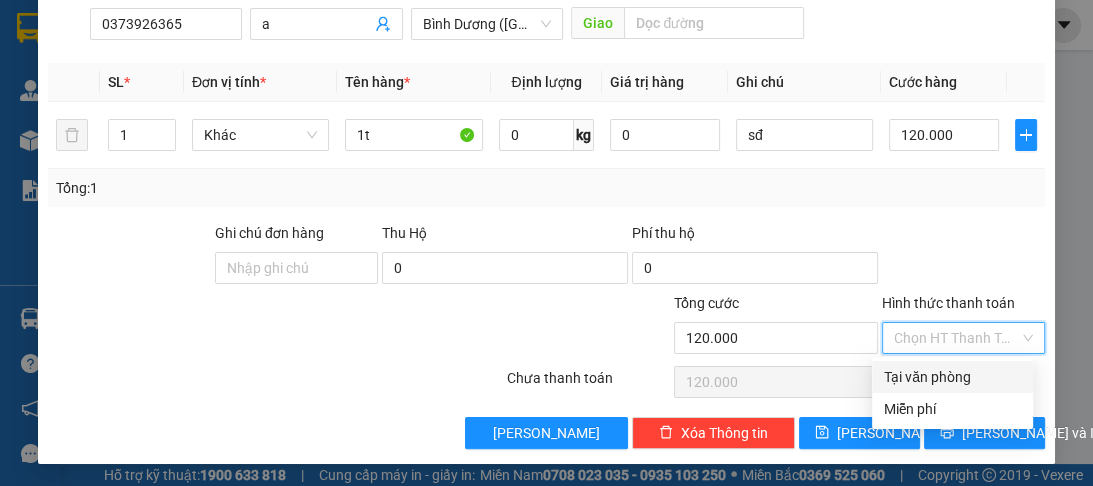 click on "Hình thức thanh toán" at bounding box center [956, 338] 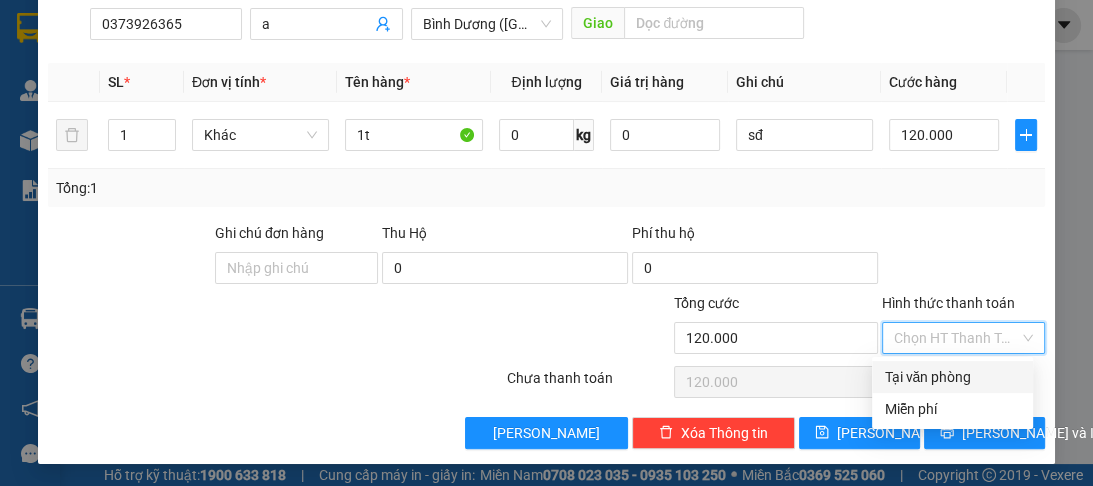 drag, startPoint x: 936, startPoint y: 380, endPoint x: 915, endPoint y: 387, distance: 22.135944 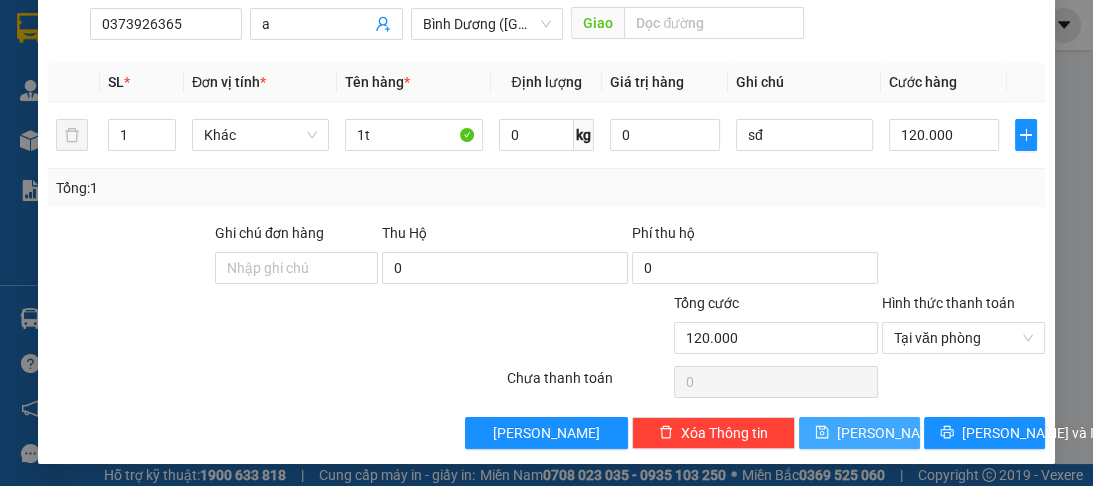click on "Lưu" at bounding box center (859, 433) 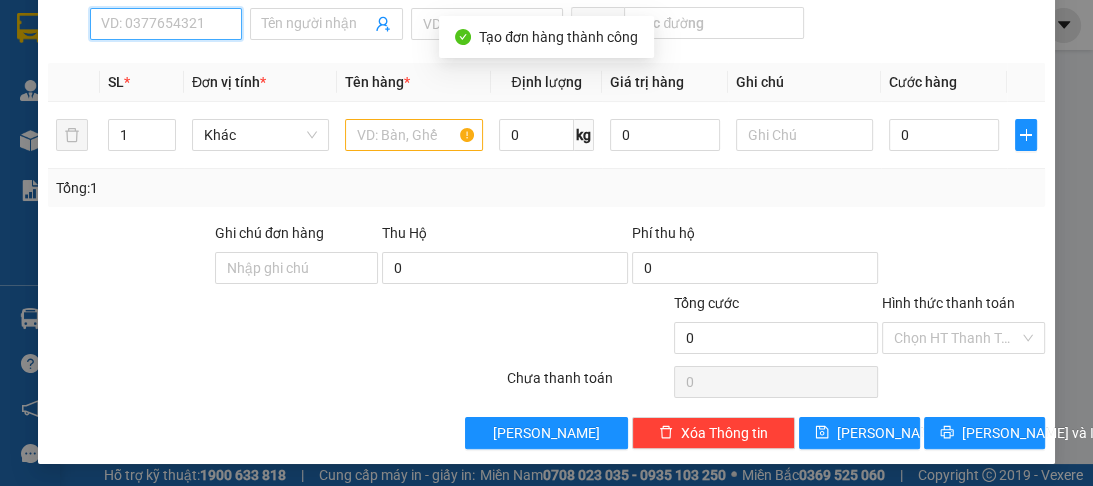 click on "SĐT Người Nhận  *" at bounding box center [166, 24] 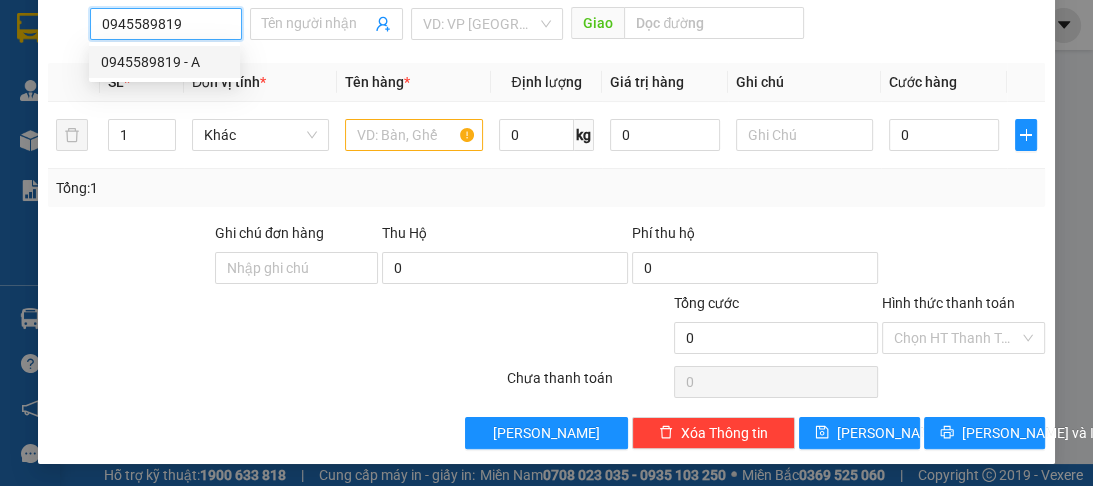 click on "0945589819 - A" at bounding box center [164, 62] 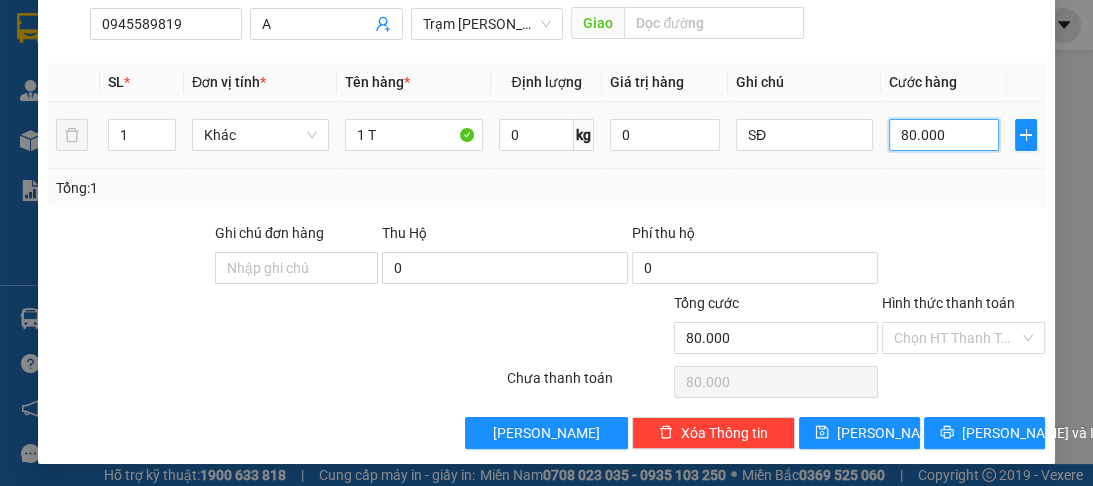 click on "80.000" at bounding box center [944, 135] 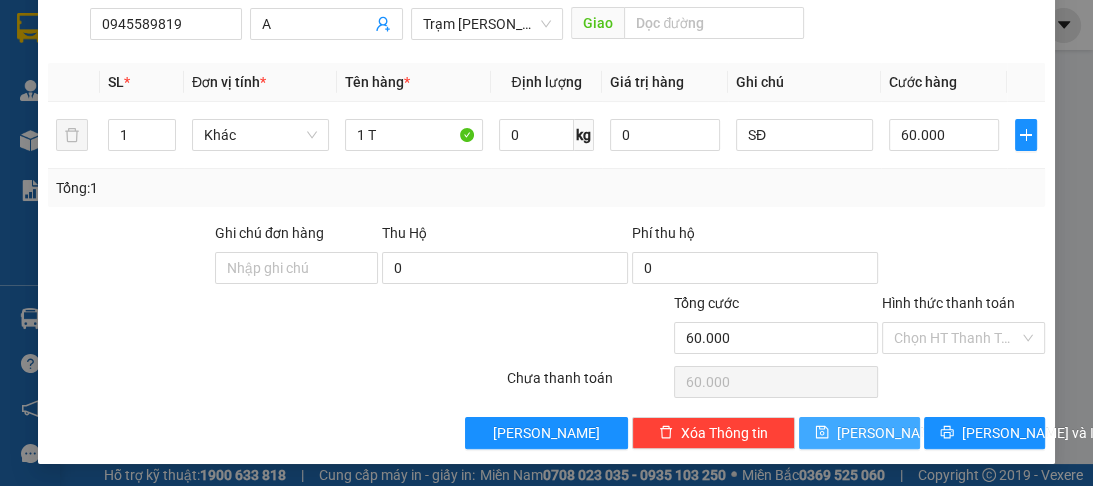 drag, startPoint x: 862, startPoint y: 432, endPoint x: 328, endPoint y: 260, distance: 561.0169 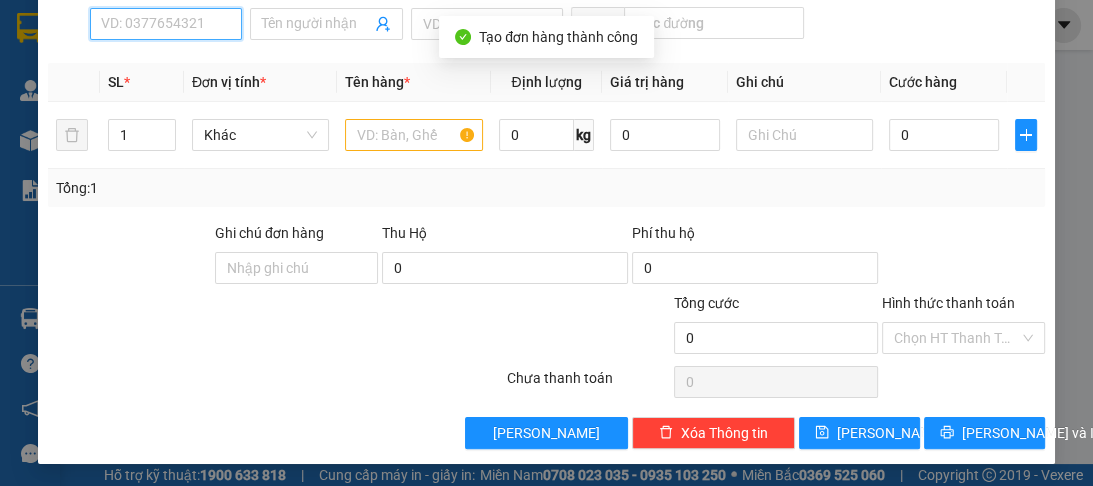click on "SĐT Người Nhận  *" at bounding box center (166, 24) 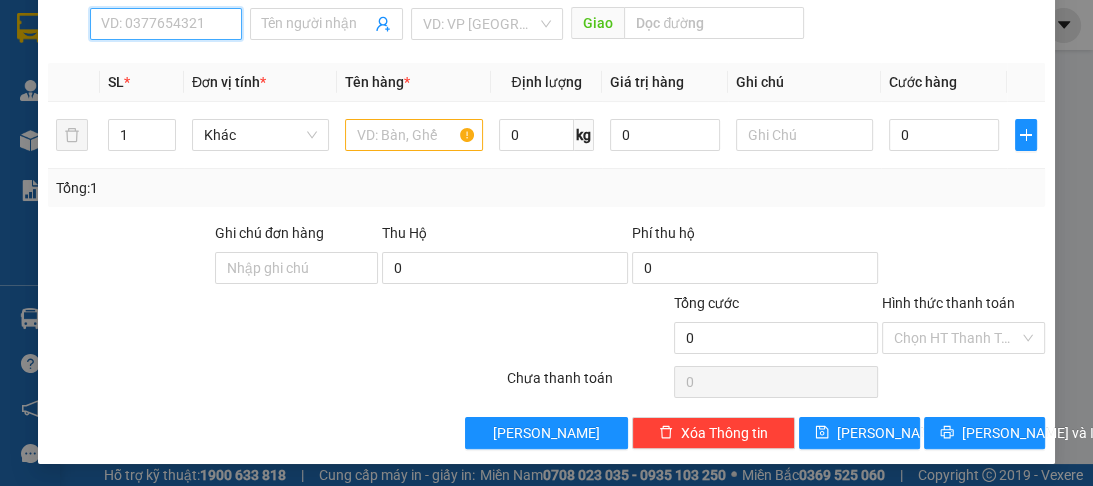 click on "SĐT Người Nhận  *" at bounding box center (166, 24) 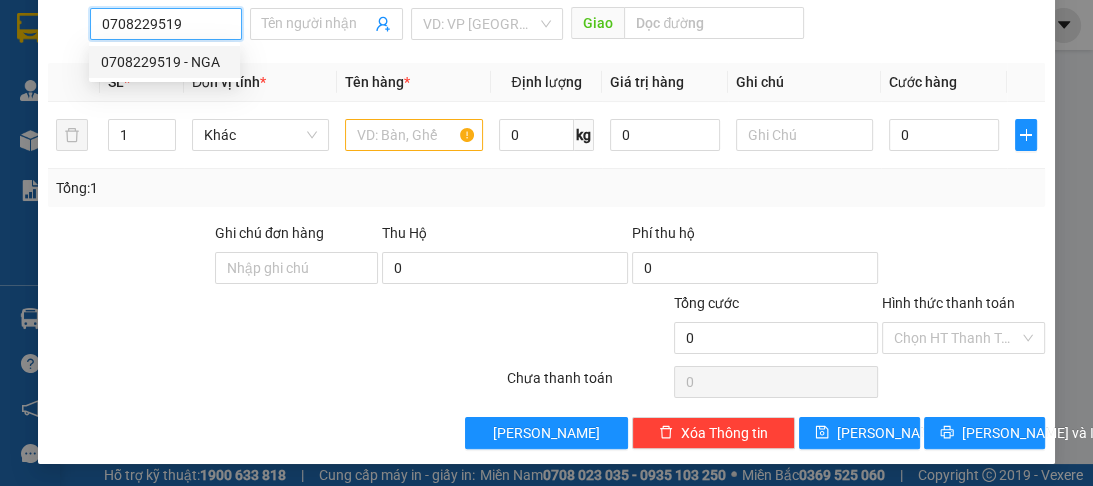 click on "0708229519 - NGA" at bounding box center [164, 62] 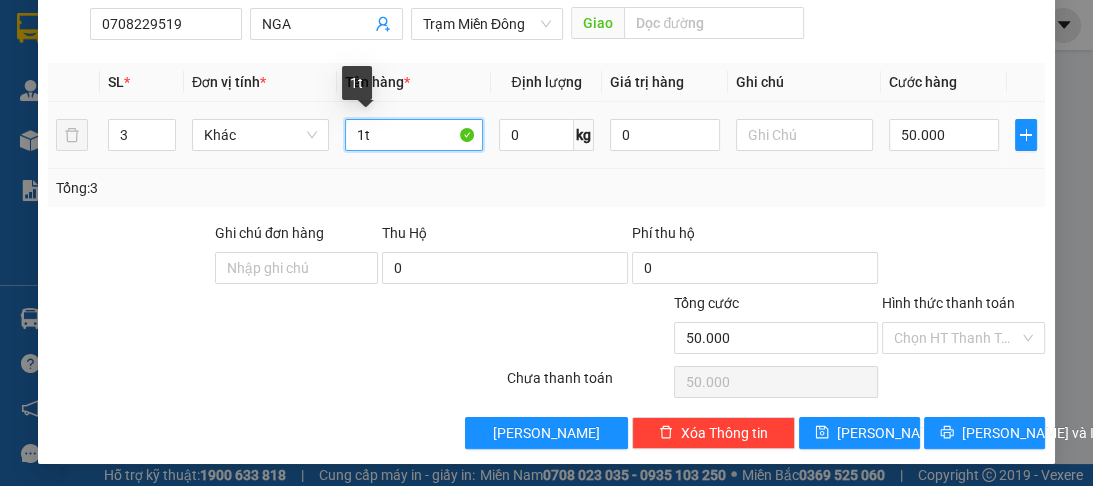 click on "1t" at bounding box center [413, 135] 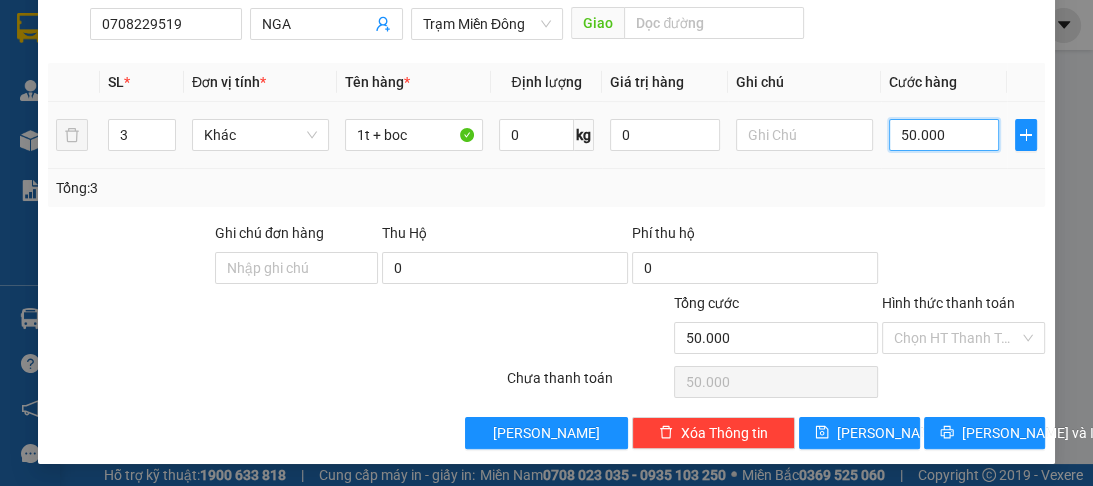 click on "50.000" at bounding box center [944, 135] 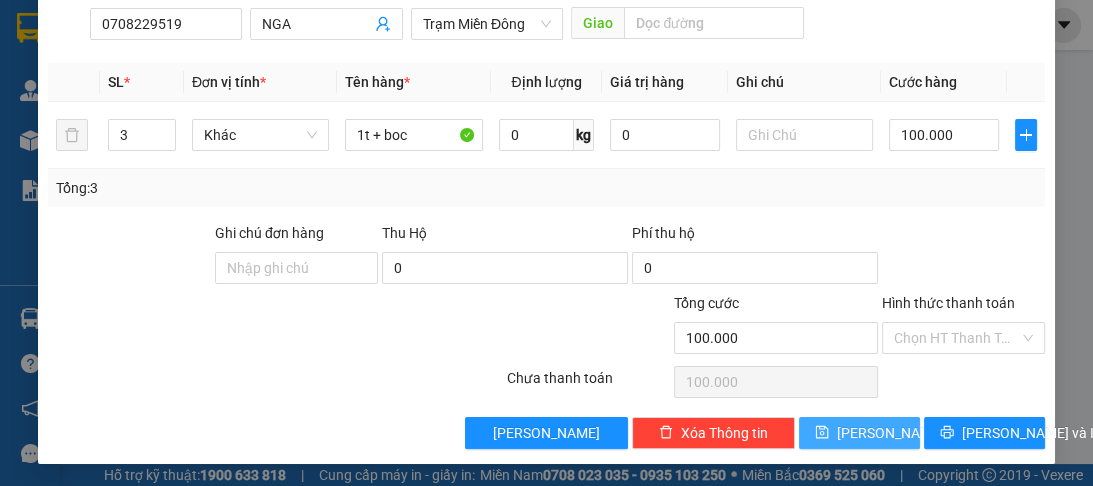 click 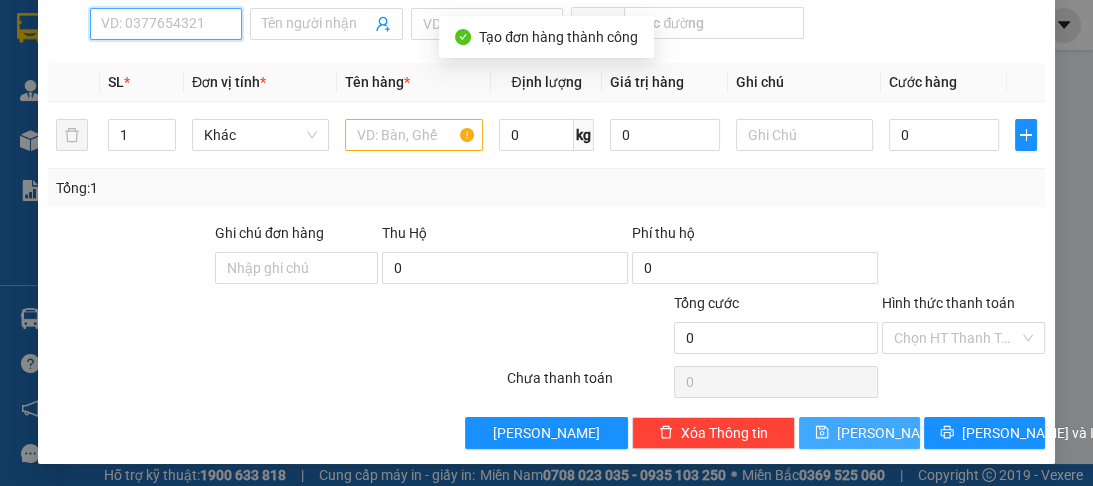 click on "SĐT Người Nhận  *" at bounding box center (166, 24) 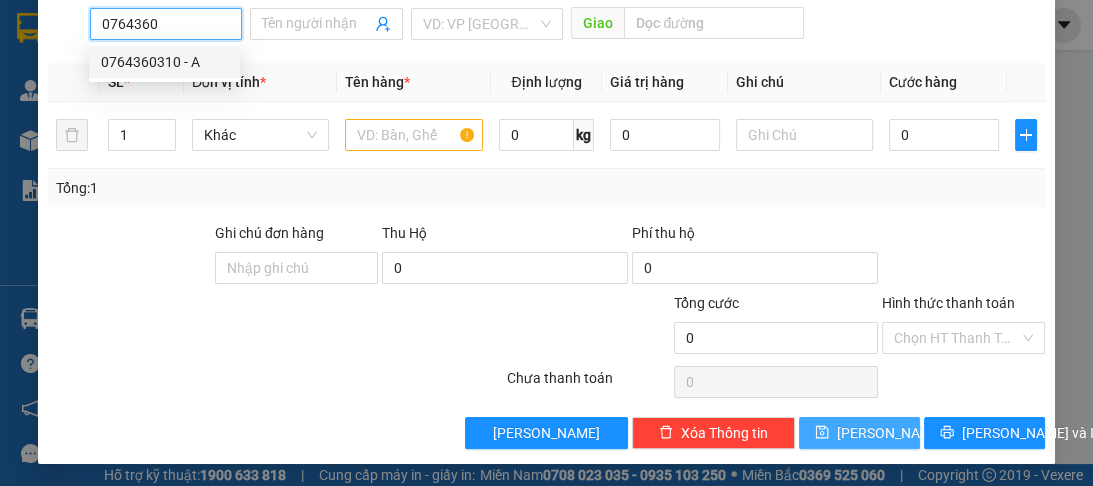 click on "0764360310 - A" at bounding box center [164, 62] 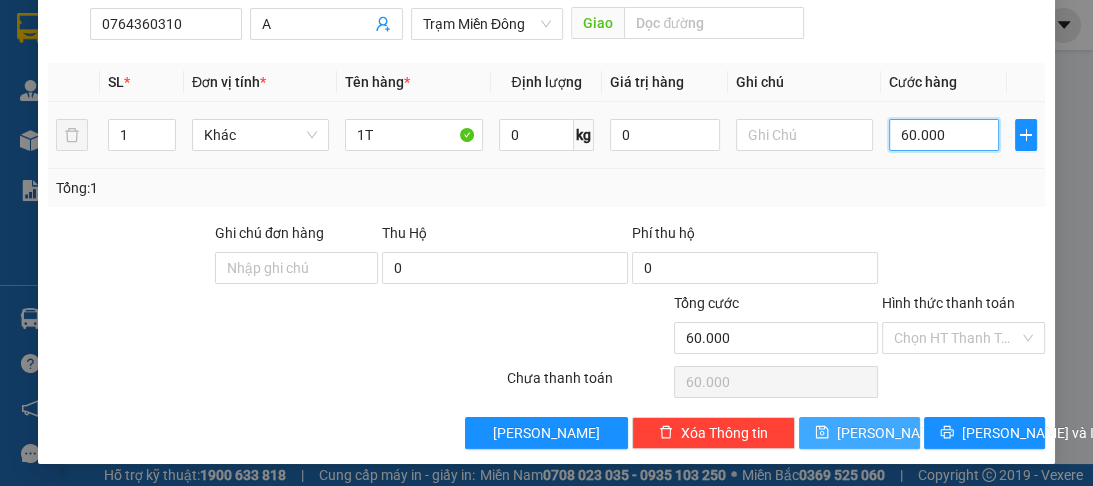 click on "60.000" at bounding box center (944, 135) 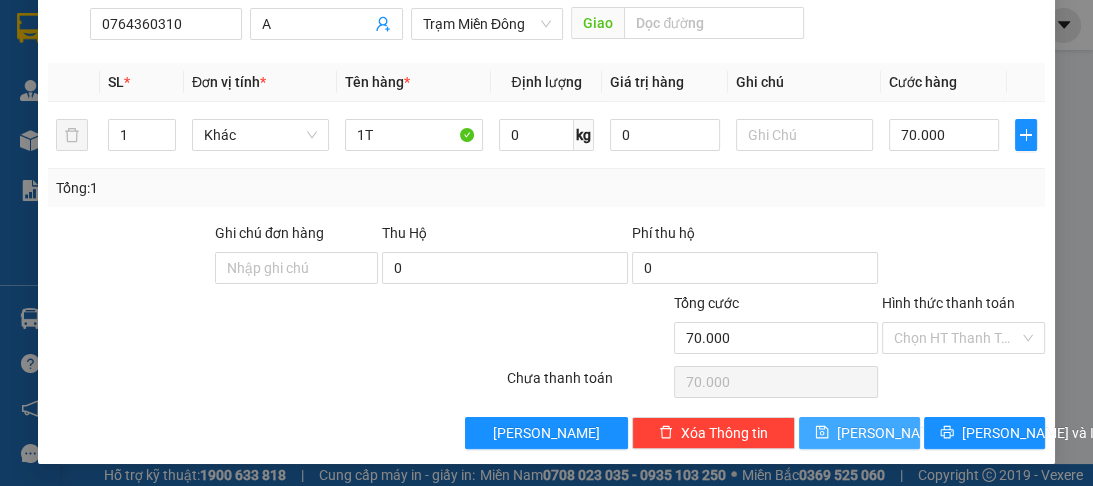 click on "Lưu" at bounding box center (890, 433) 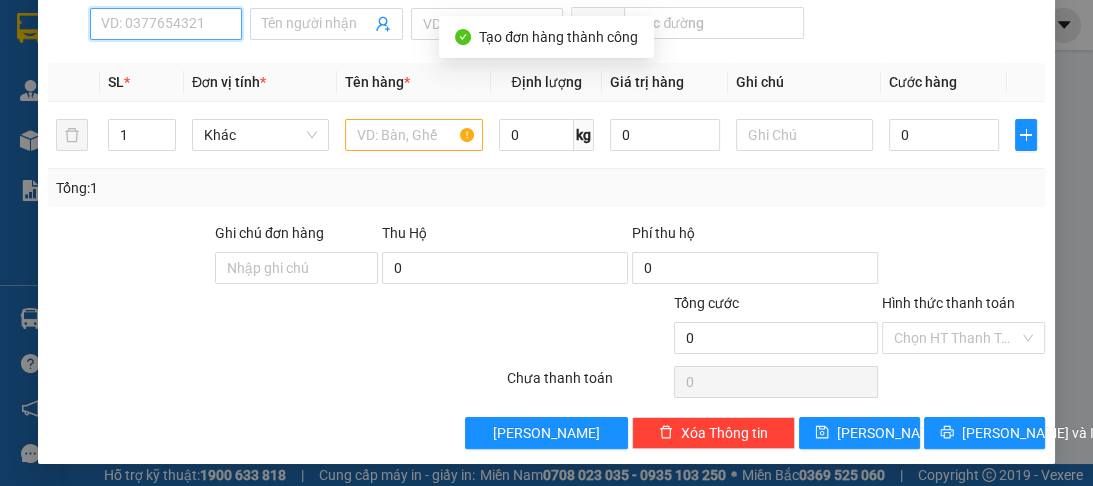 click on "SĐT Người Nhận  *" at bounding box center (166, 24) 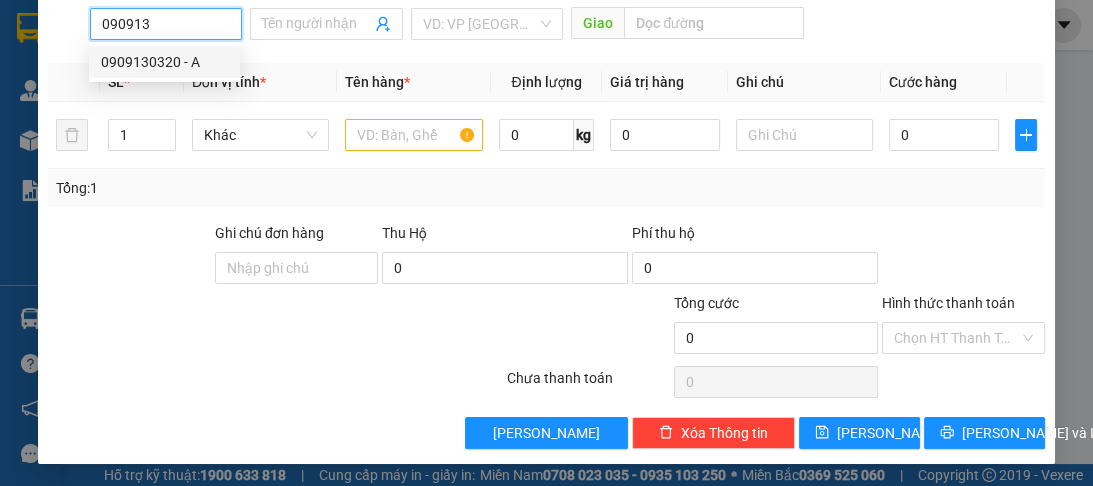 click on "0909130320 - A" at bounding box center (164, 62) 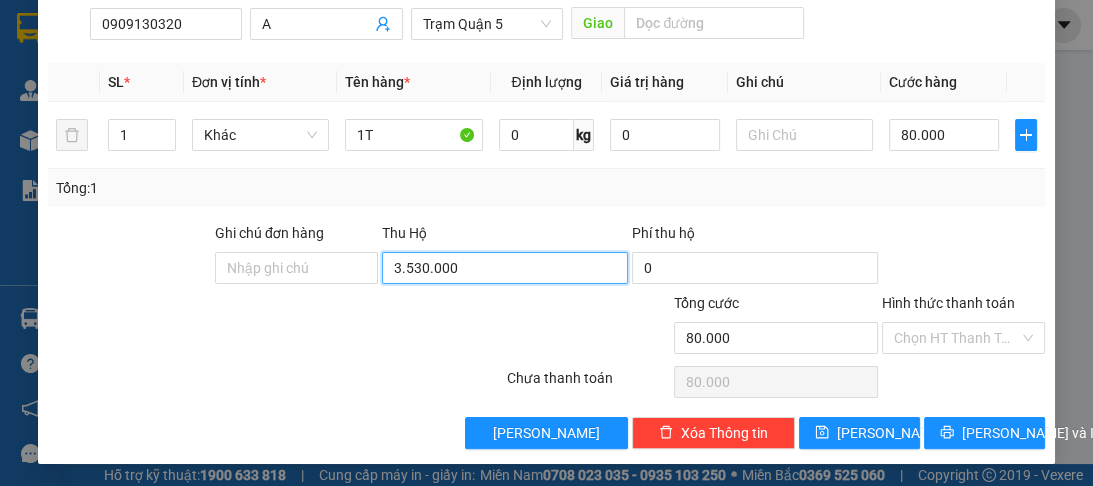 click on "3.530.000" at bounding box center (505, 268) 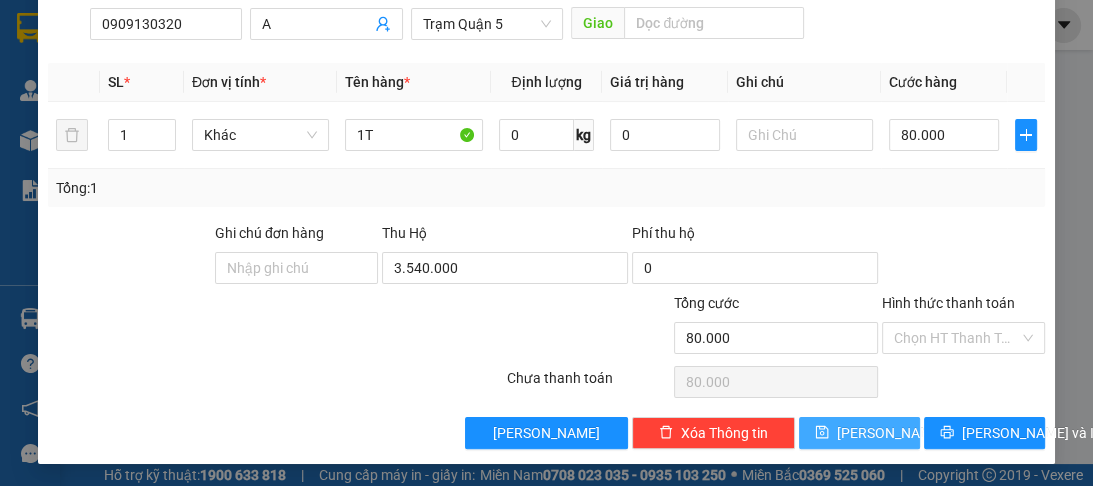click on "Lưu" at bounding box center (890, 433) 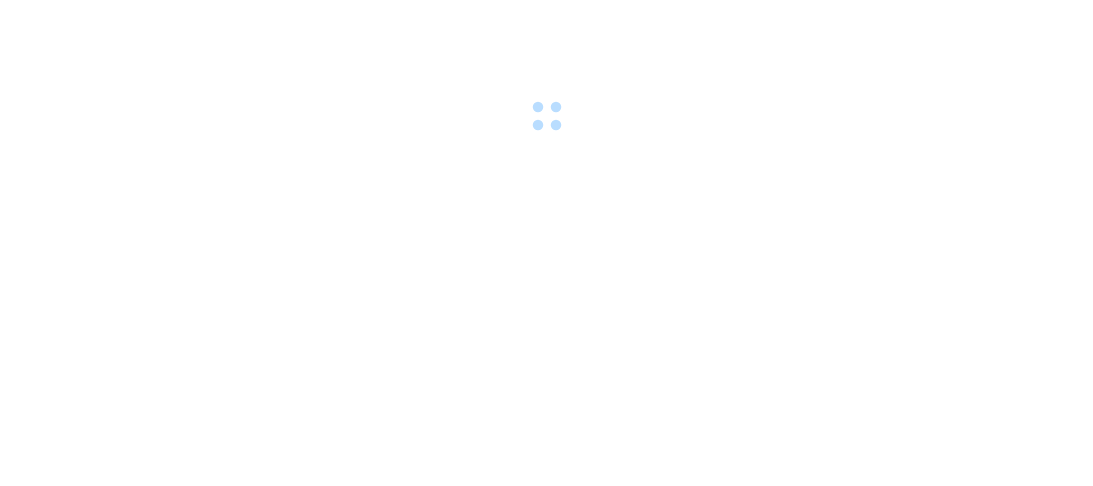 scroll, scrollTop: 0, scrollLeft: 0, axis: both 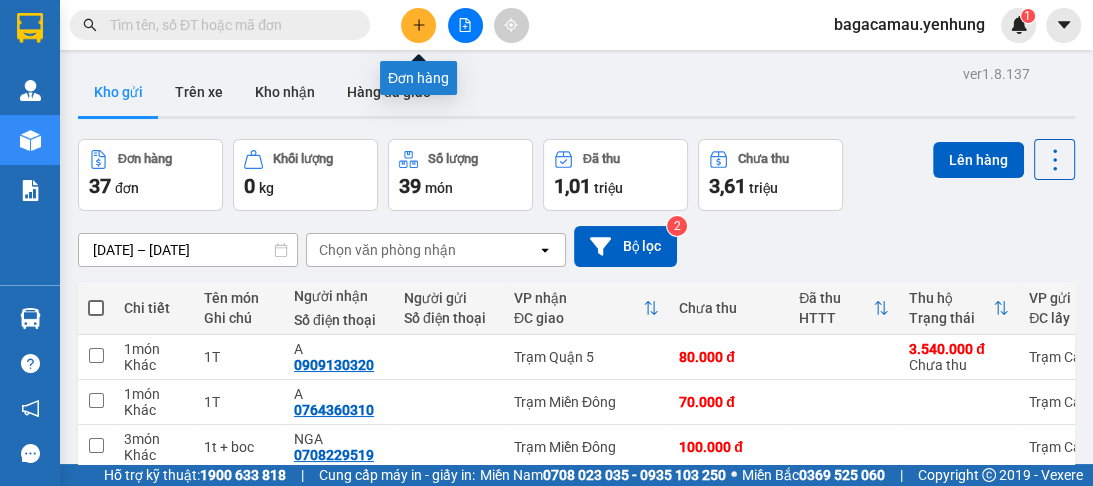 click 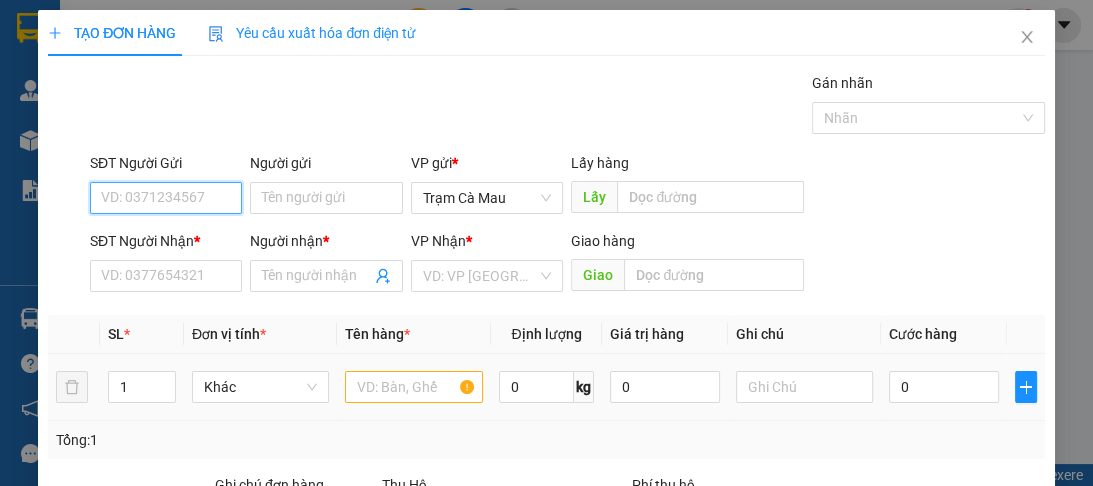 scroll, scrollTop: 252, scrollLeft: 0, axis: vertical 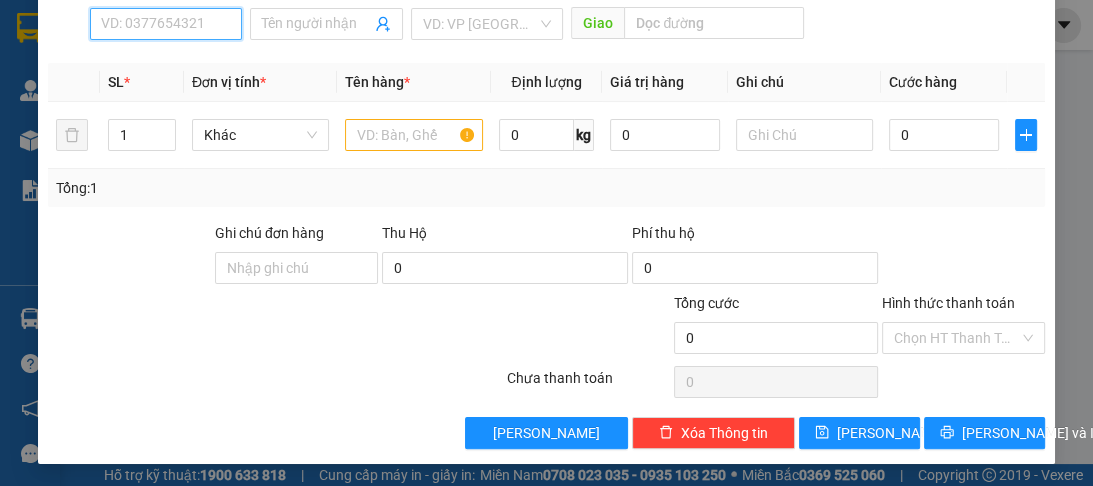 click on "SĐT Người Nhận  *" at bounding box center (166, 24) 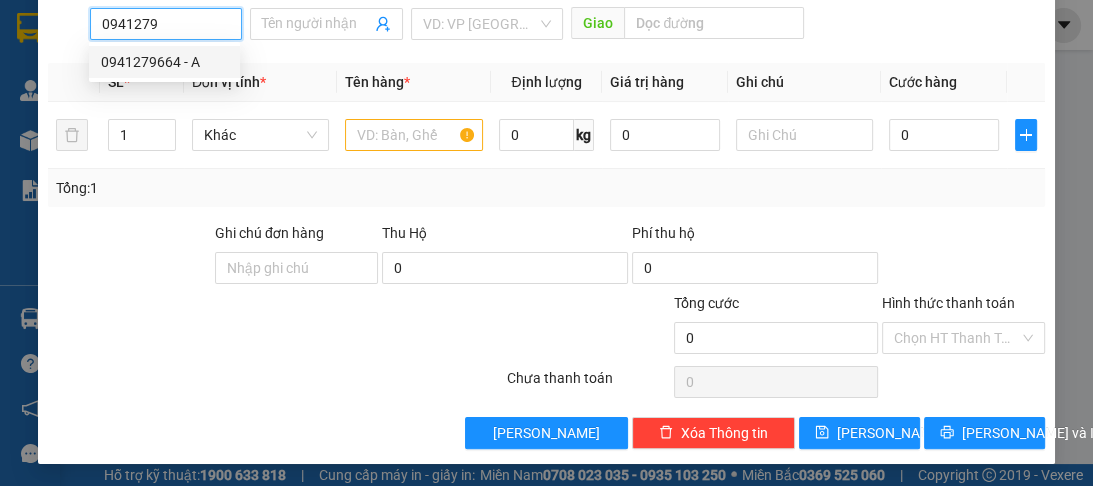 click on "0941279664 - A" at bounding box center (164, 62) 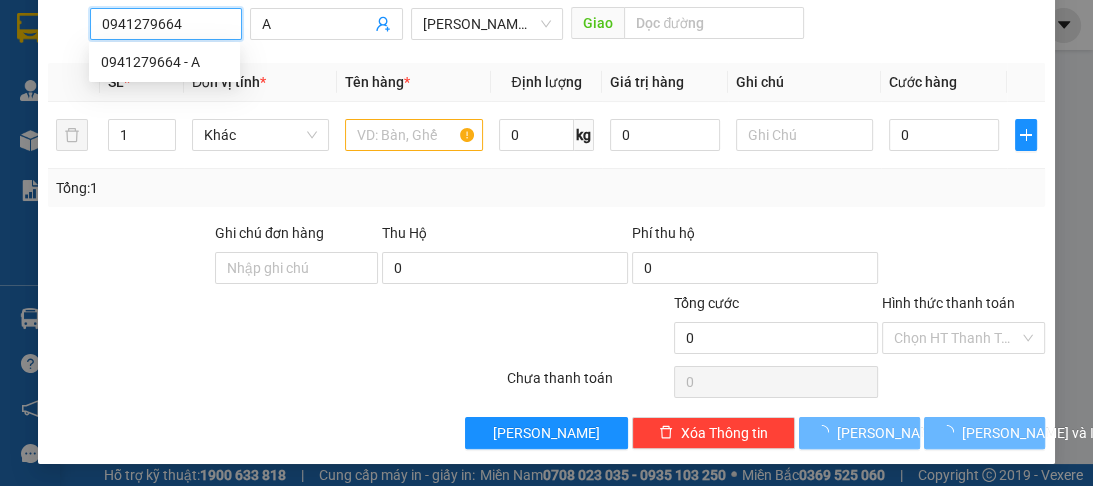 type on "100.000" 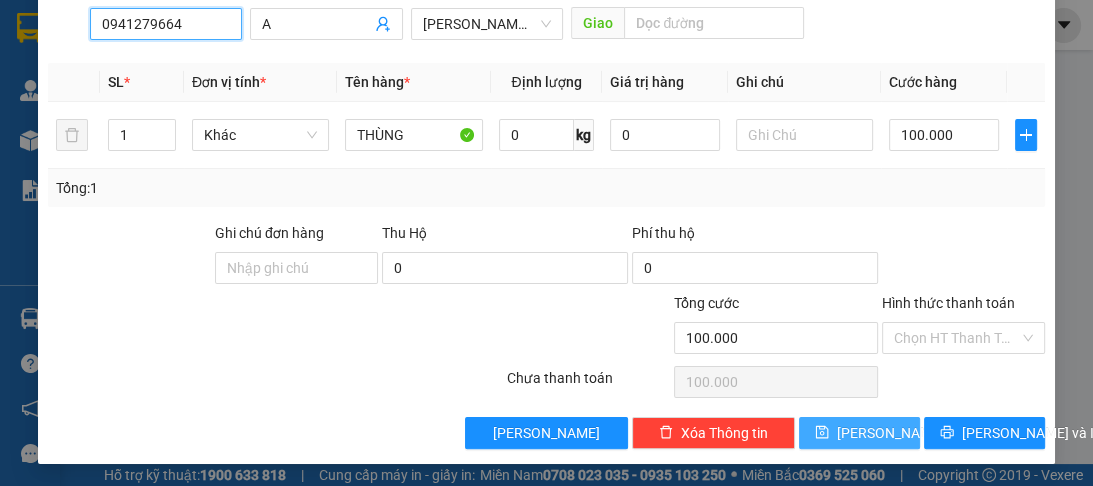 type on "0941279664" 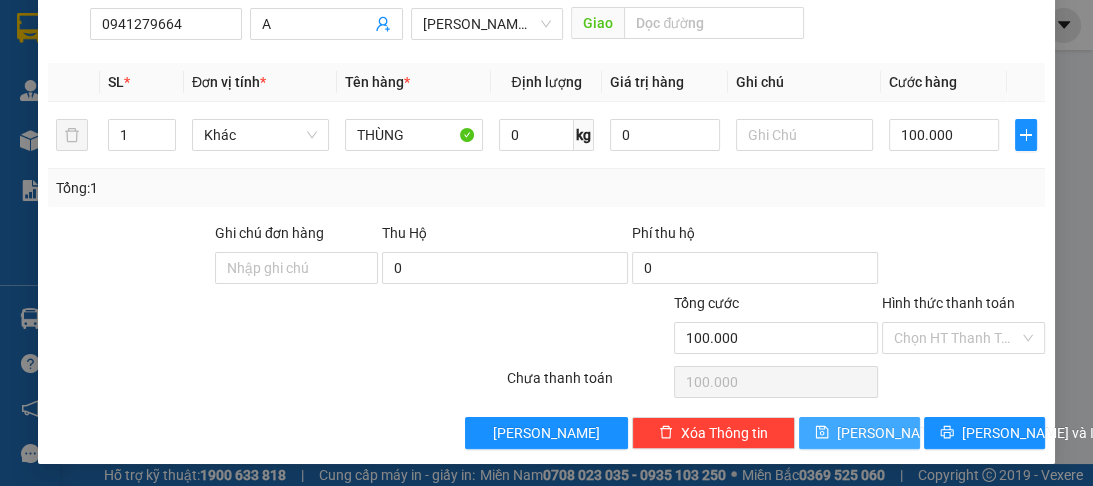 click on "[PERSON_NAME]" at bounding box center [890, 433] 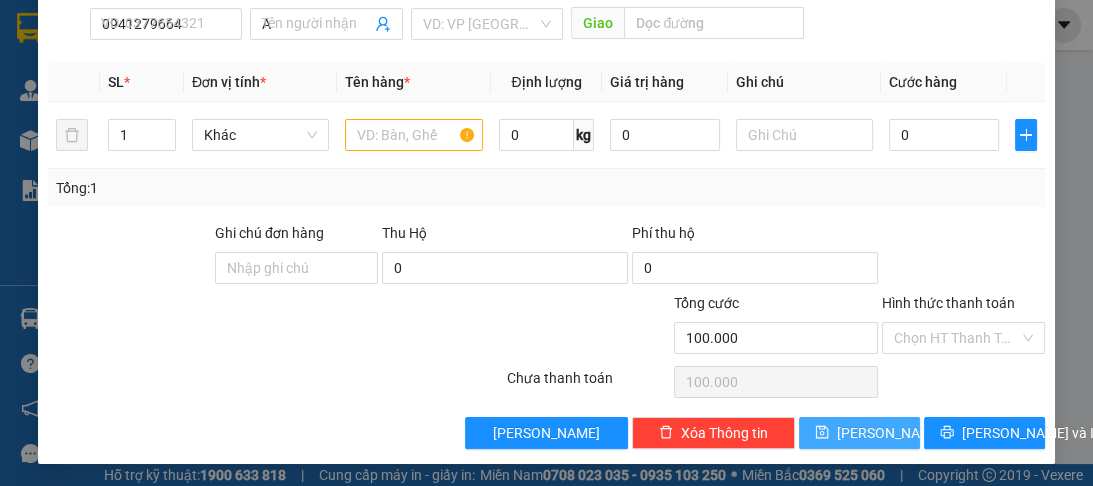 type 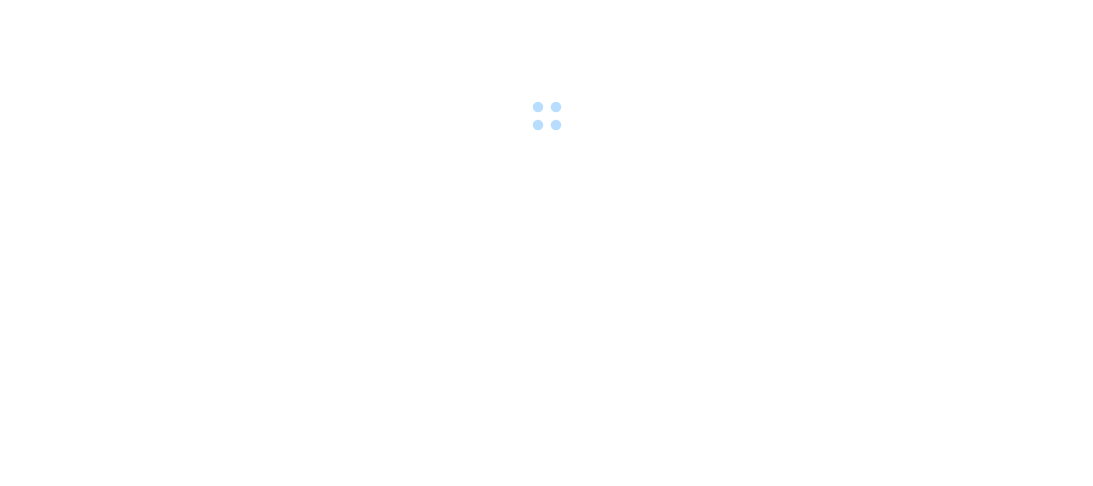 scroll, scrollTop: 0, scrollLeft: 0, axis: both 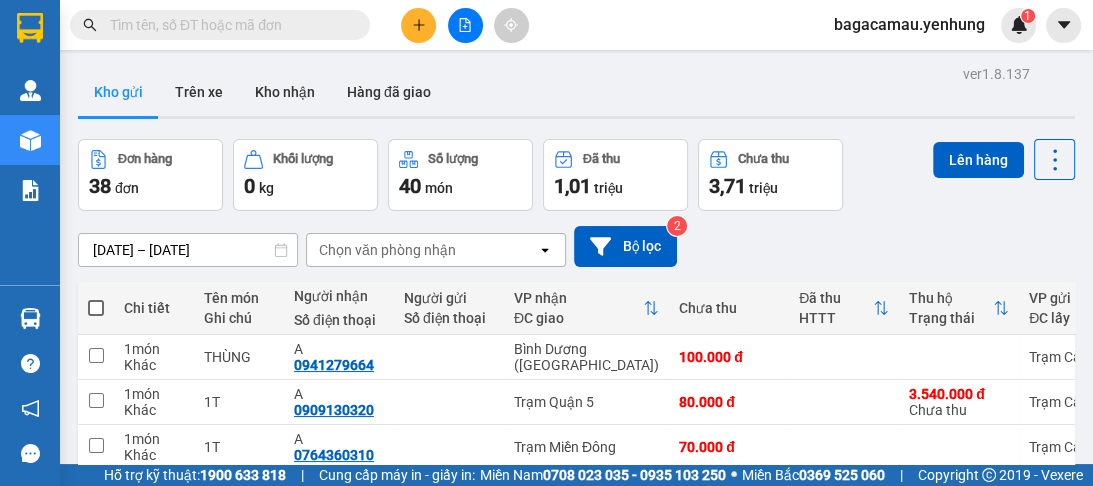 click at bounding box center [96, 308] 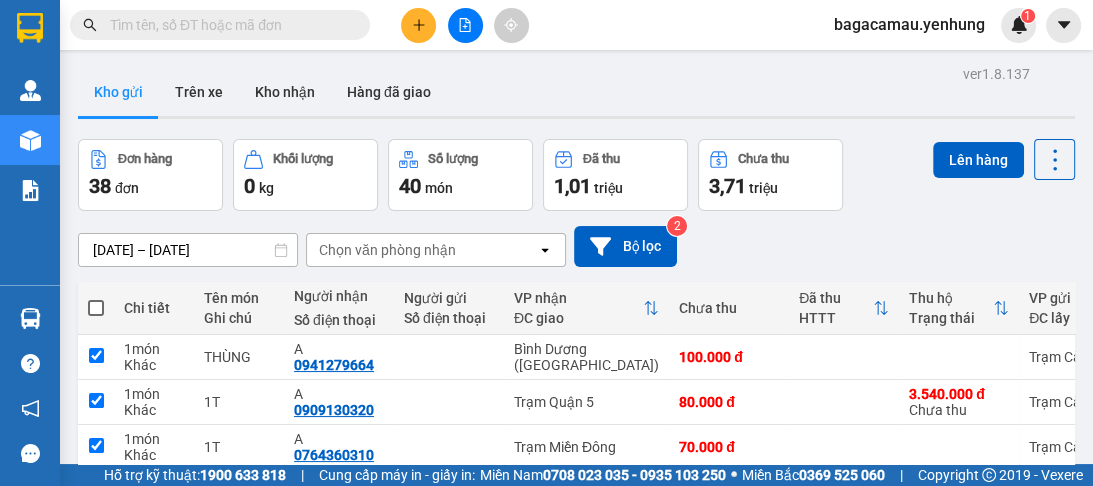 checkbox on "true" 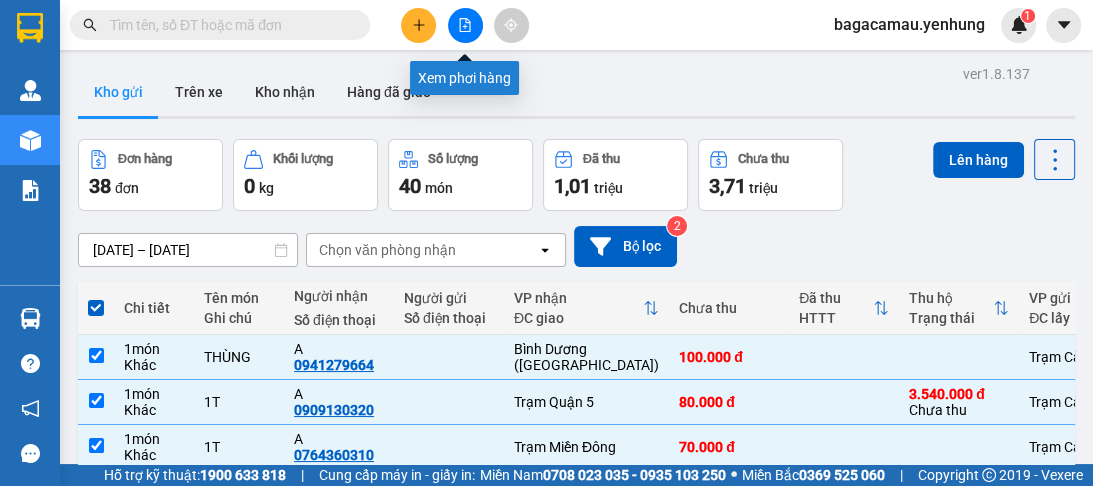 click 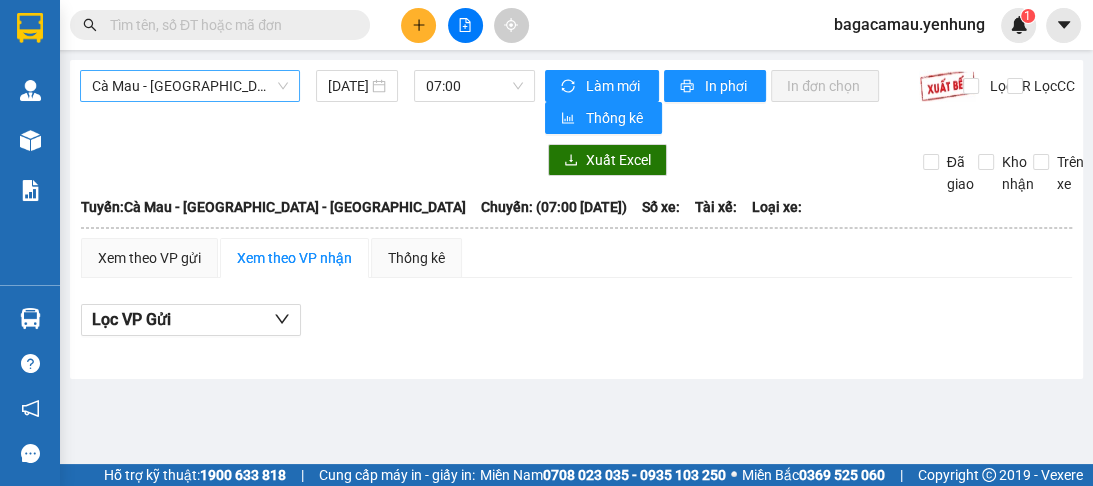 click on "Cà Mau - [GEOGRAPHIC_DATA] - [GEOGRAPHIC_DATA]" at bounding box center [190, 86] 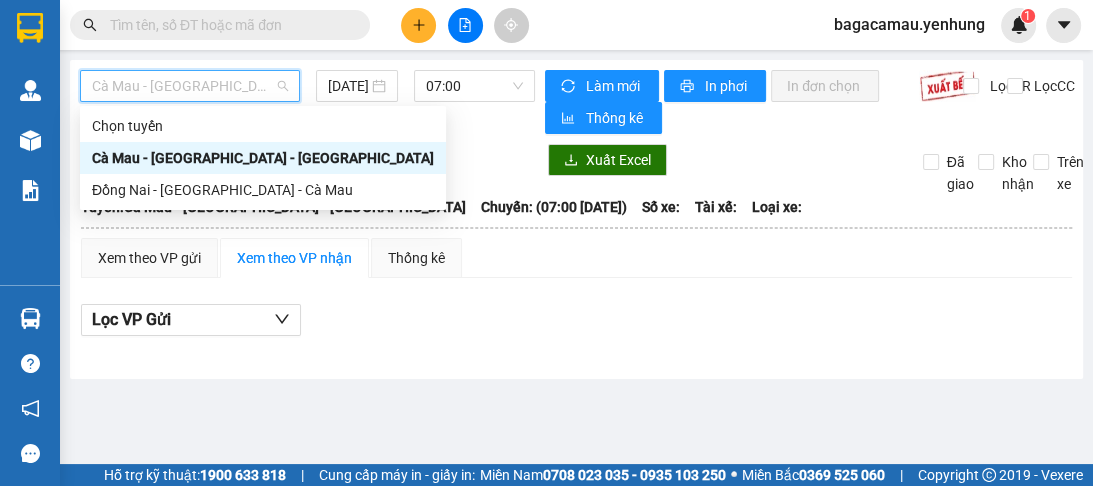 click on "Cà Mau - [GEOGRAPHIC_DATA] - [GEOGRAPHIC_DATA]" at bounding box center (263, 158) 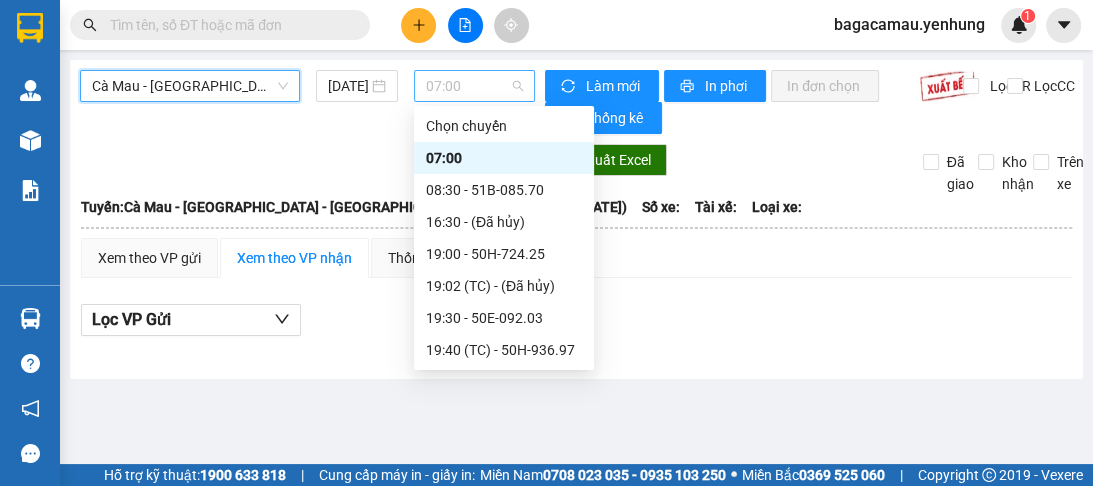 click on "07:00" at bounding box center [474, 86] 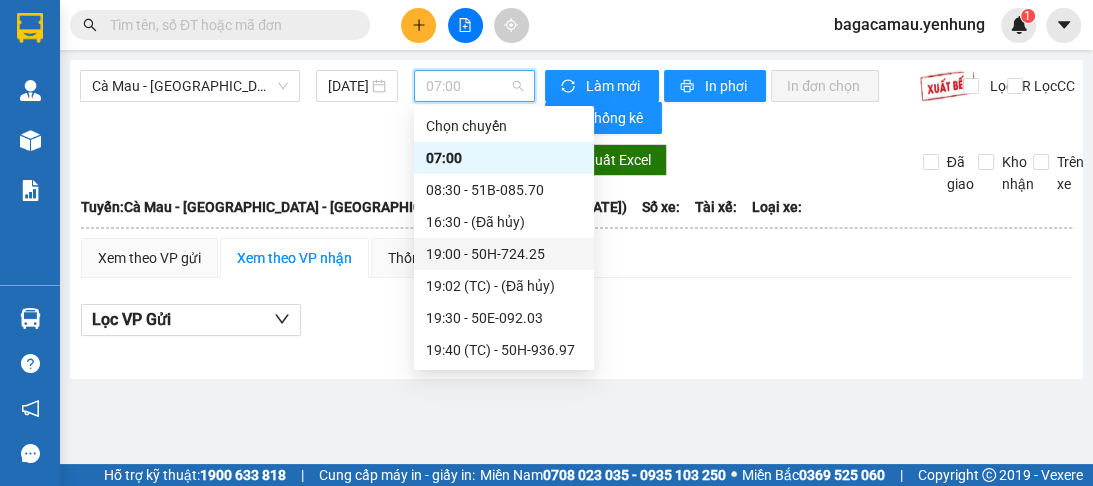 click on "19:00     - 50H-724.25" at bounding box center [504, 254] 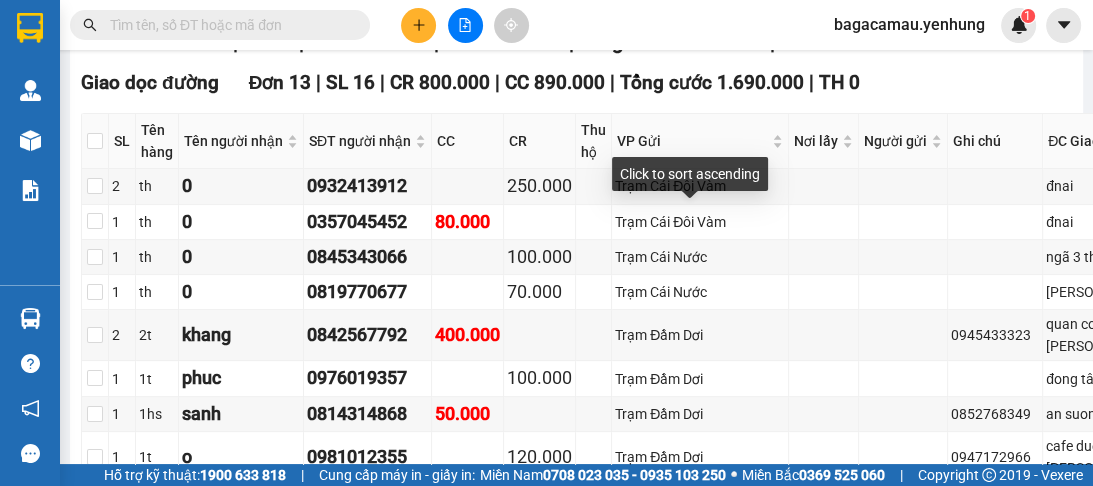 scroll, scrollTop: 160, scrollLeft: 0, axis: vertical 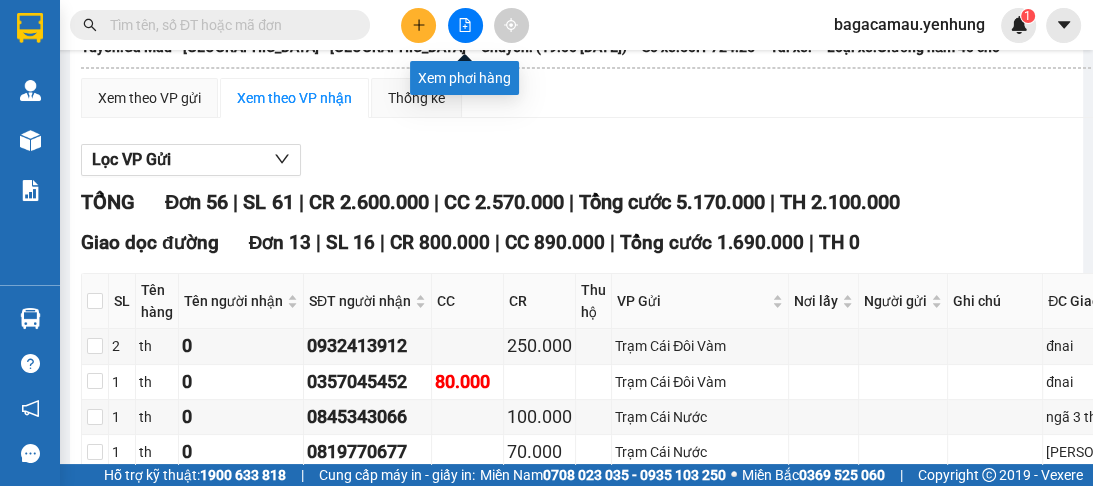 click 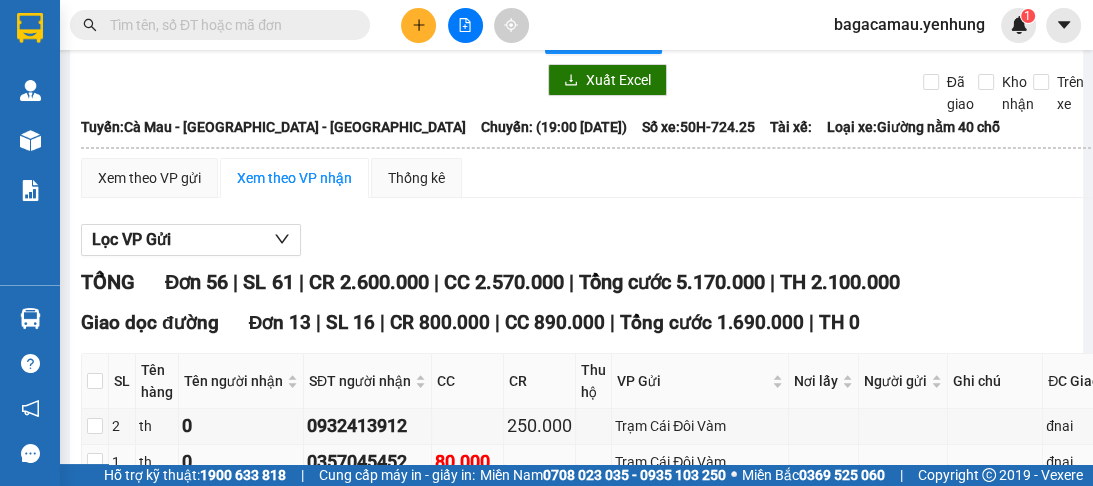 scroll, scrollTop: 0, scrollLeft: 0, axis: both 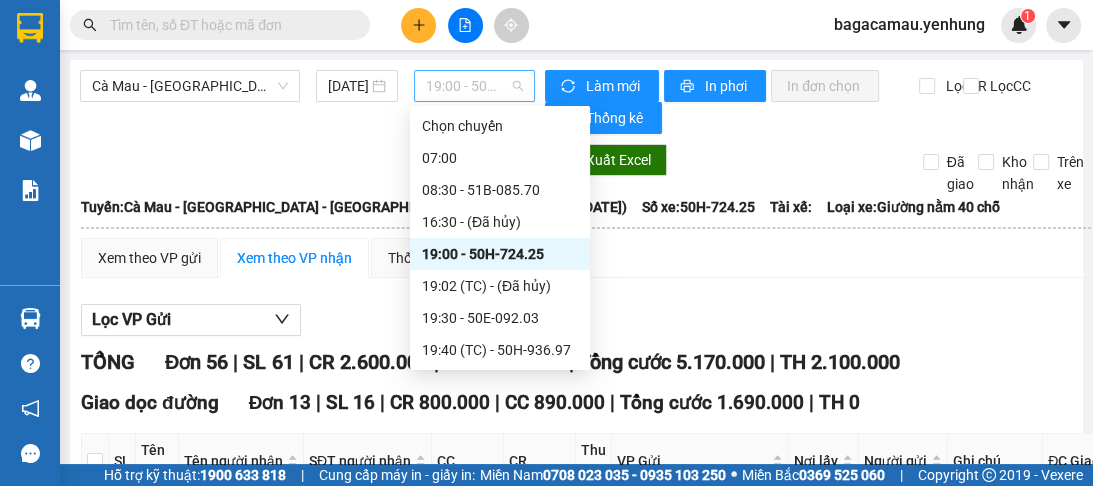 click on "19:00     - 50H-724.25" at bounding box center [474, 86] 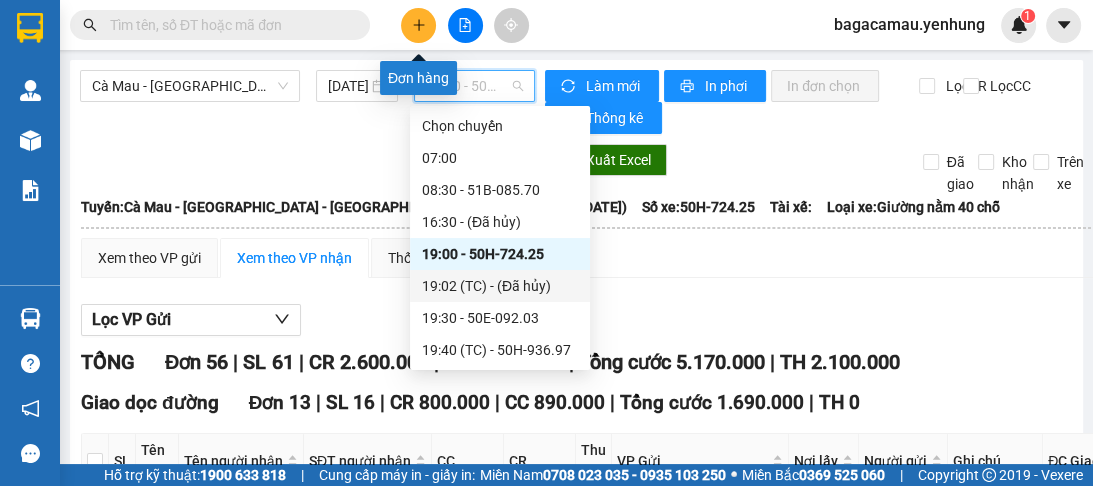 click 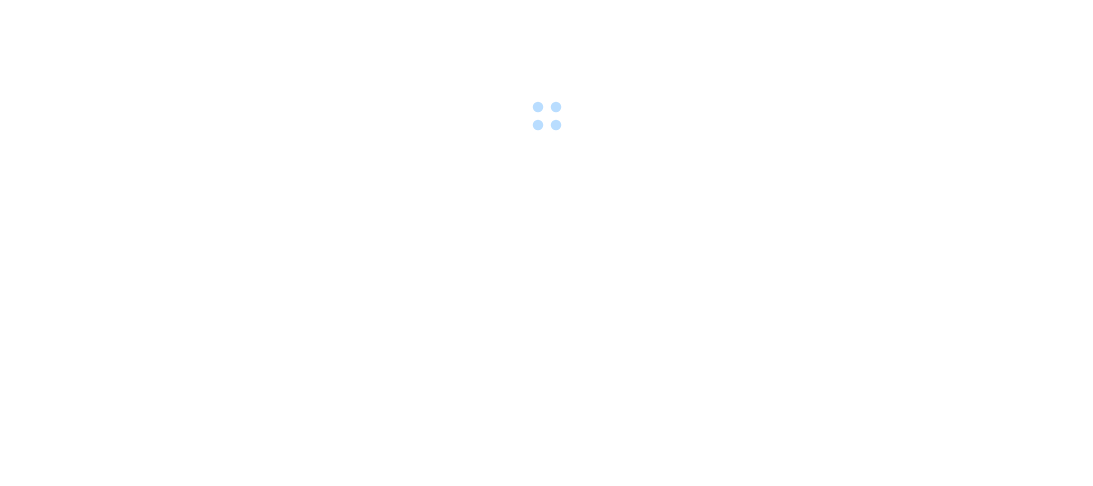 scroll, scrollTop: 0, scrollLeft: 0, axis: both 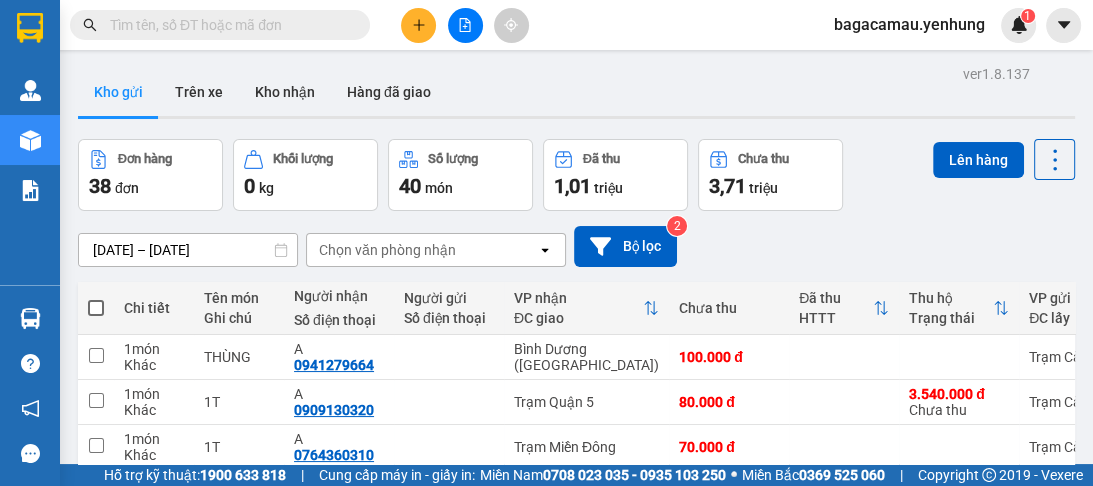 click at bounding box center [96, 308] 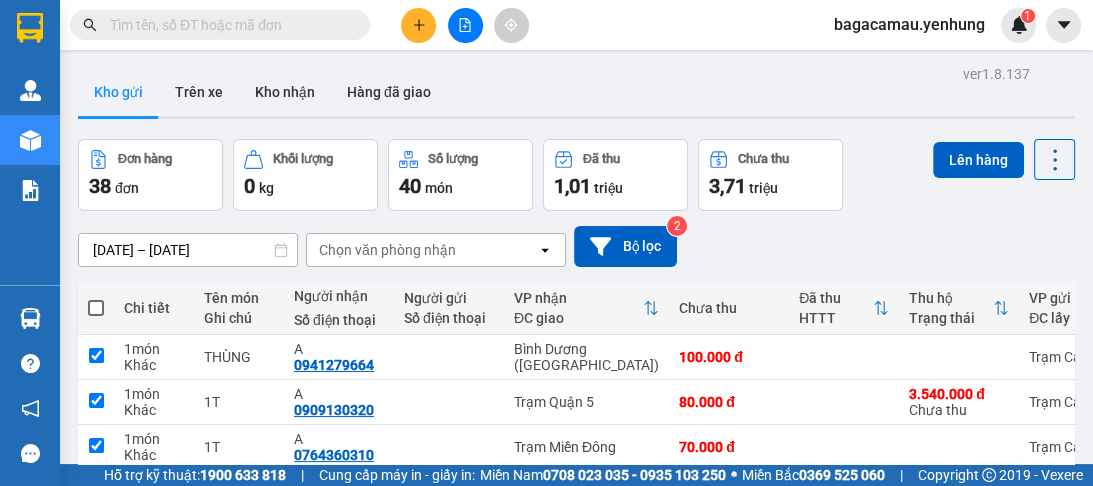 checkbox on "true" 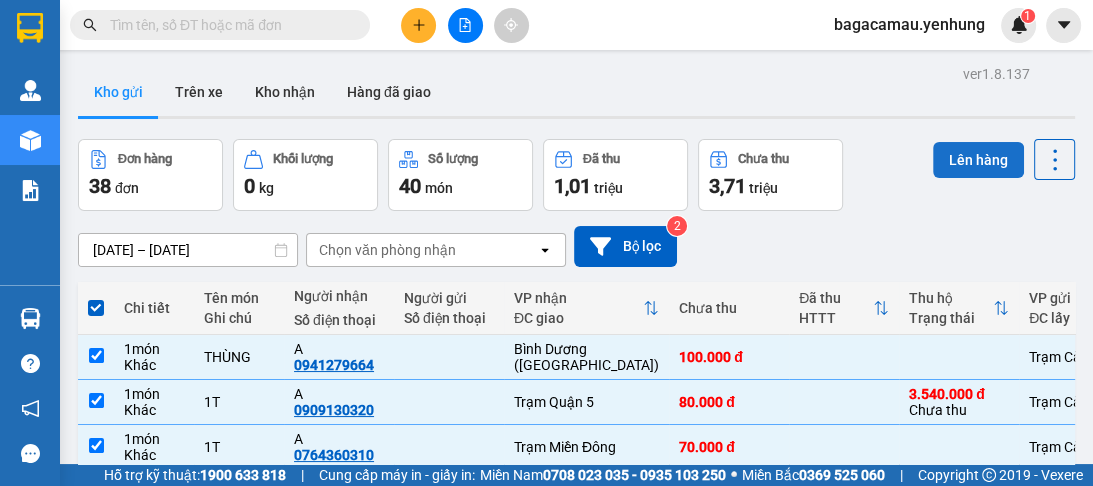 click on "Lên hàng" at bounding box center (978, 160) 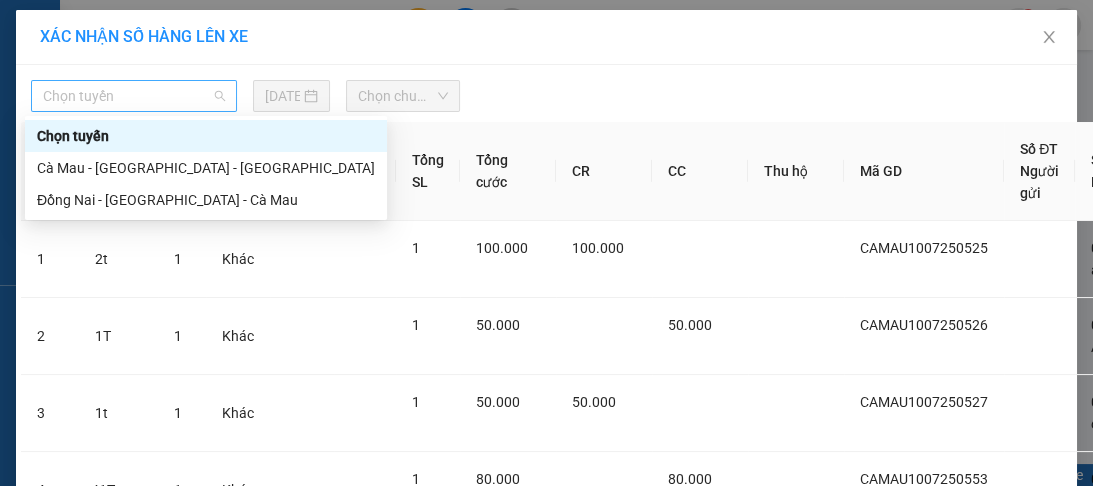 click on "Chọn tuyến" at bounding box center [134, 96] 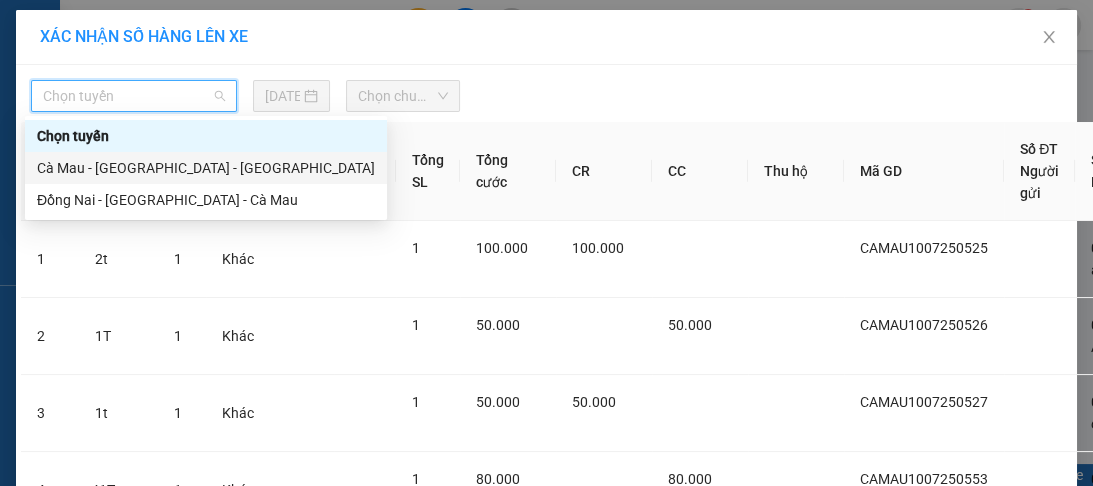 click on "Cà Mau - [GEOGRAPHIC_DATA] - [GEOGRAPHIC_DATA]" at bounding box center [206, 168] 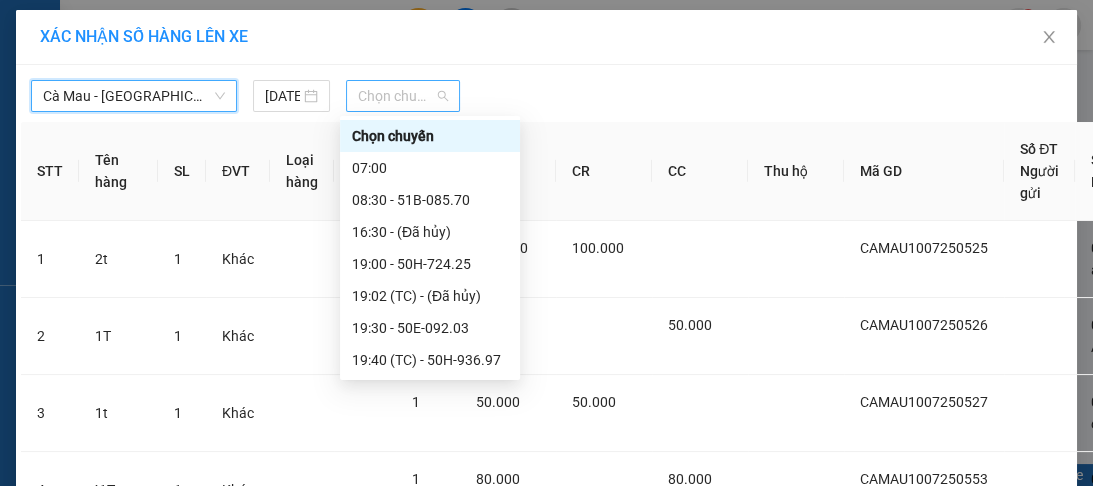 click on "Chọn chuyến" at bounding box center [403, 96] 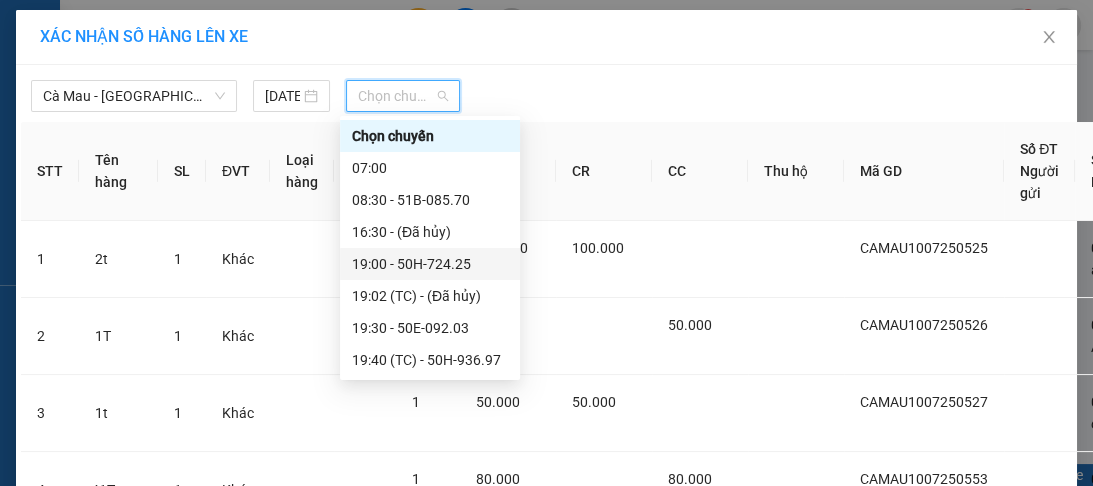 click on "19:00     - 50H-724.25" at bounding box center [430, 264] 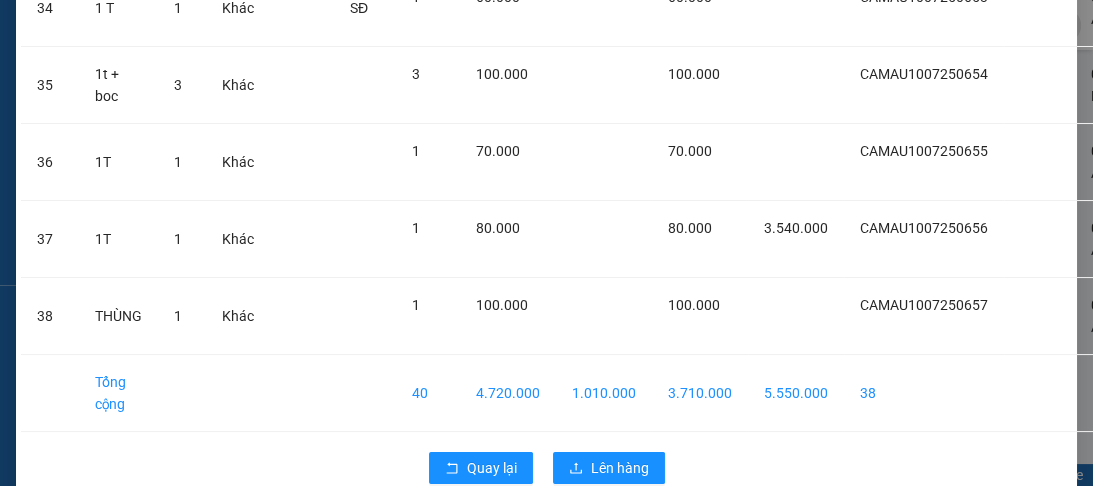 scroll, scrollTop: 2921, scrollLeft: 0, axis: vertical 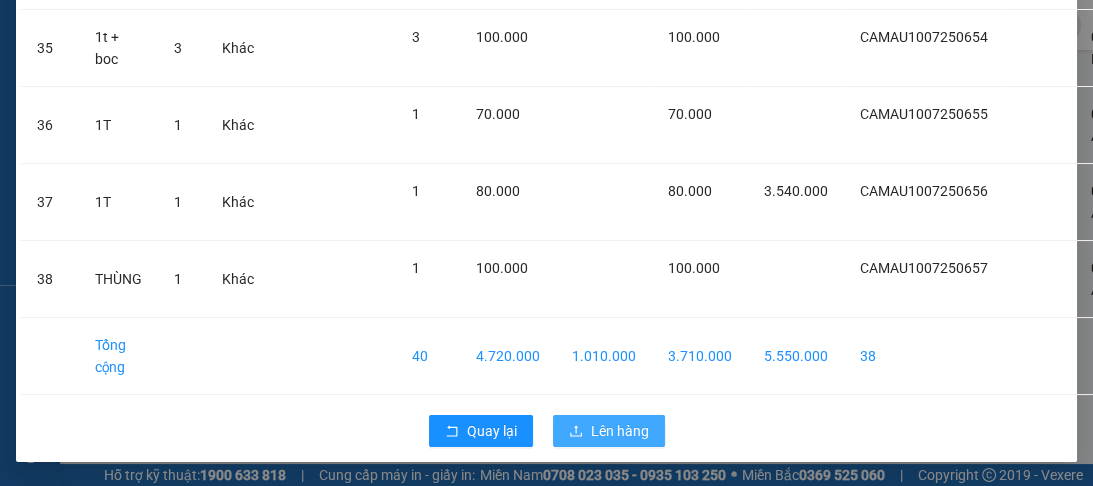 click on "Lên hàng" at bounding box center [620, 431] 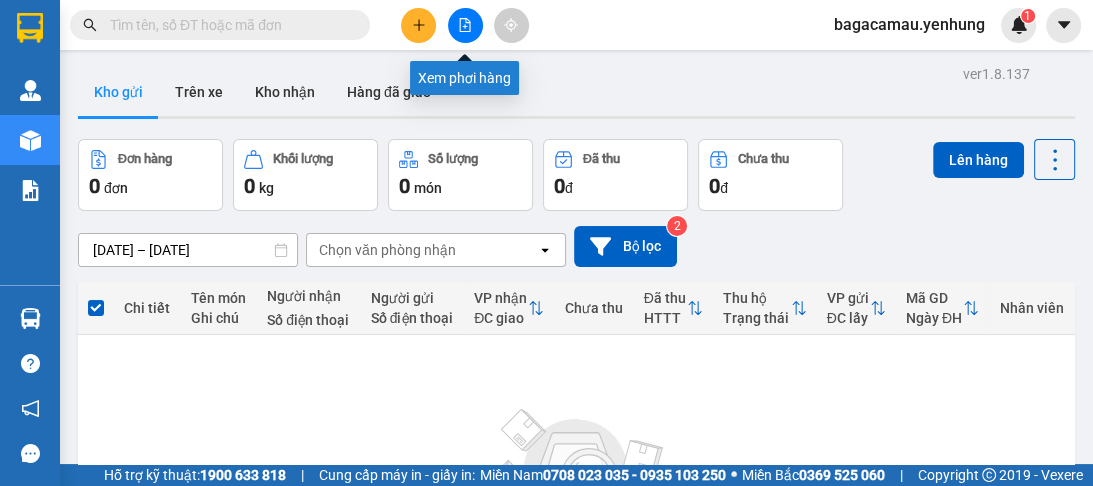 click 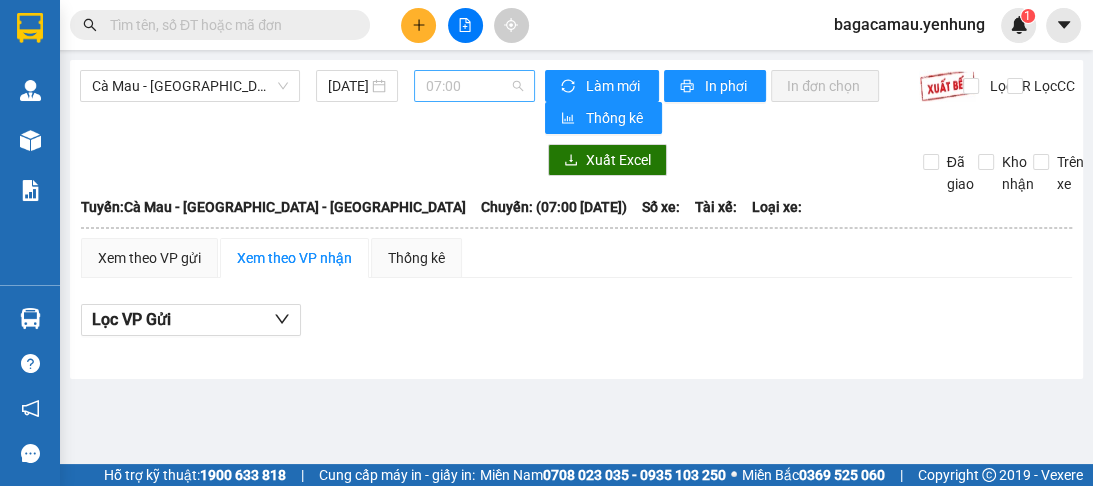 click on "07:00" at bounding box center [474, 86] 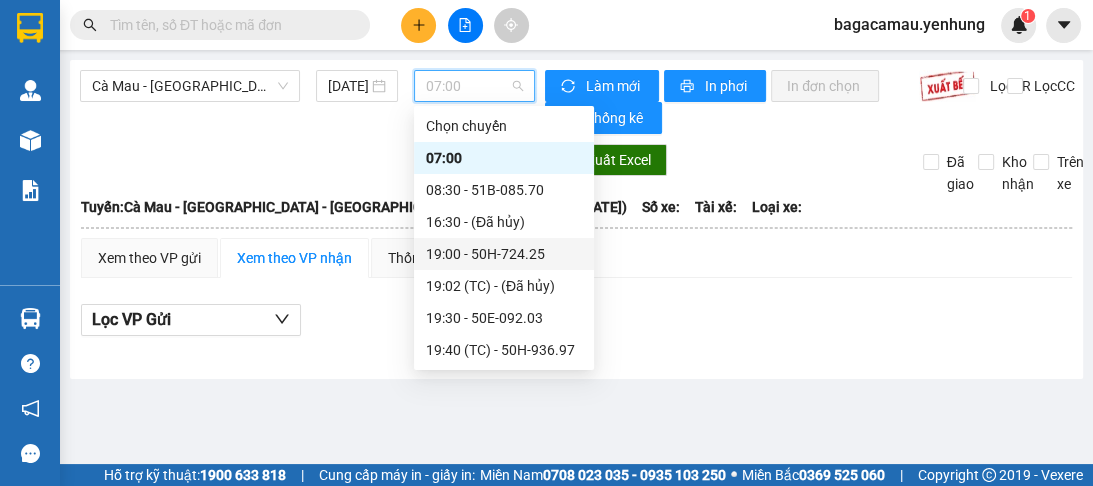 click on "19:00     - 50H-724.25" at bounding box center (504, 254) 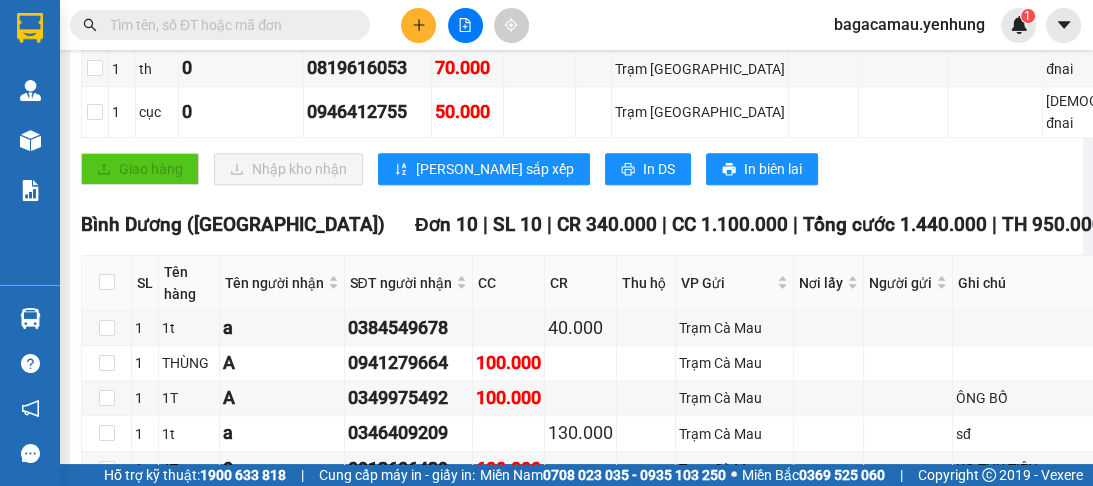 scroll, scrollTop: 1200, scrollLeft: 0, axis: vertical 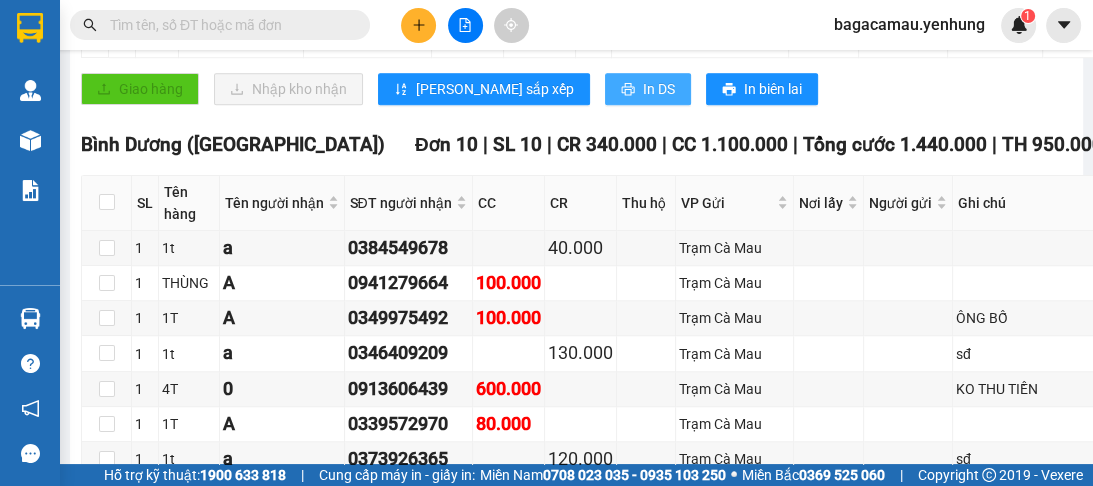 click on "In DS" at bounding box center [659, 89] 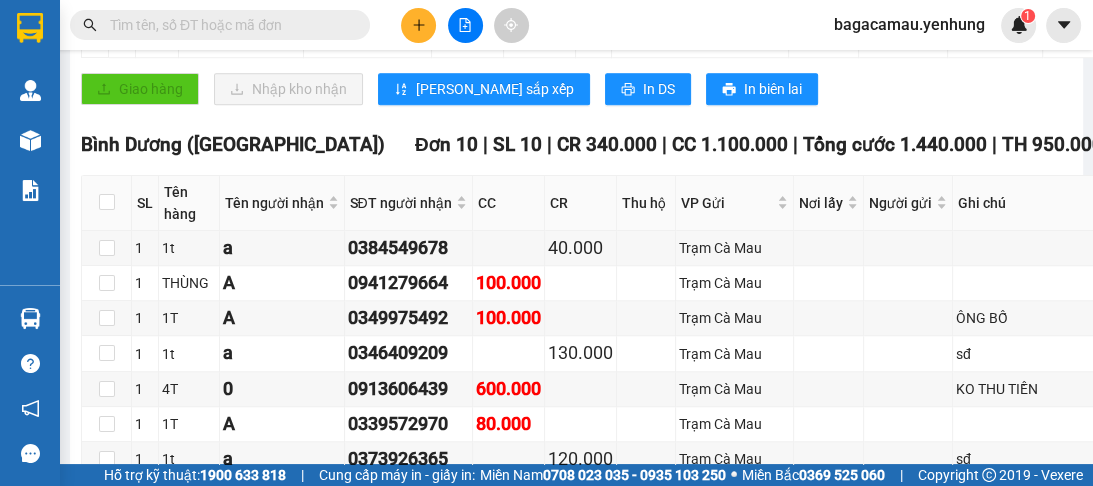 click on "Kết quả tìm kiếm ( 0 )  Bộ lọc  No Data bagacamau.yenhung 1" at bounding box center [546, 25] 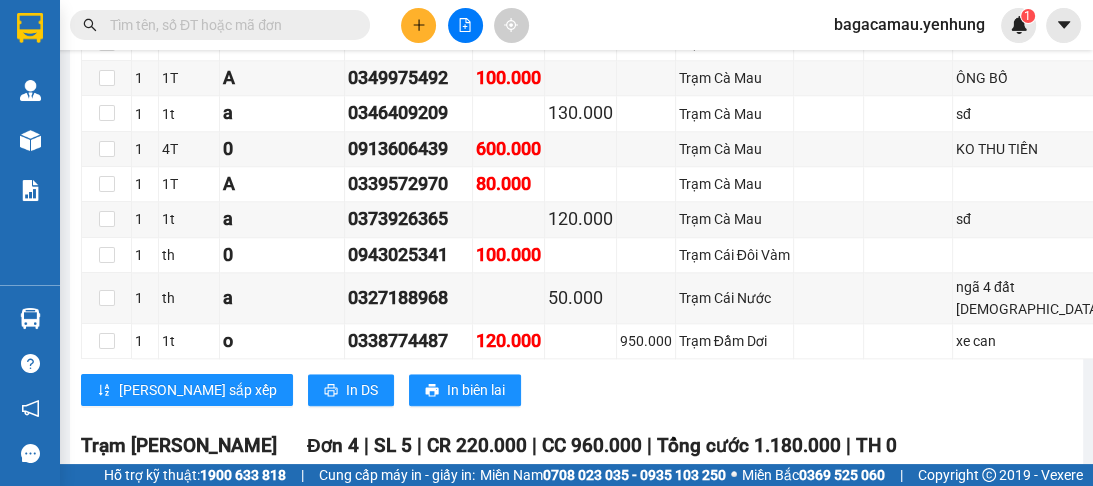 scroll, scrollTop: 1760, scrollLeft: 0, axis: vertical 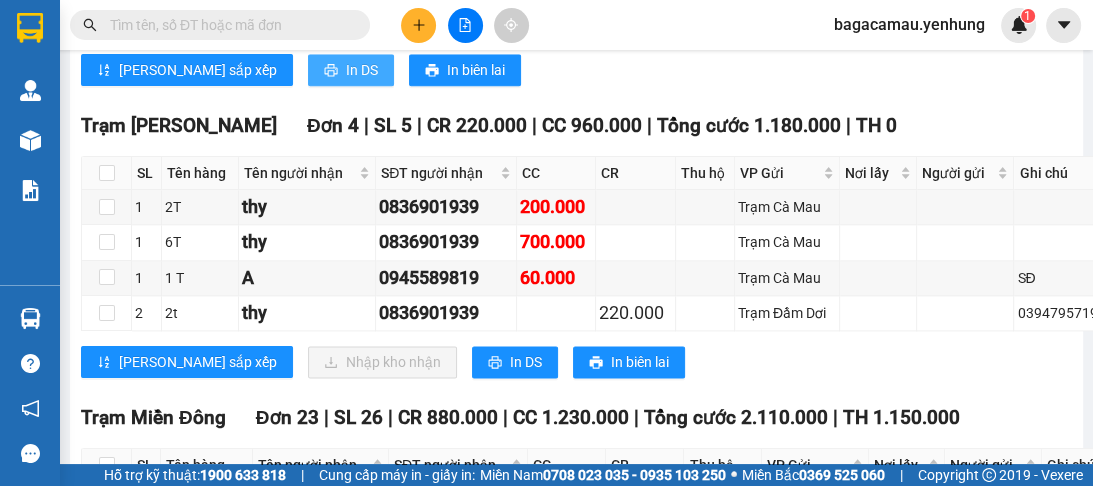 click on "In DS" at bounding box center (362, 70) 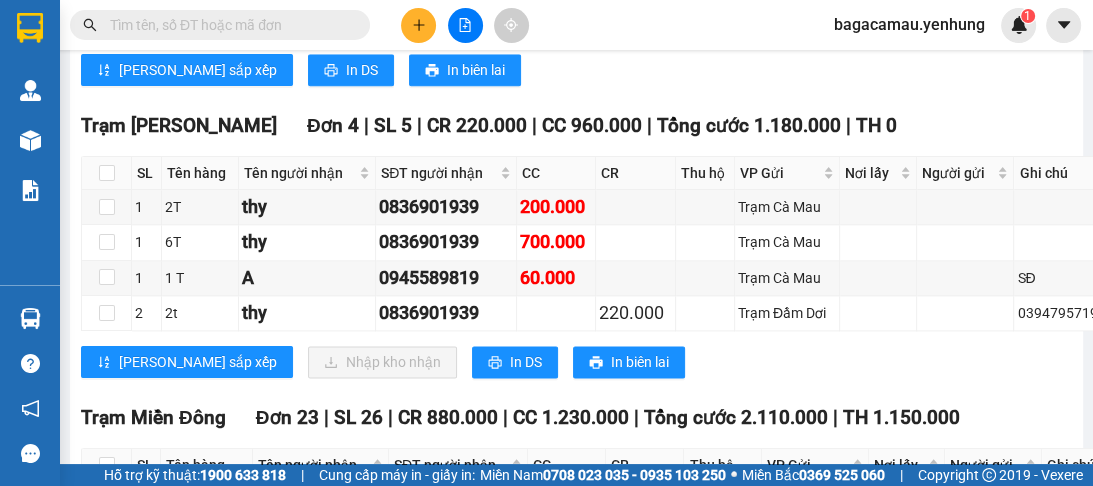 scroll, scrollTop: 0, scrollLeft: 0, axis: both 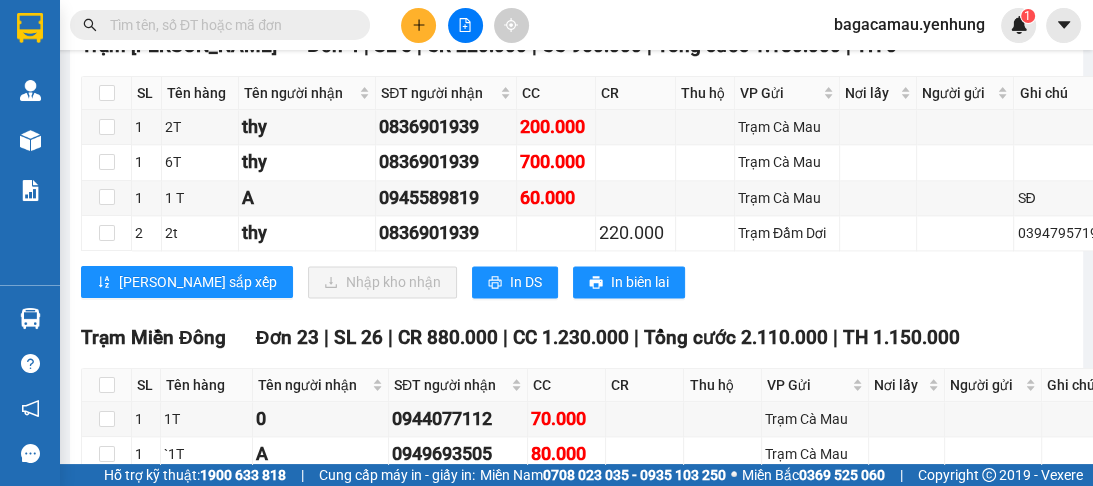 click on "Lưu sắp xếp In DS In biên lai" at bounding box center [638, -10] 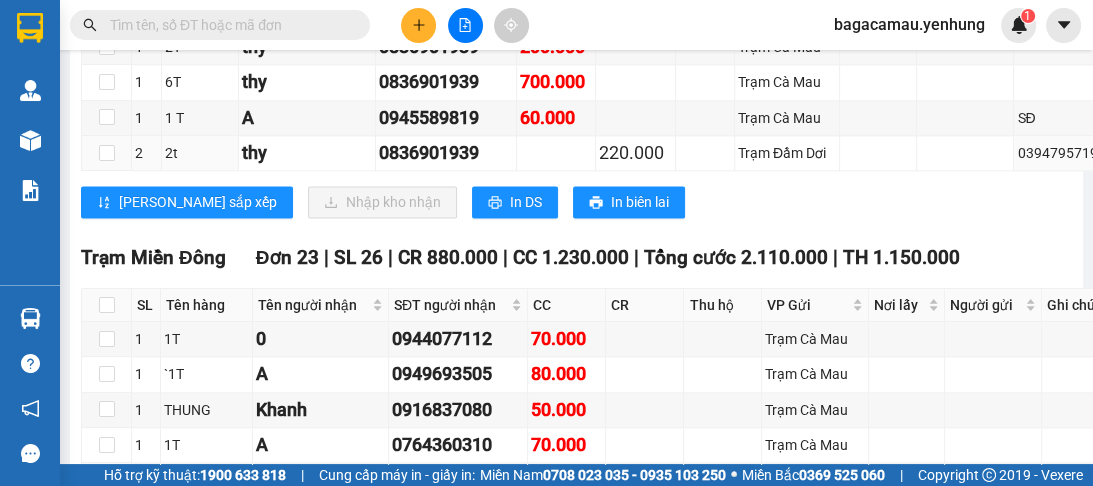 scroll, scrollTop: 2080, scrollLeft: 0, axis: vertical 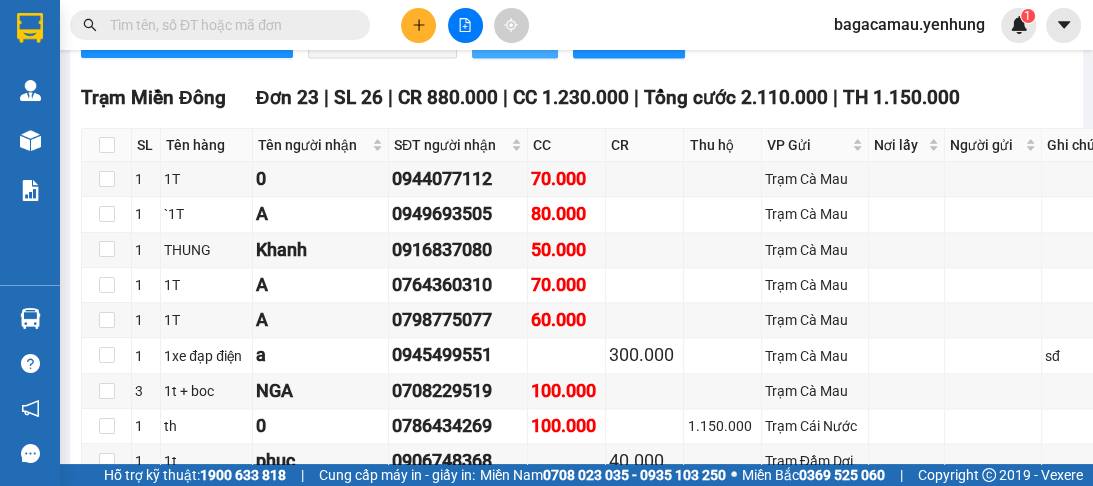 click on "In DS" at bounding box center [526, 42] 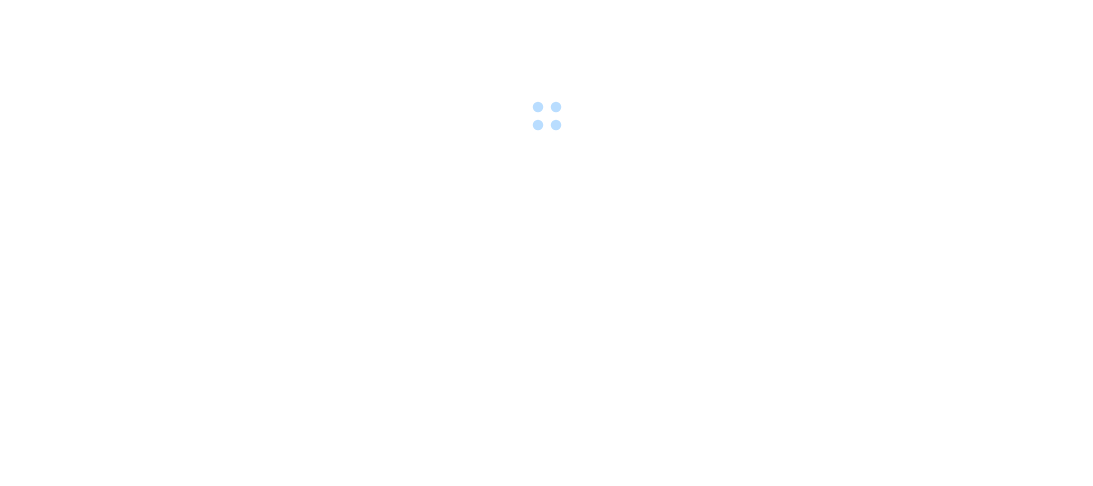 scroll, scrollTop: 0, scrollLeft: 0, axis: both 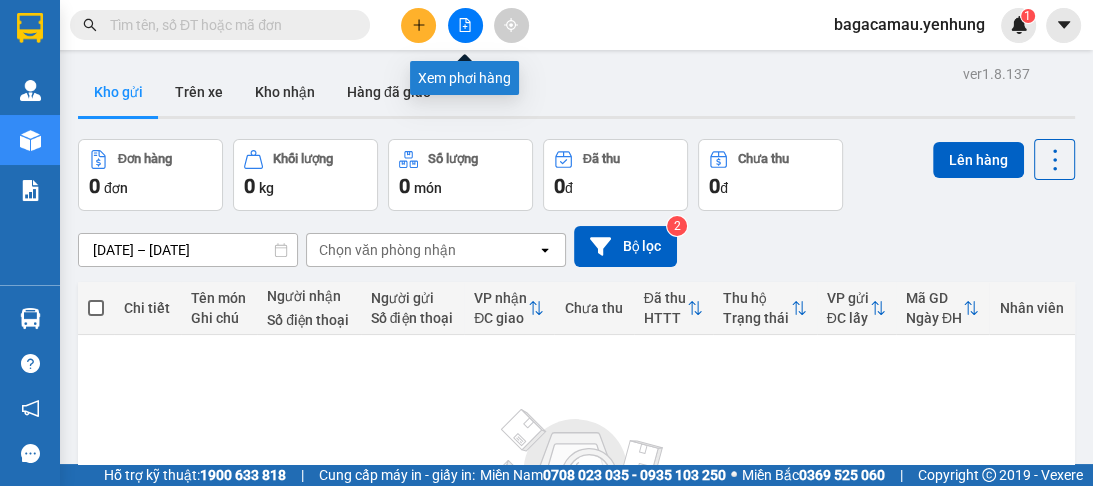 click 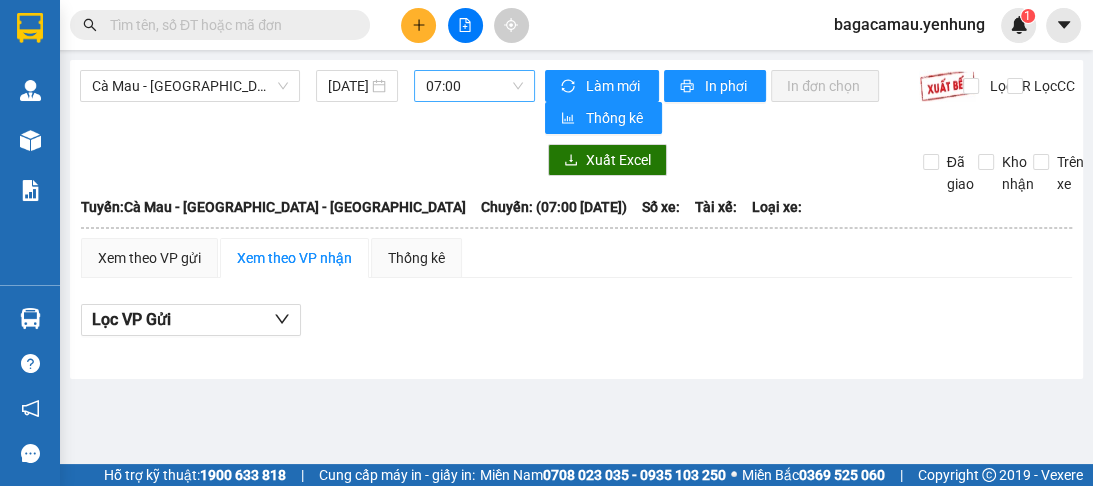 click on "07:00" at bounding box center [474, 86] 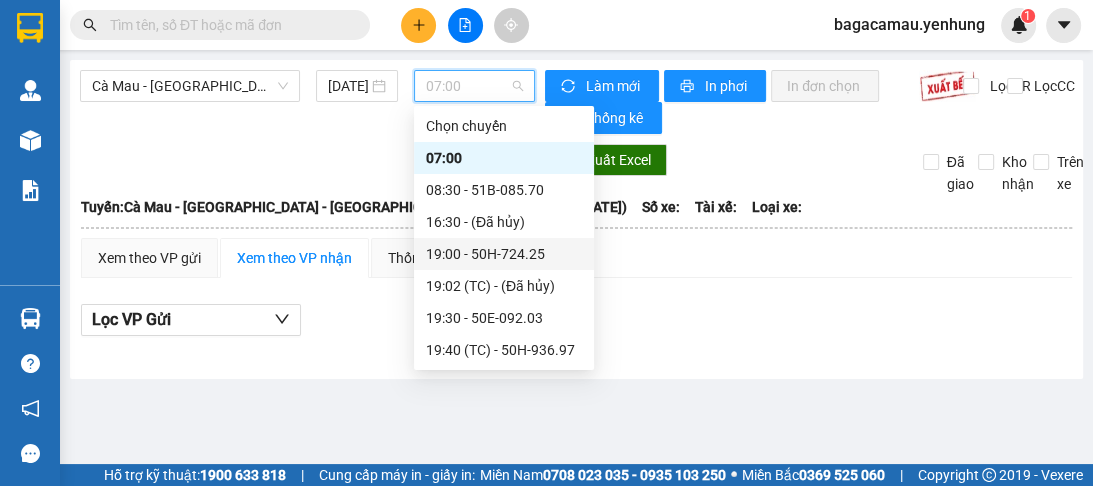 click on "19:00     - 50H-724.25" at bounding box center [504, 254] 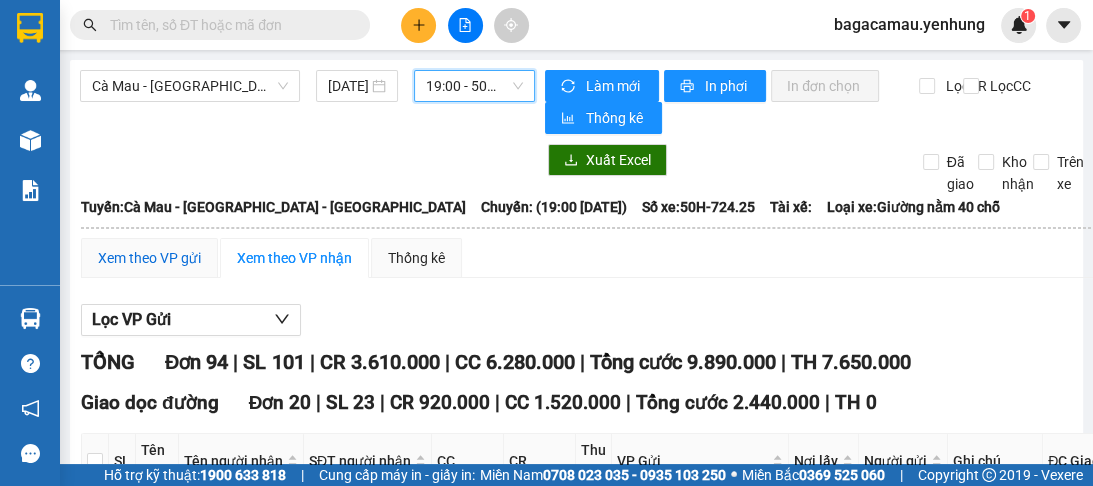 click on "Xem theo VP gửi" at bounding box center [149, 258] 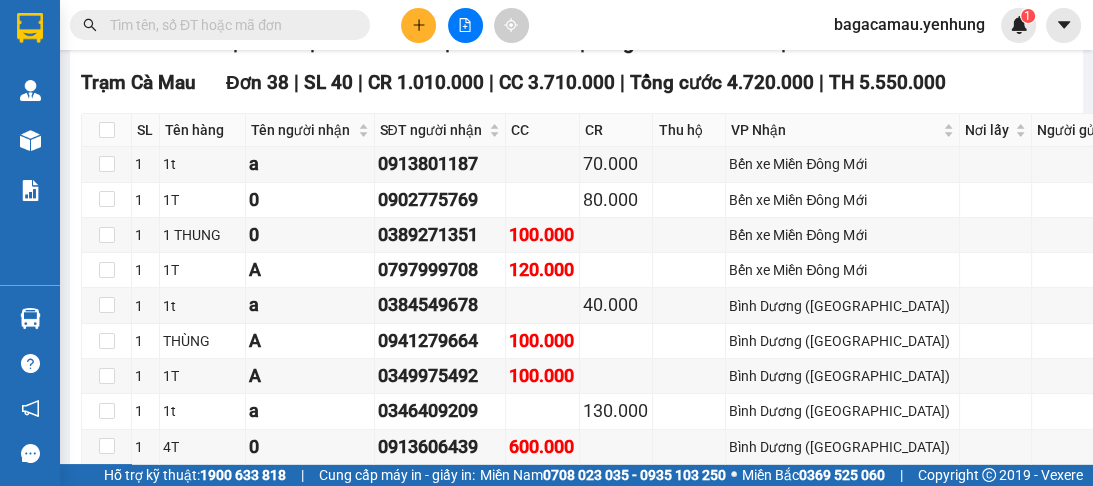 scroll, scrollTop: 480, scrollLeft: 0, axis: vertical 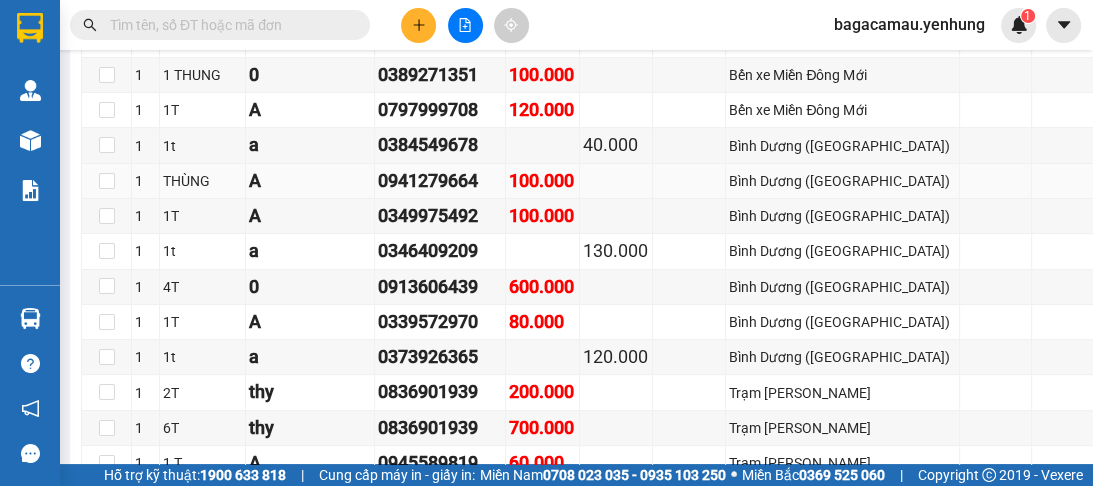 click on "100.000" at bounding box center [542, 181] 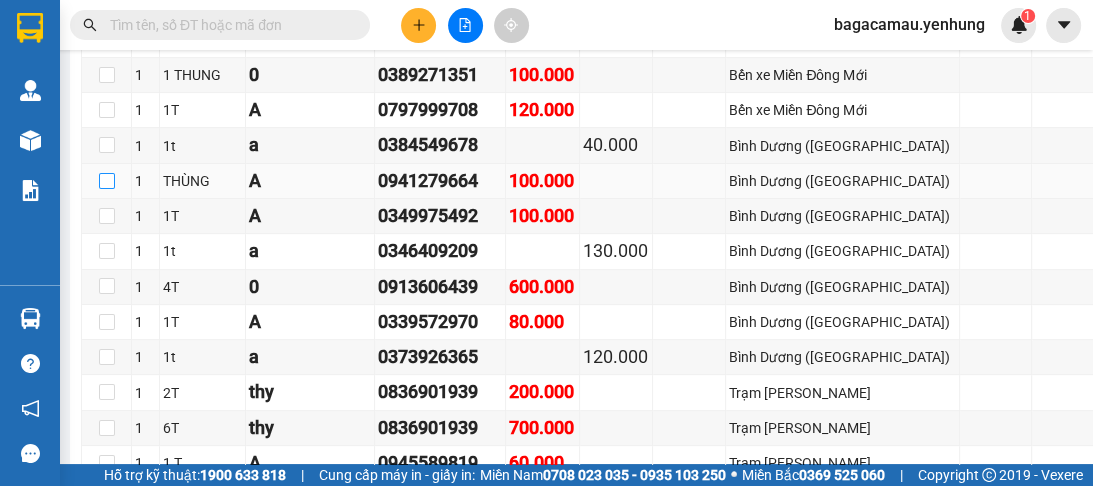 click at bounding box center (107, 181) 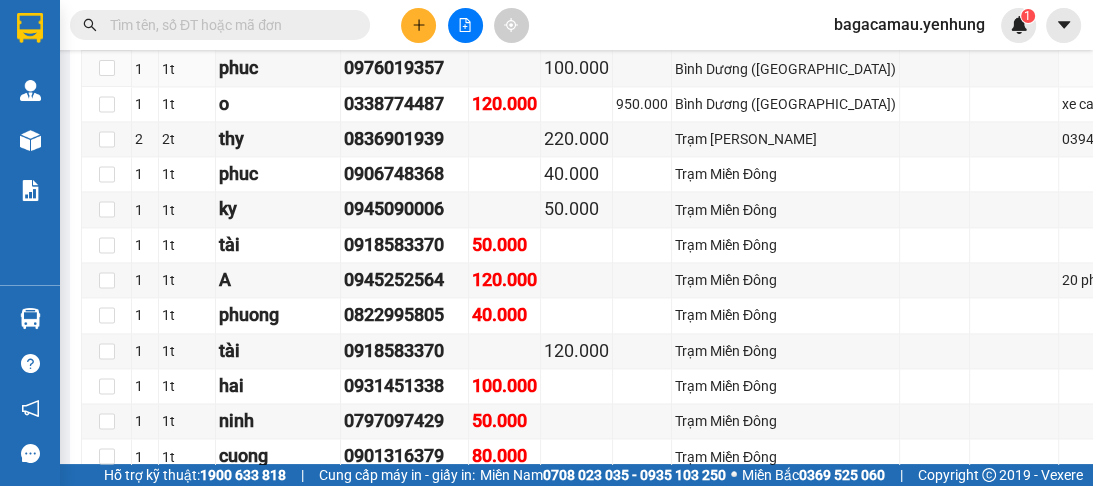 scroll, scrollTop: 1840, scrollLeft: 0, axis: vertical 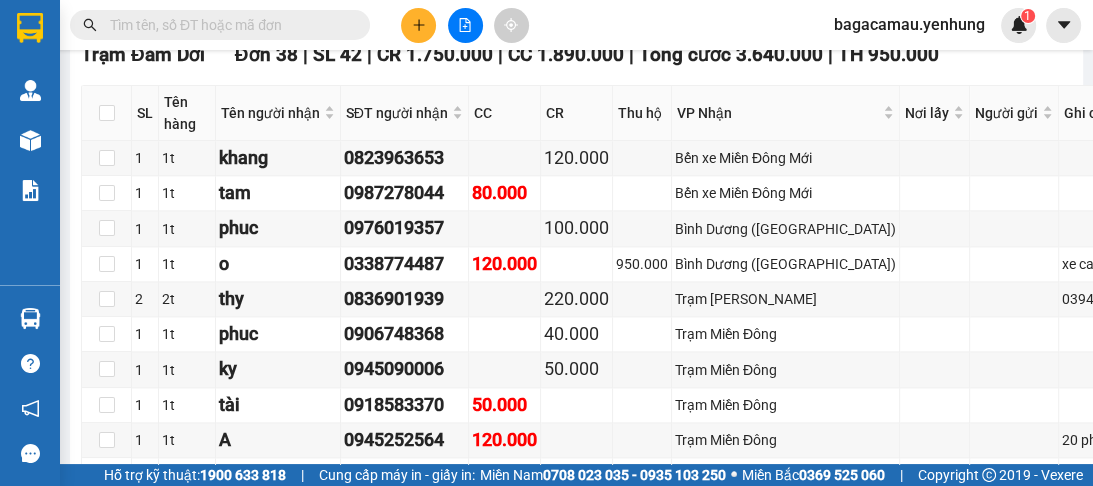 click on "In DS" at bounding box center [521, -1] 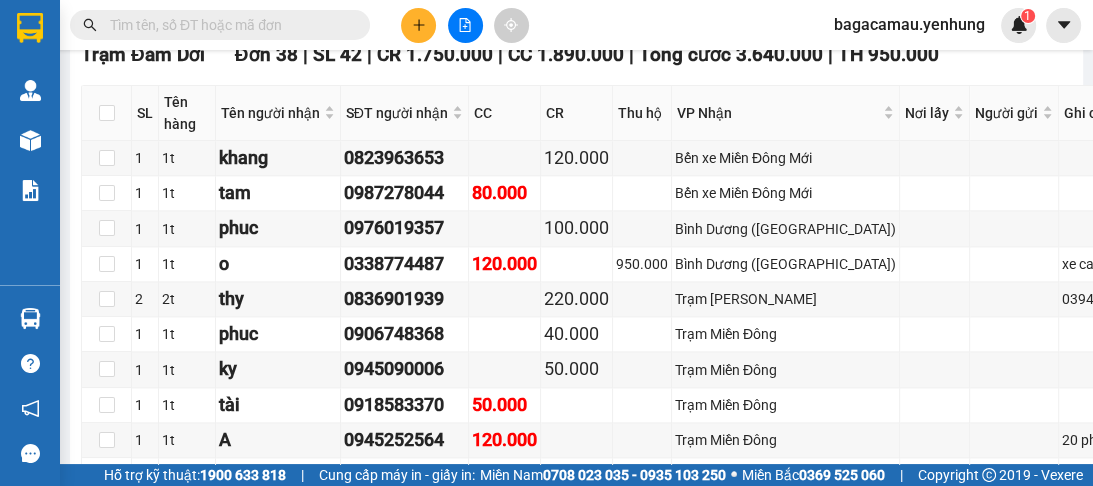scroll, scrollTop: 0, scrollLeft: 0, axis: both 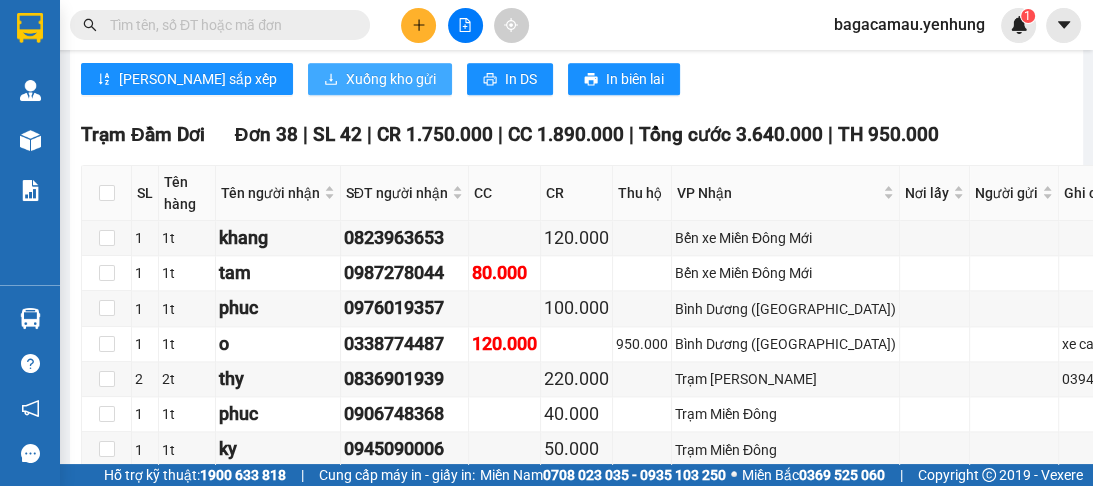 click on "Xuống kho gửi" at bounding box center [391, 79] 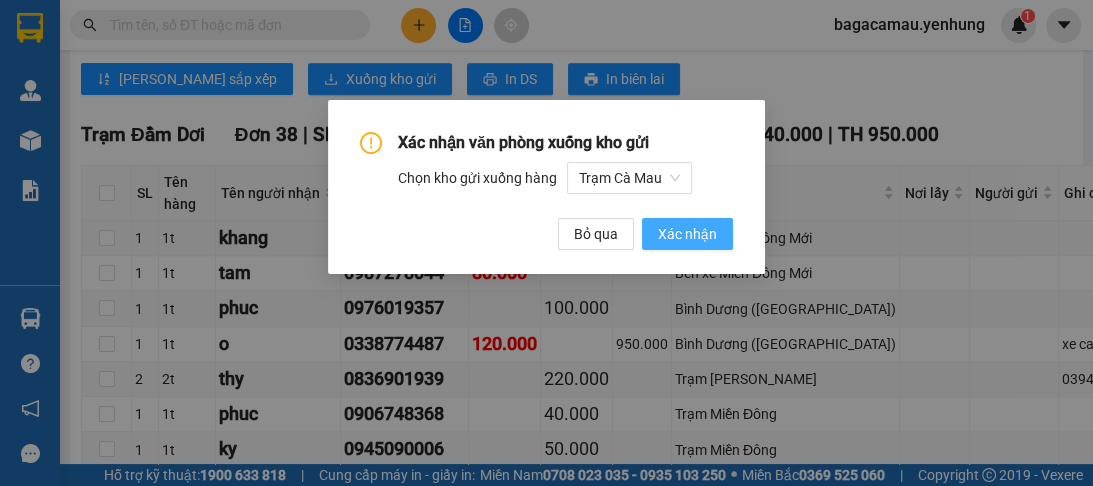 click on "Xác nhận" at bounding box center [687, 234] 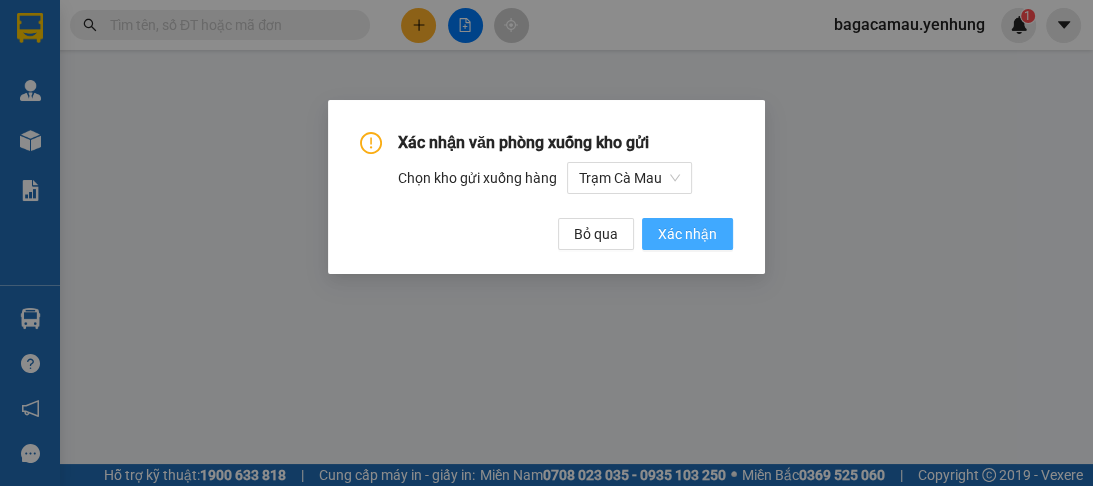 scroll, scrollTop: 0, scrollLeft: 0, axis: both 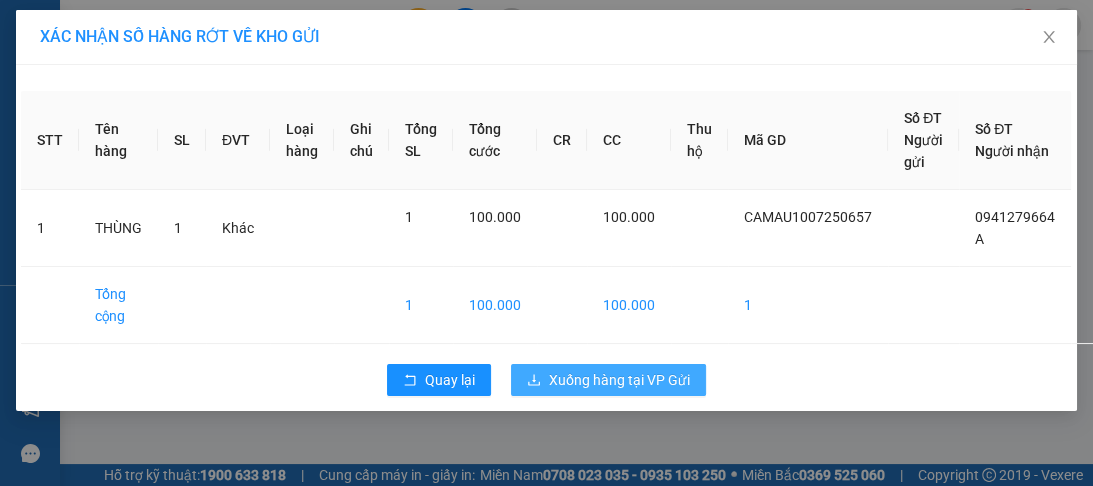 click on "Xuống hàng tại VP Gửi" at bounding box center [619, 380] 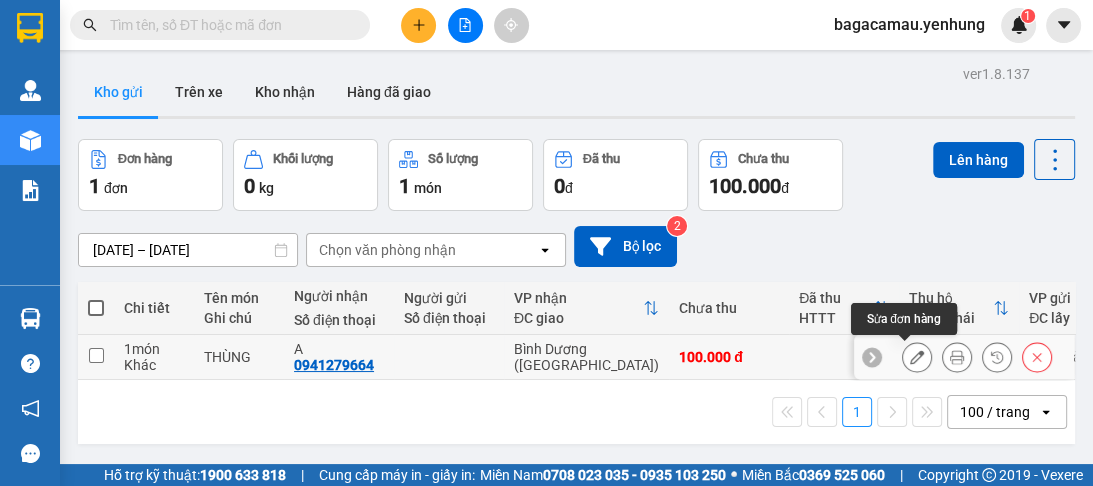 click 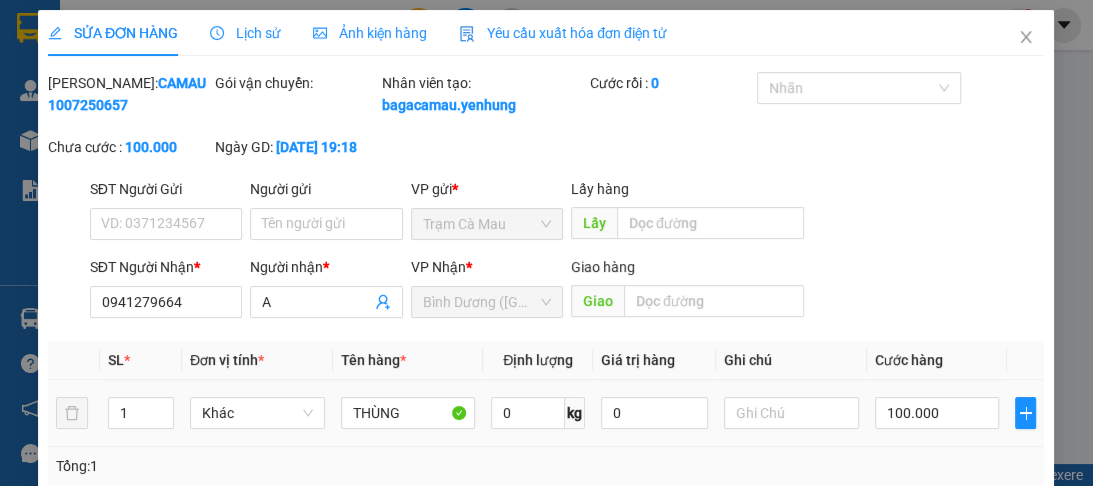 type on "0941279664" 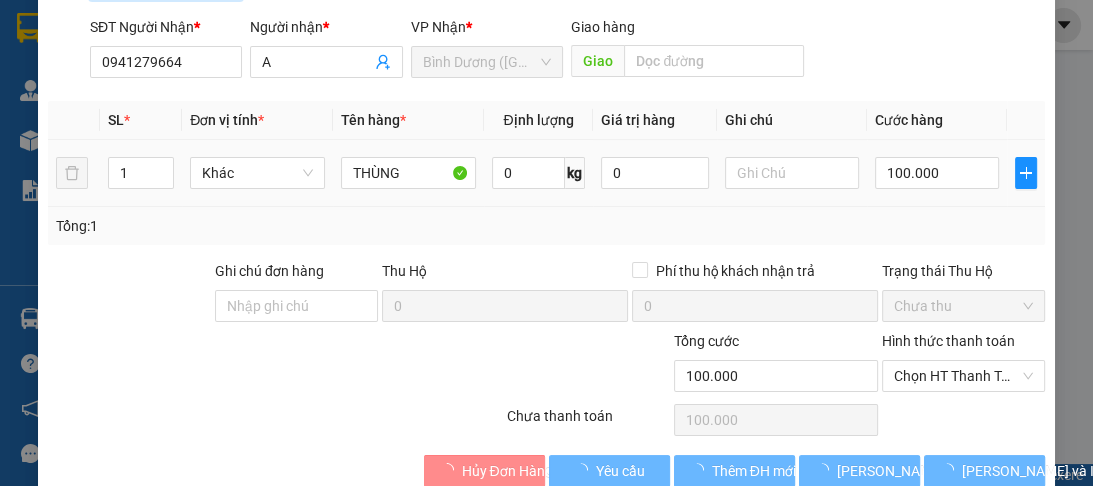 scroll, scrollTop: 301, scrollLeft: 0, axis: vertical 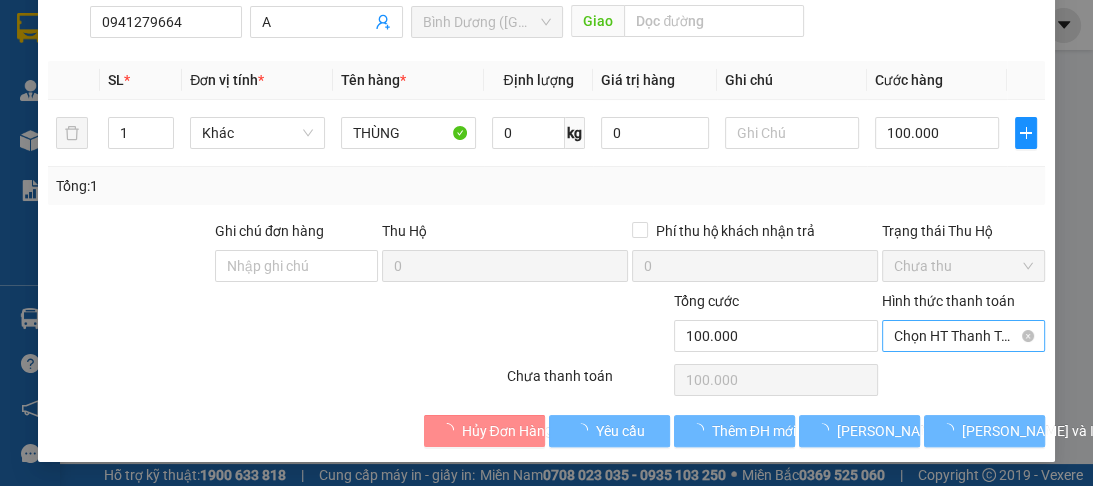 click on "Chọn HT Thanh Toán" at bounding box center (963, 336) 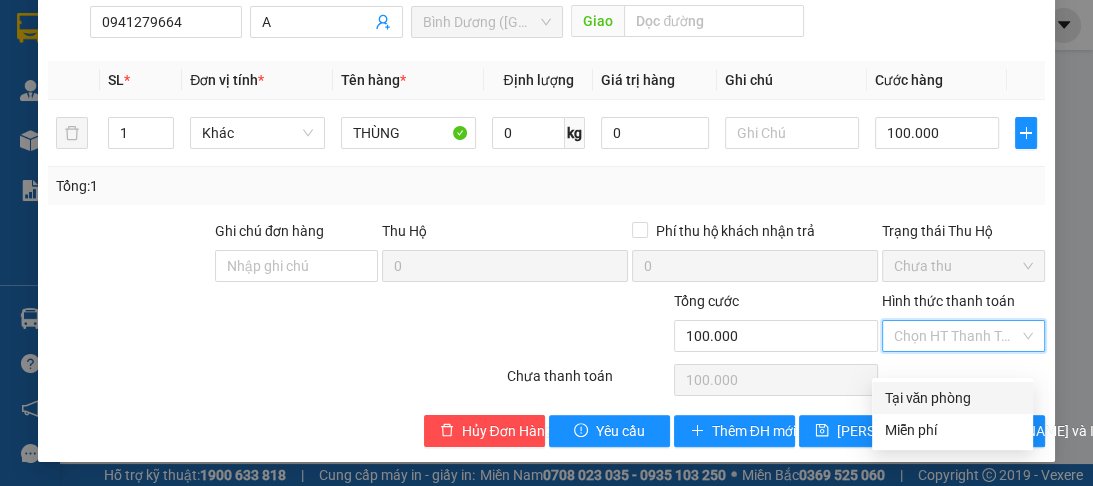 click on "Tại văn phòng" at bounding box center (952, 398) 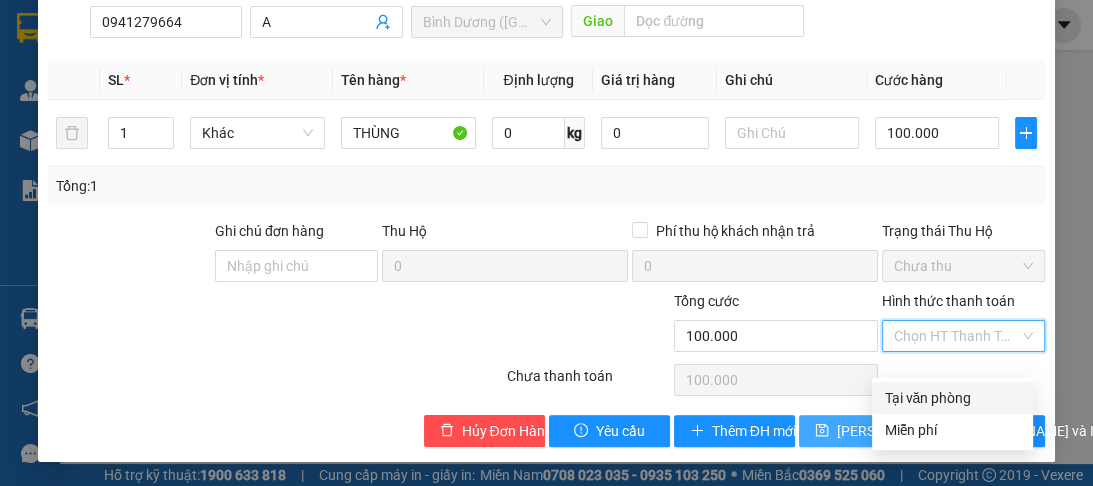 type on "0" 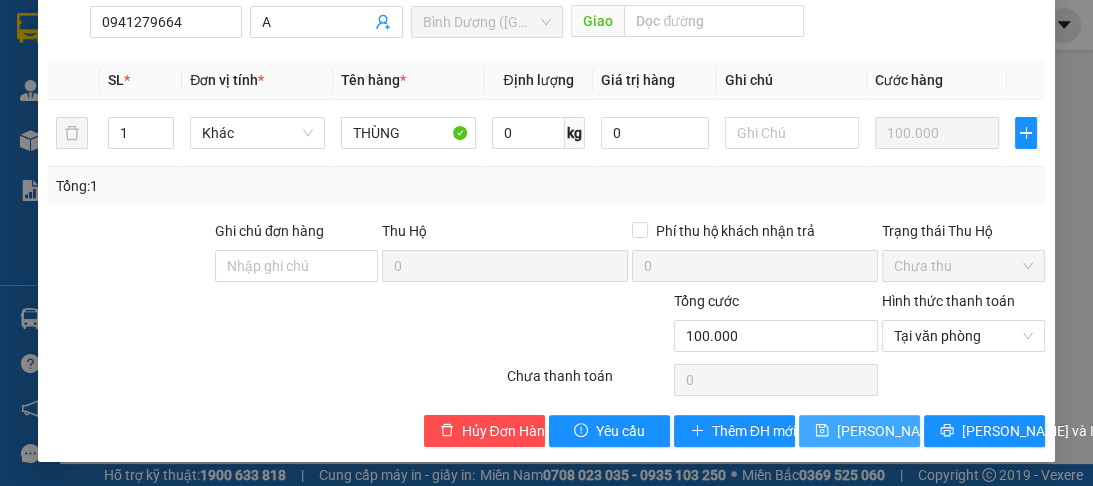 click on "[PERSON_NAME] thay đổi" at bounding box center (917, 431) 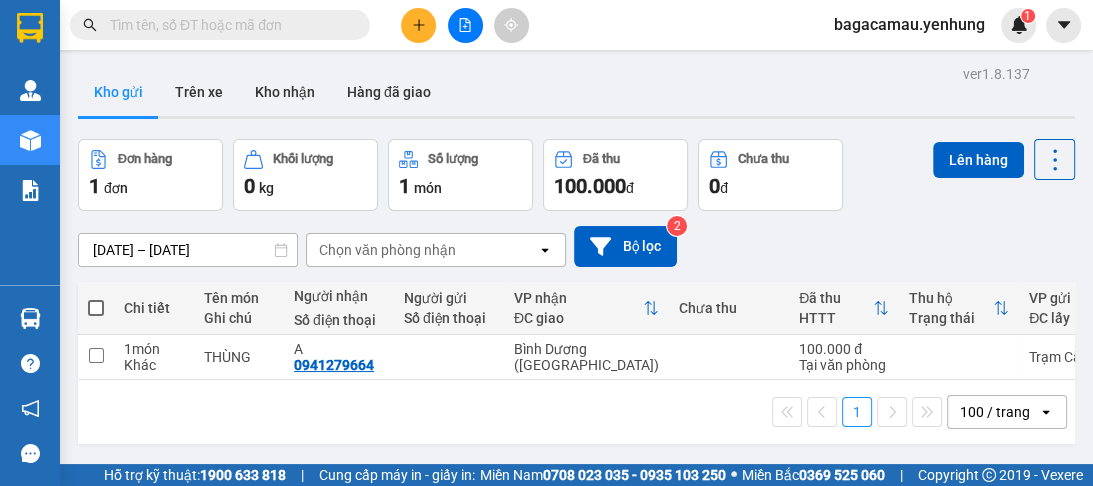 click at bounding box center (96, 308) 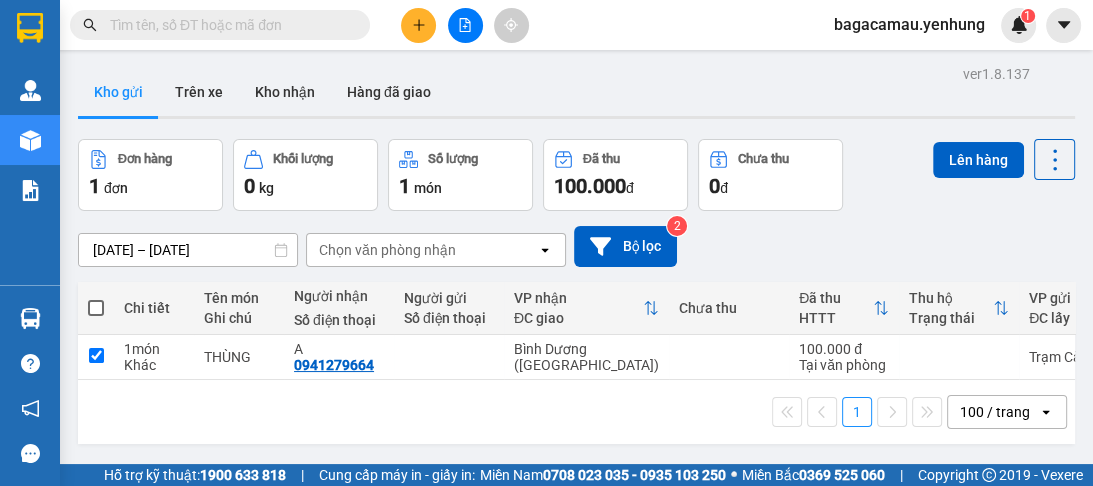 checkbox on "true" 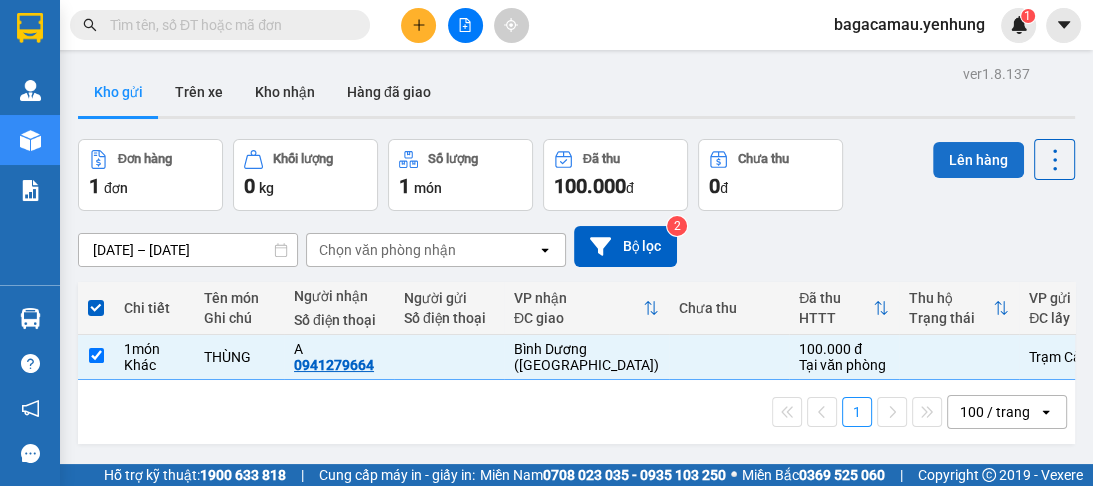 click on "Lên hàng" at bounding box center (978, 160) 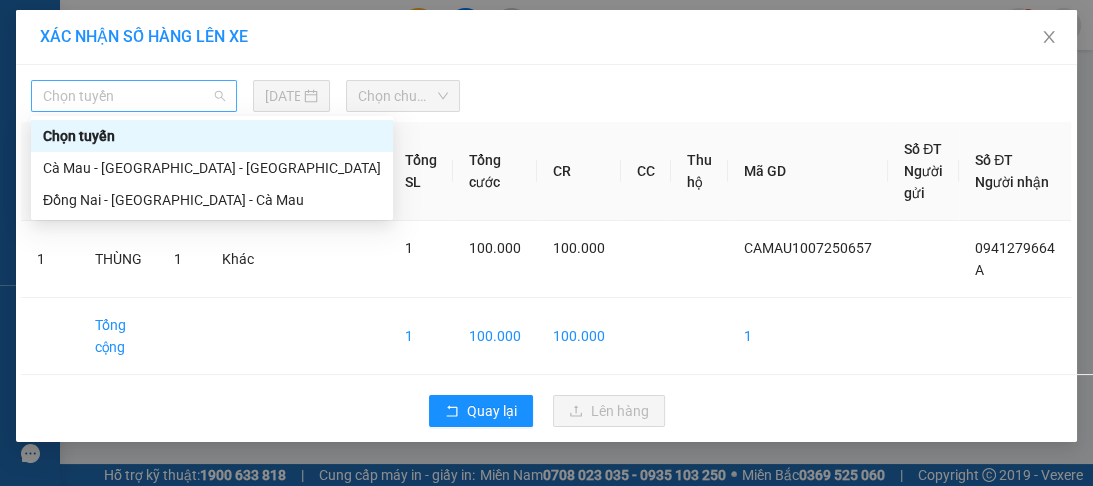 click on "Chọn tuyến" at bounding box center [134, 96] 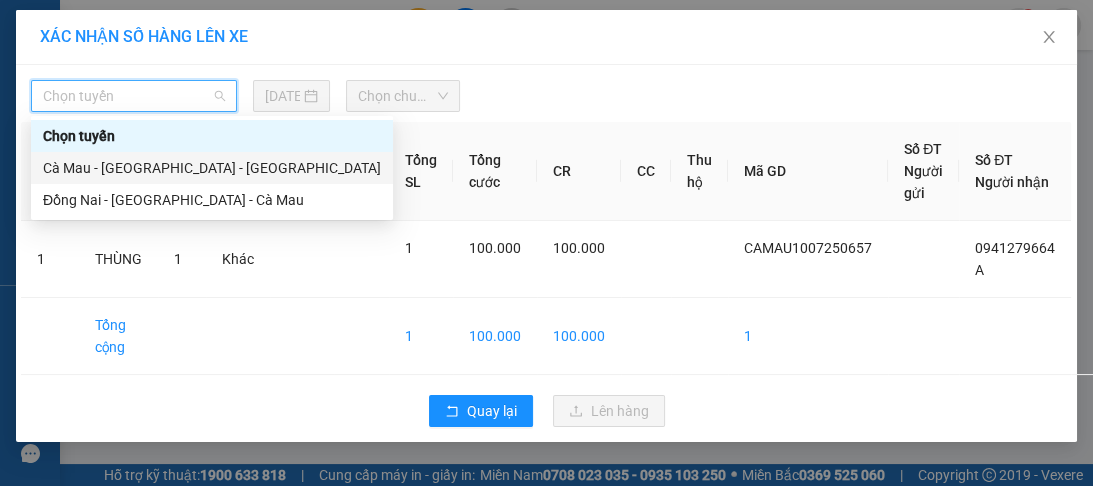 click on "Cà Mau - [GEOGRAPHIC_DATA] - [GEOGRAPHIC_DATA]" at bounding box center [212, 168] 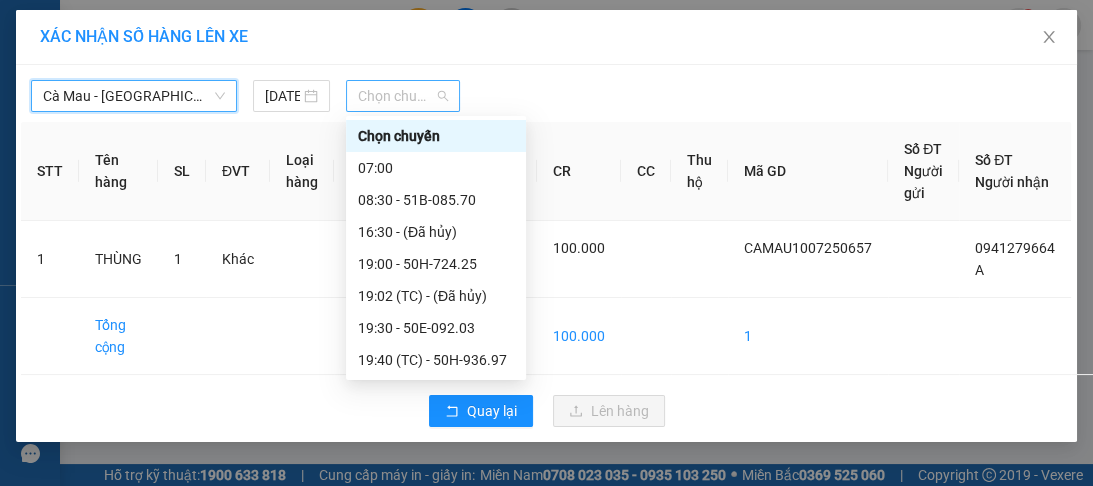 click on "Chọn chuyến" at bounding box center (403, 96) 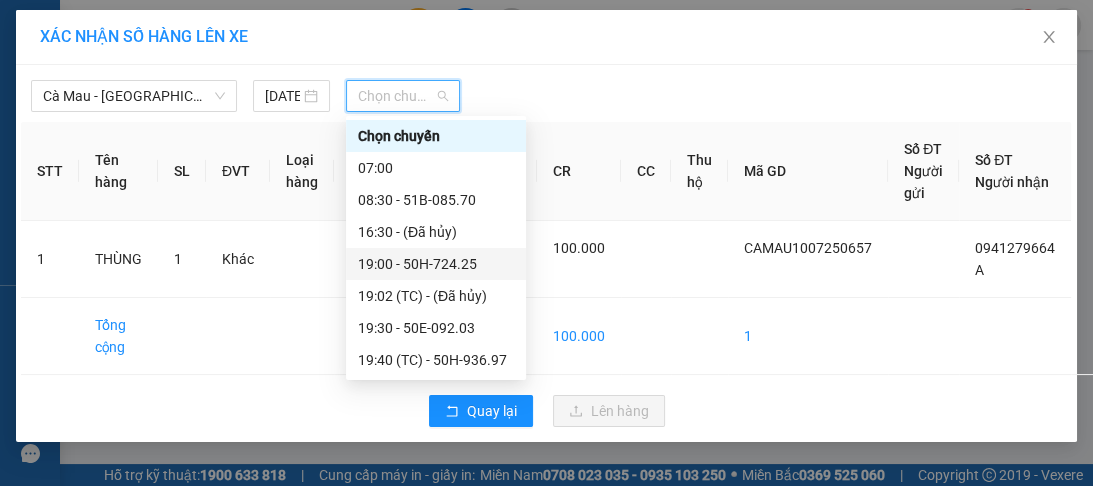 click on "19:00     - 50H-724.25" at bounding box center [436, 264] 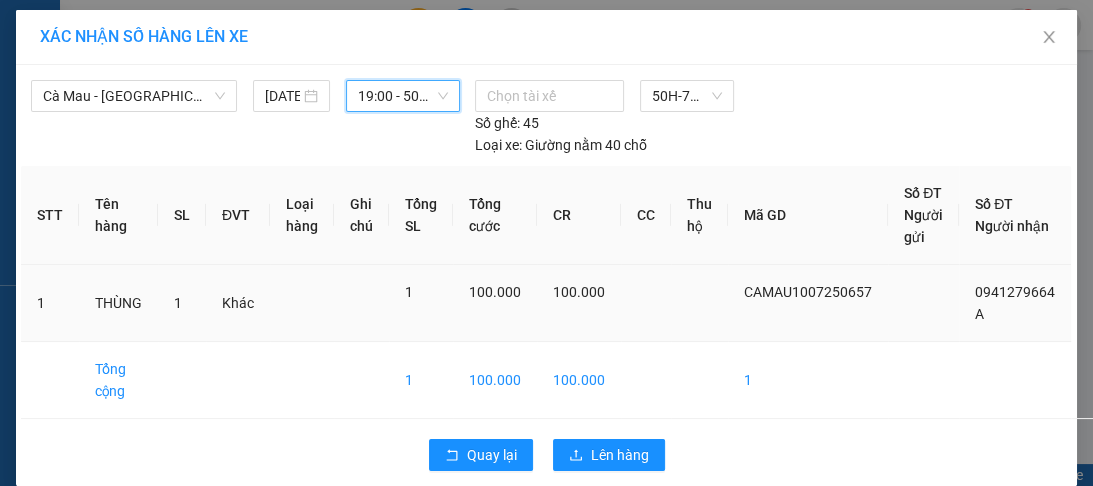 scroll, scrollTop: 24, scrollLeft: 0, axis: vertical 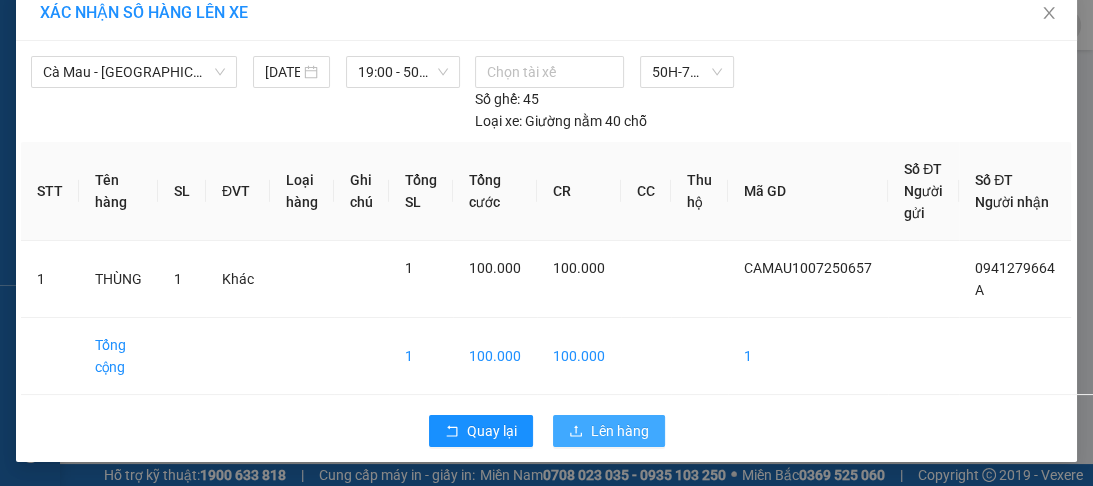 click on "Lên hàng" at bounding box center [620, 431] 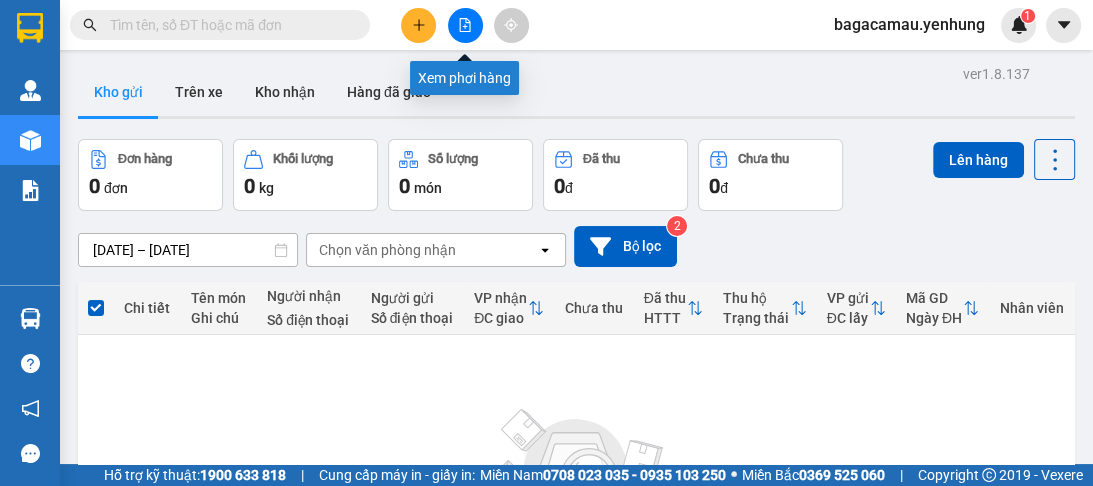 click 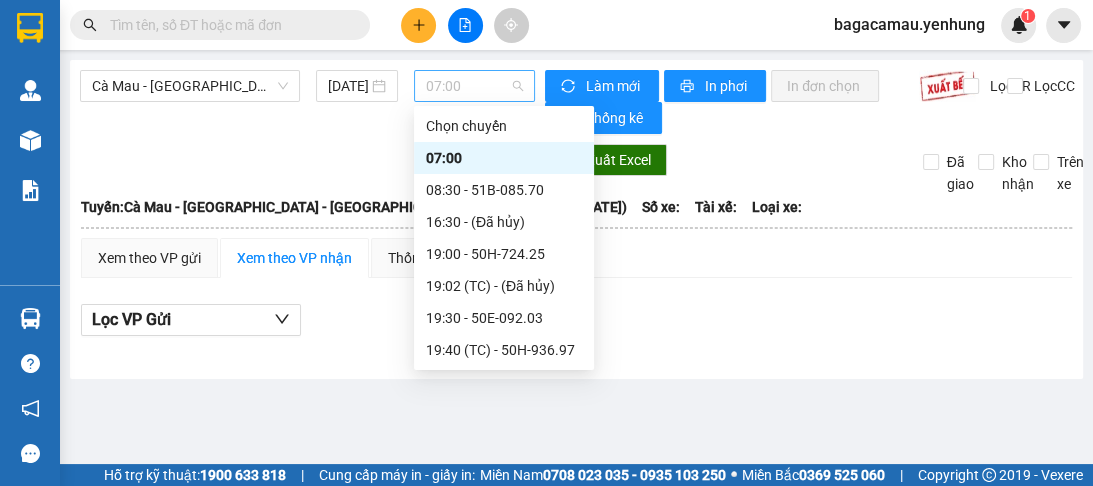 click on "07:00" at bounding box center [474, 86] 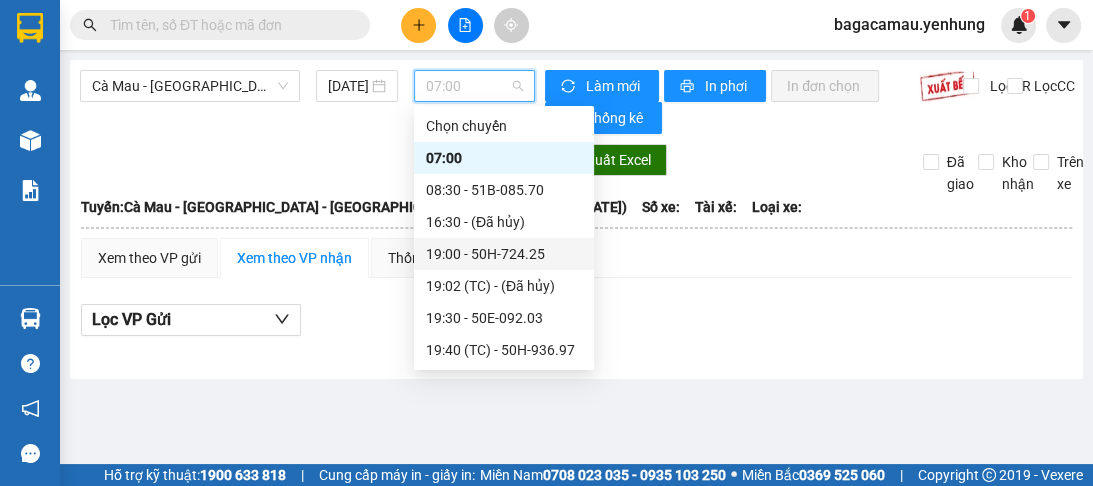 click on "19:00     - 50H-724.25" at bounding box center (504, 254) 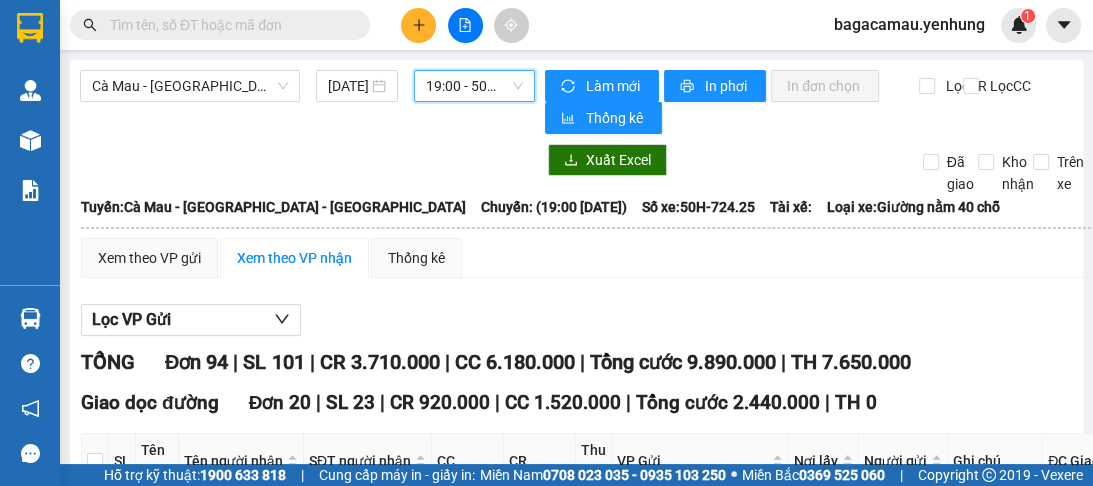 scroll, scrollTop: 80, scrollLeft: 0, axis: vertical 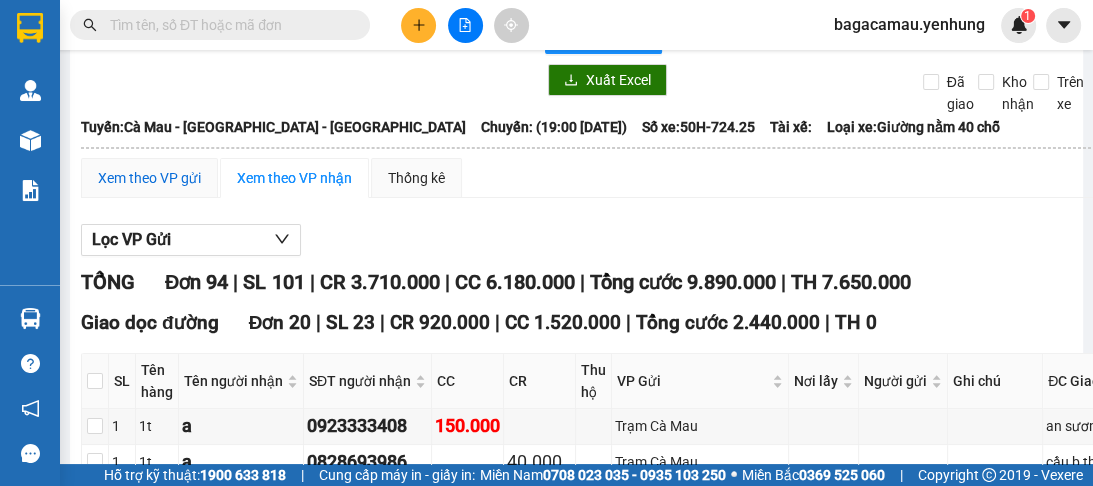 click on "Xem theo VP gửi" at bounding box center [149, 178] 